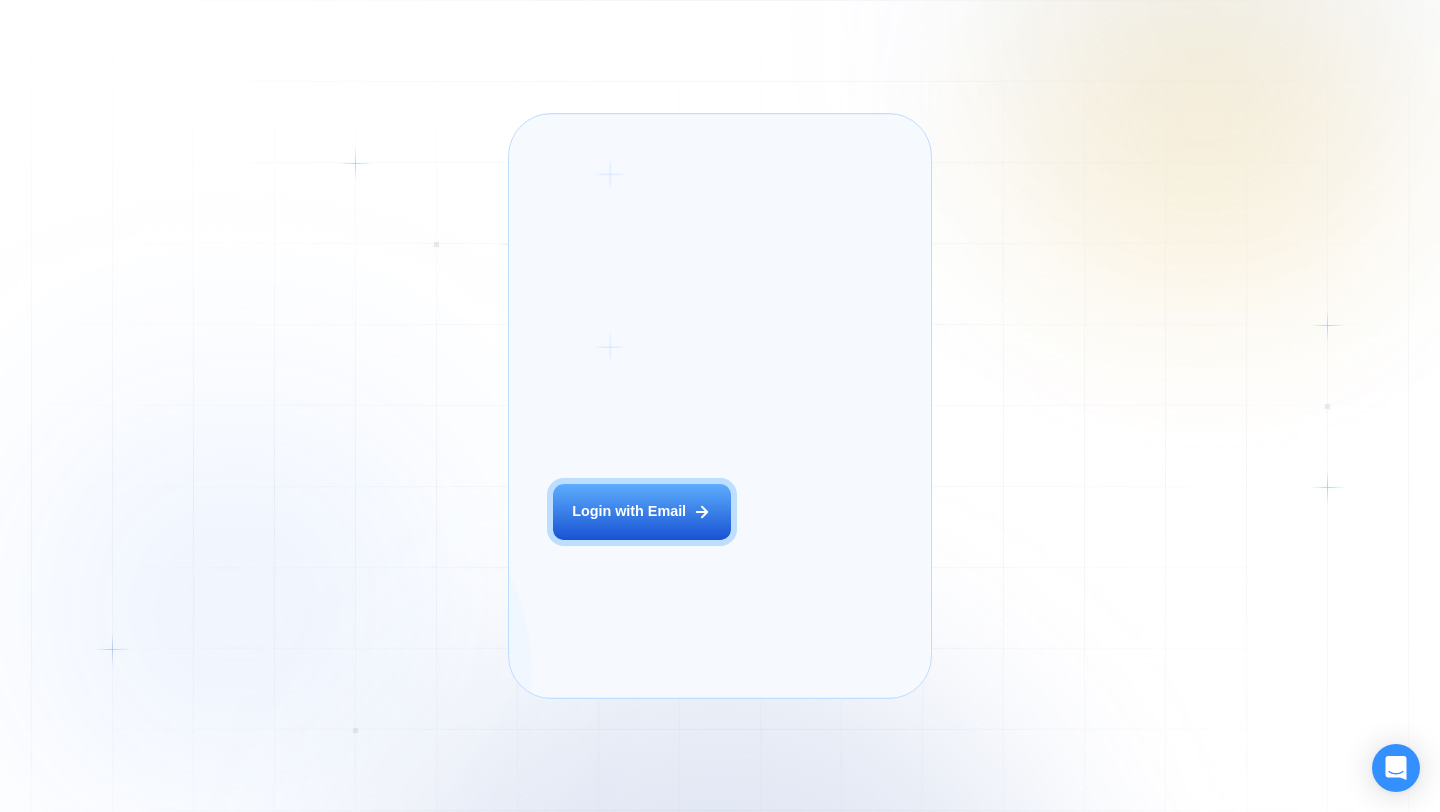 scroll, scrollTop: 0, scrollLeft: 0, axis: both 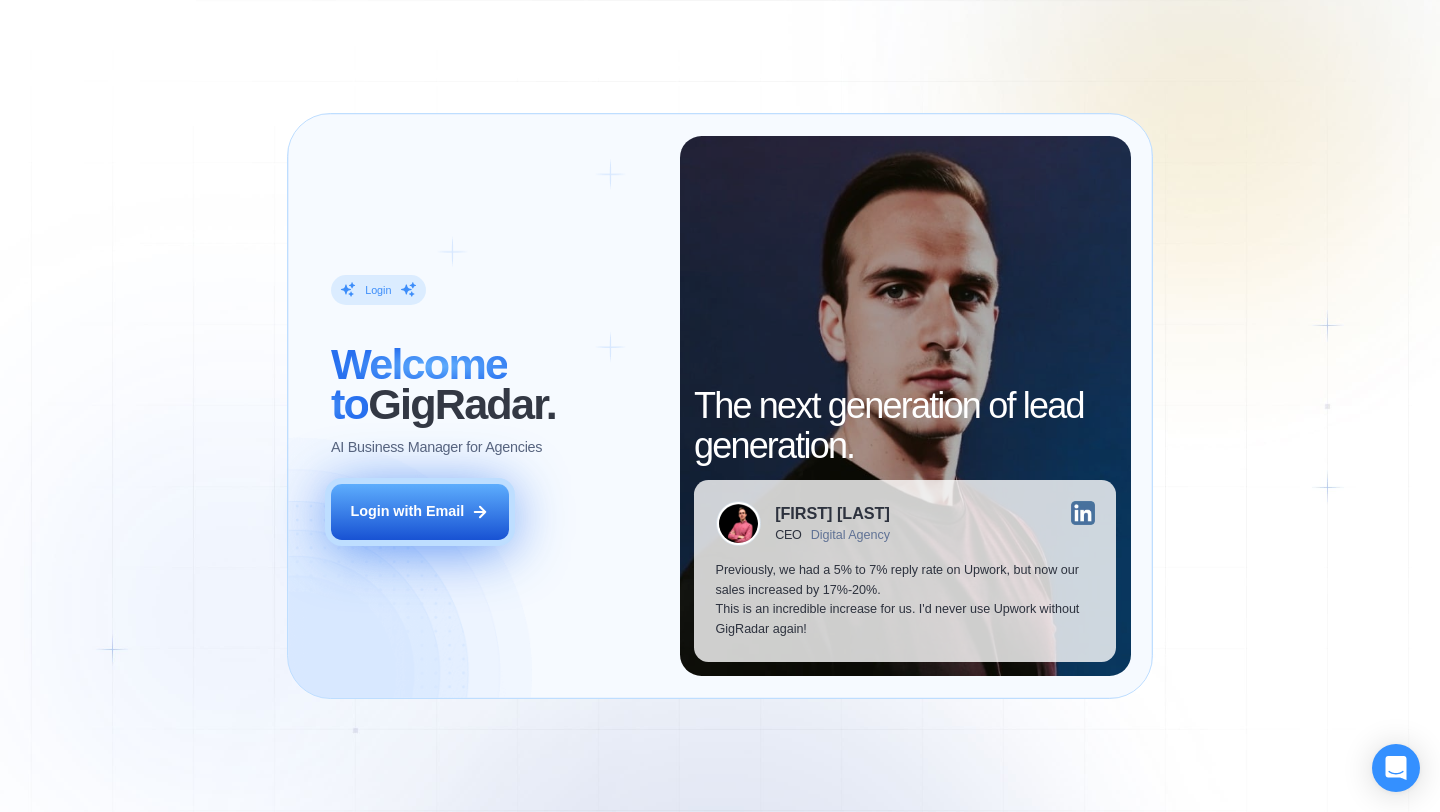 click 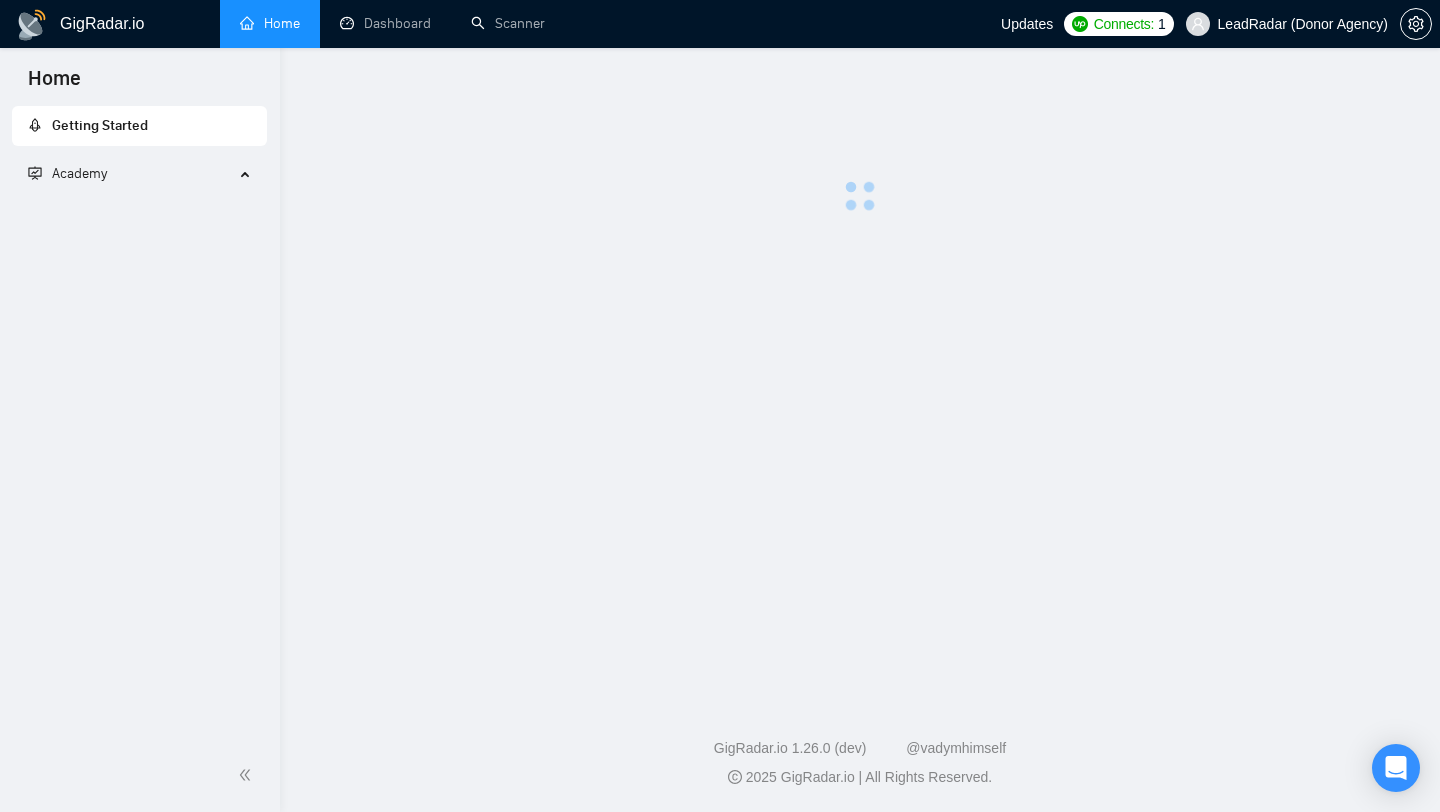 scroll, scrollTop: 0, scrollLeft: 0, axis: both 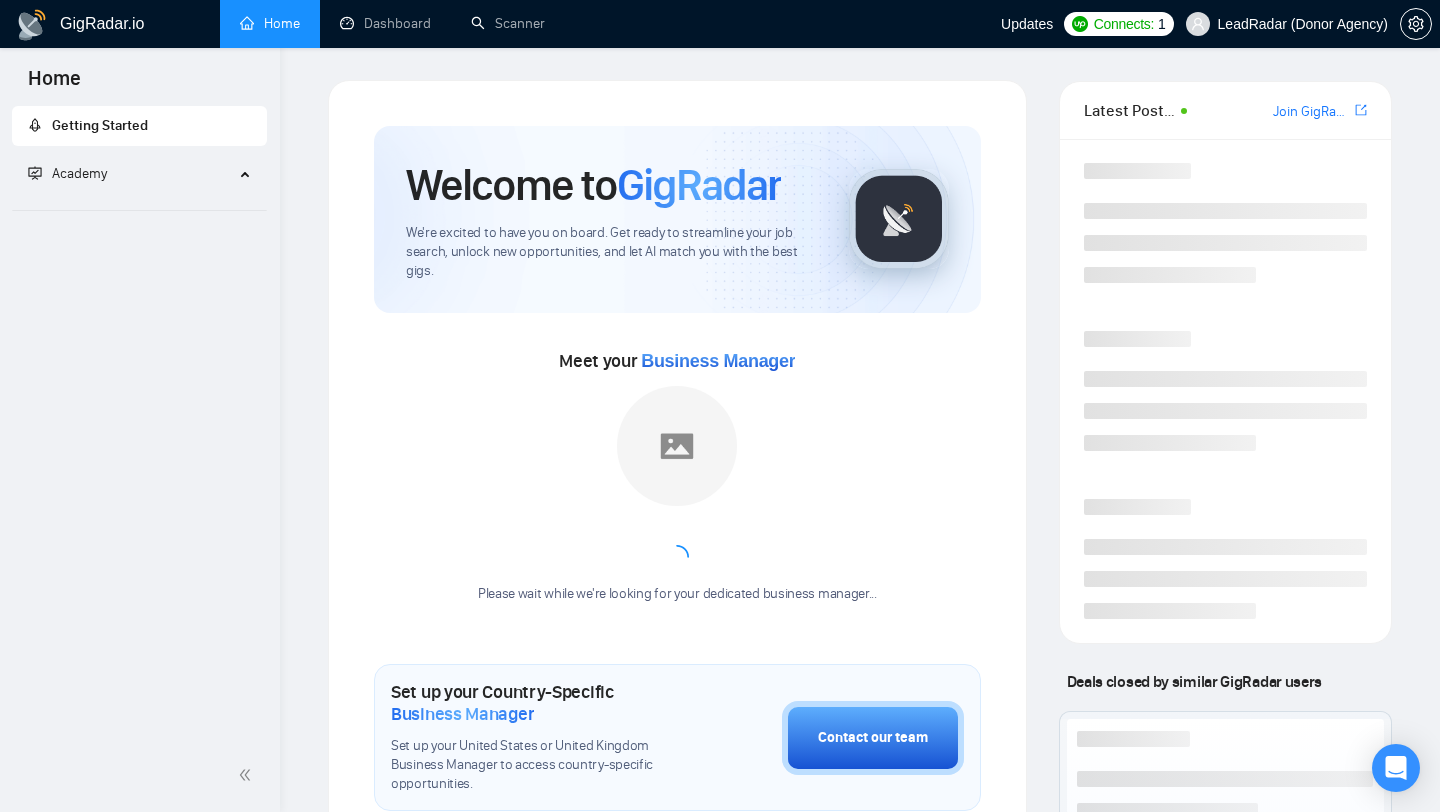 click on "Academy" at bounding box center [131, 174] 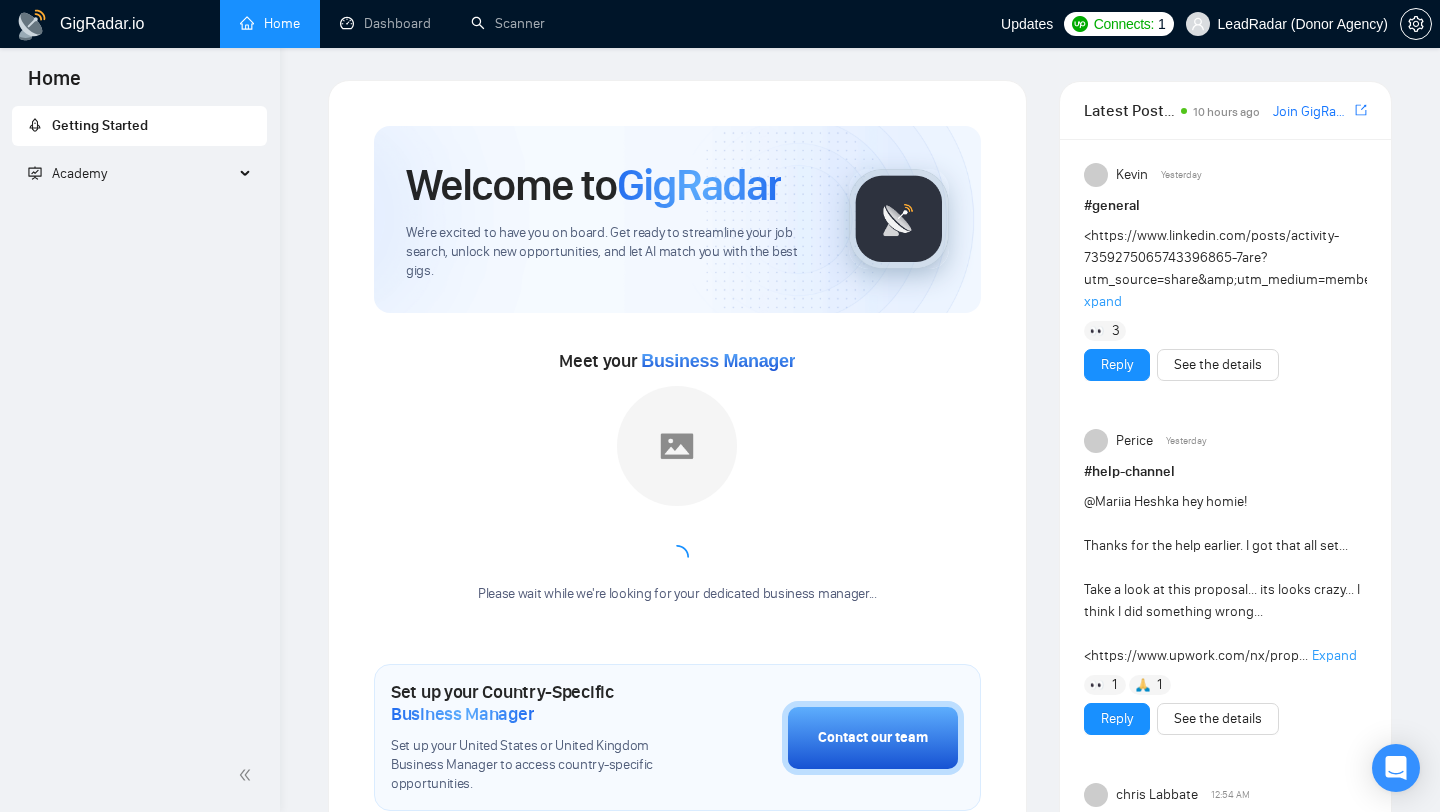 click on "Academy" at bounding box center [131, 174] 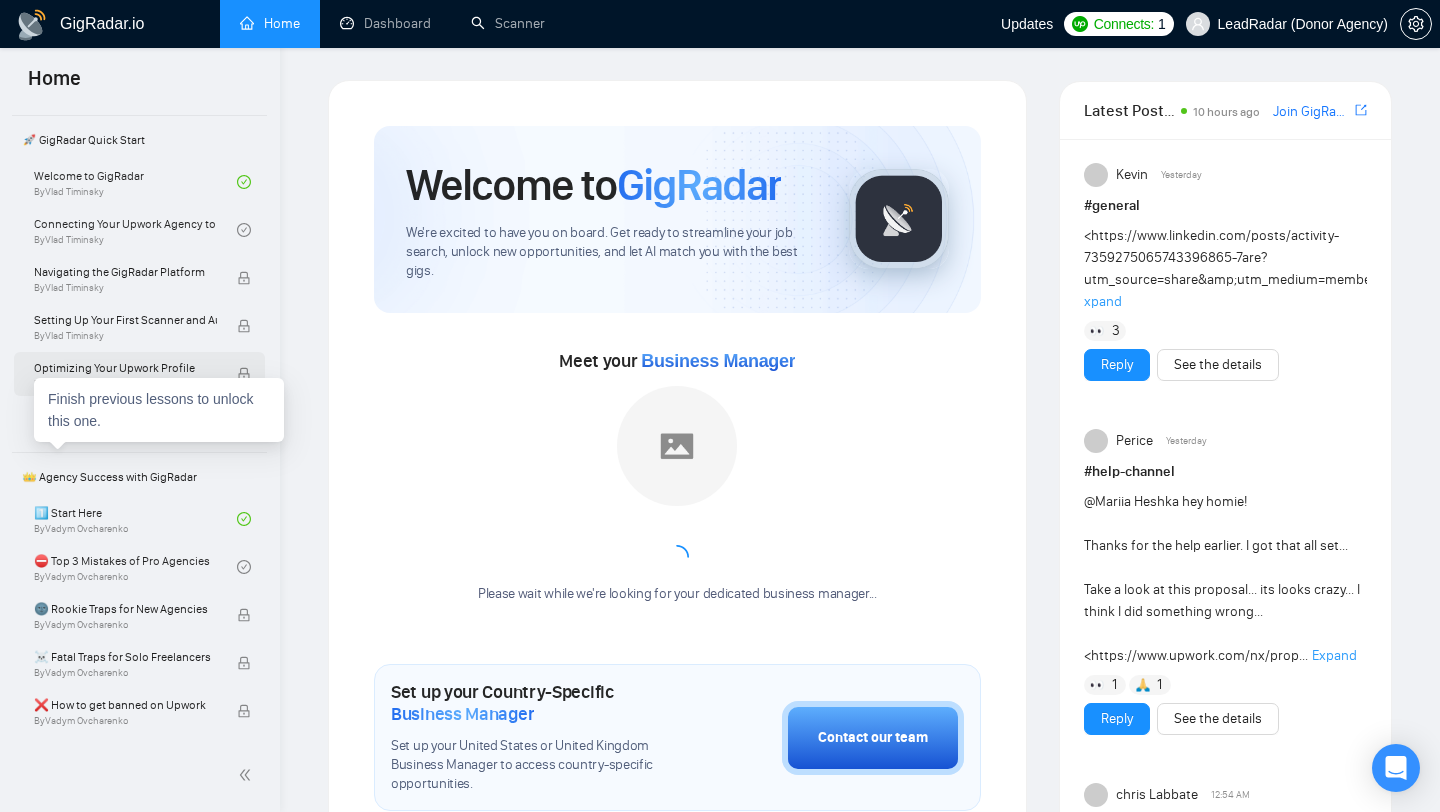 scroll, scrollTop: 101, scrollLeft: 0, axis: vertical 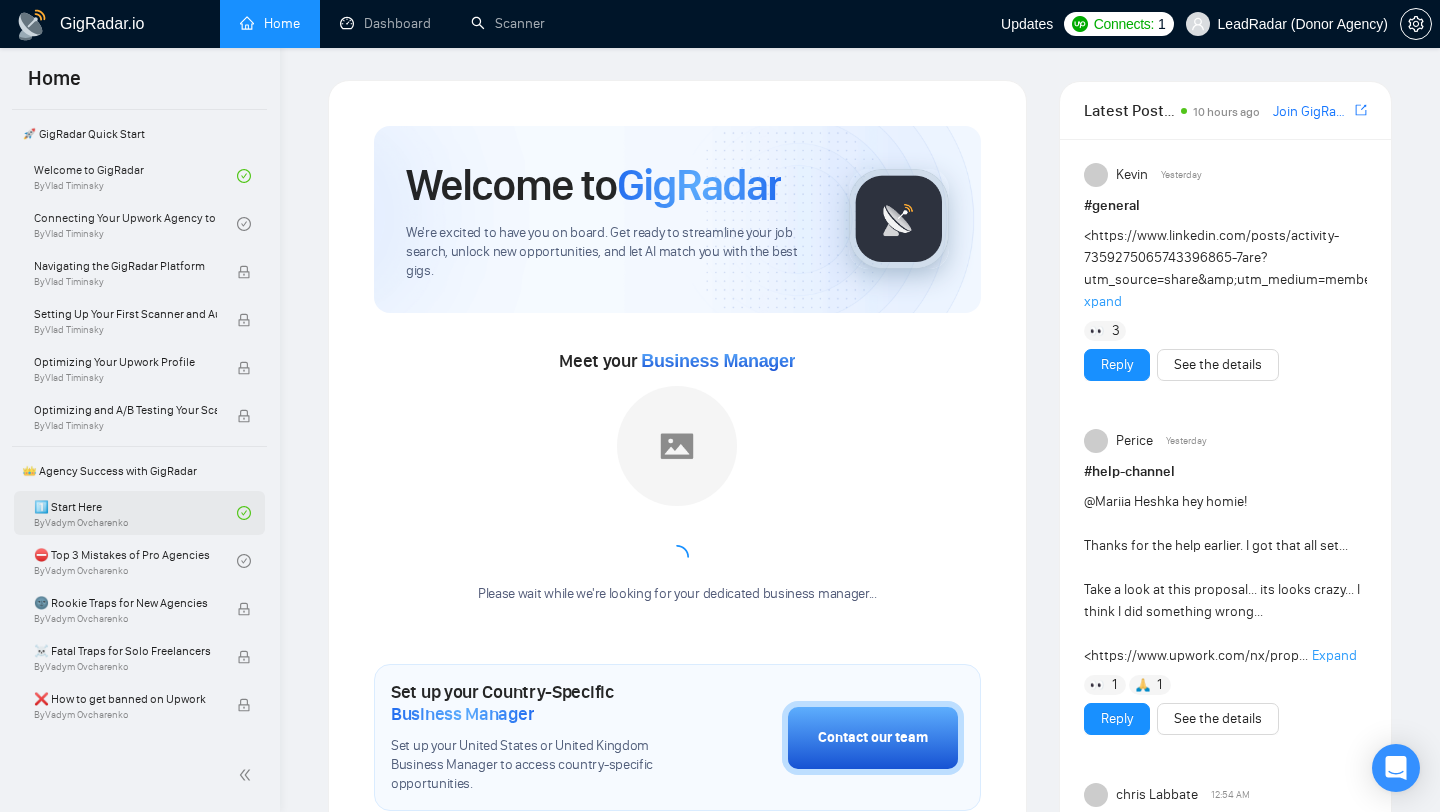 click on "1️⃣ Start Here By [PERSON]" at bounding box center (135, 513) 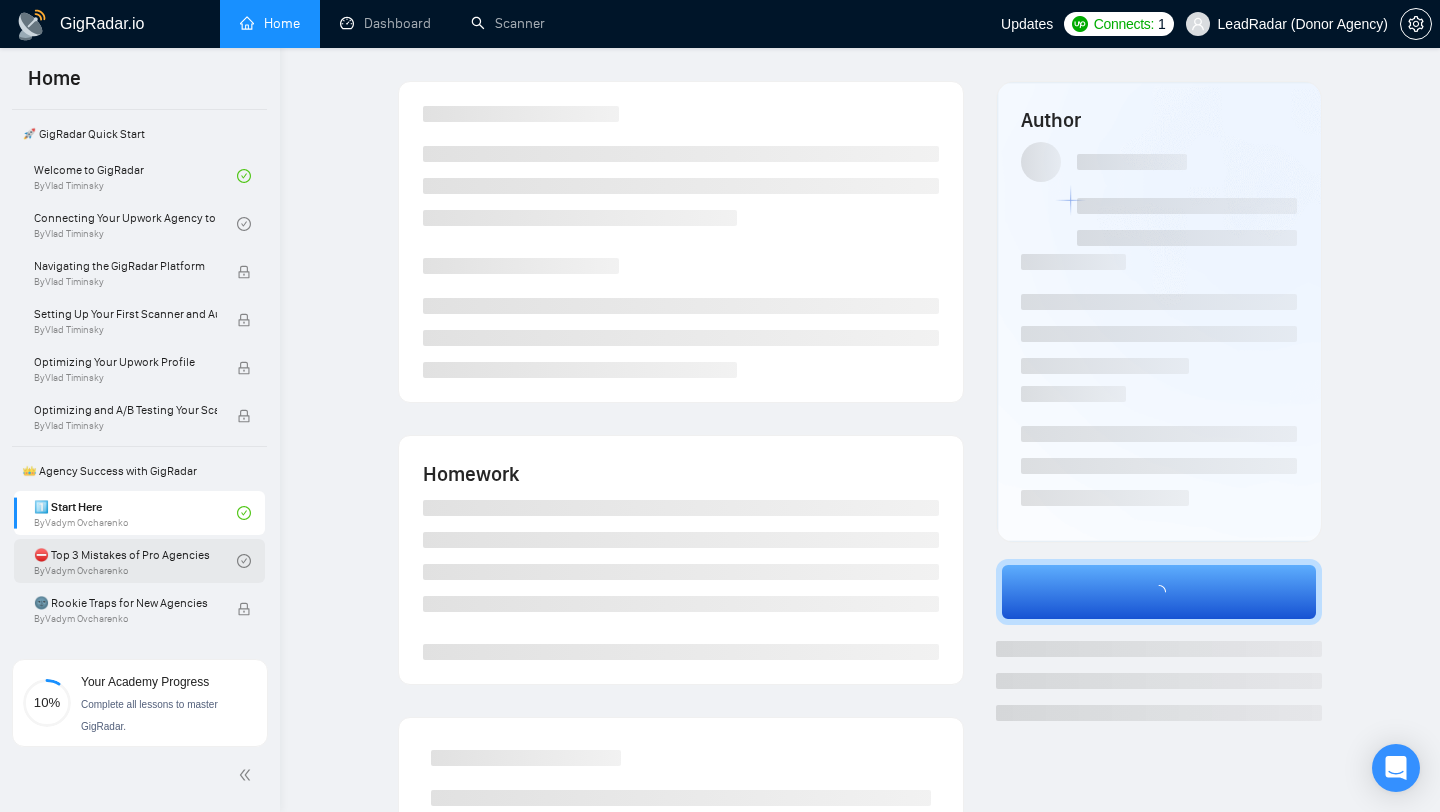 click on "⛔ Top 3 Mistakes of Pro Agencies By  [NAME]" at bounding box center [135, 561] 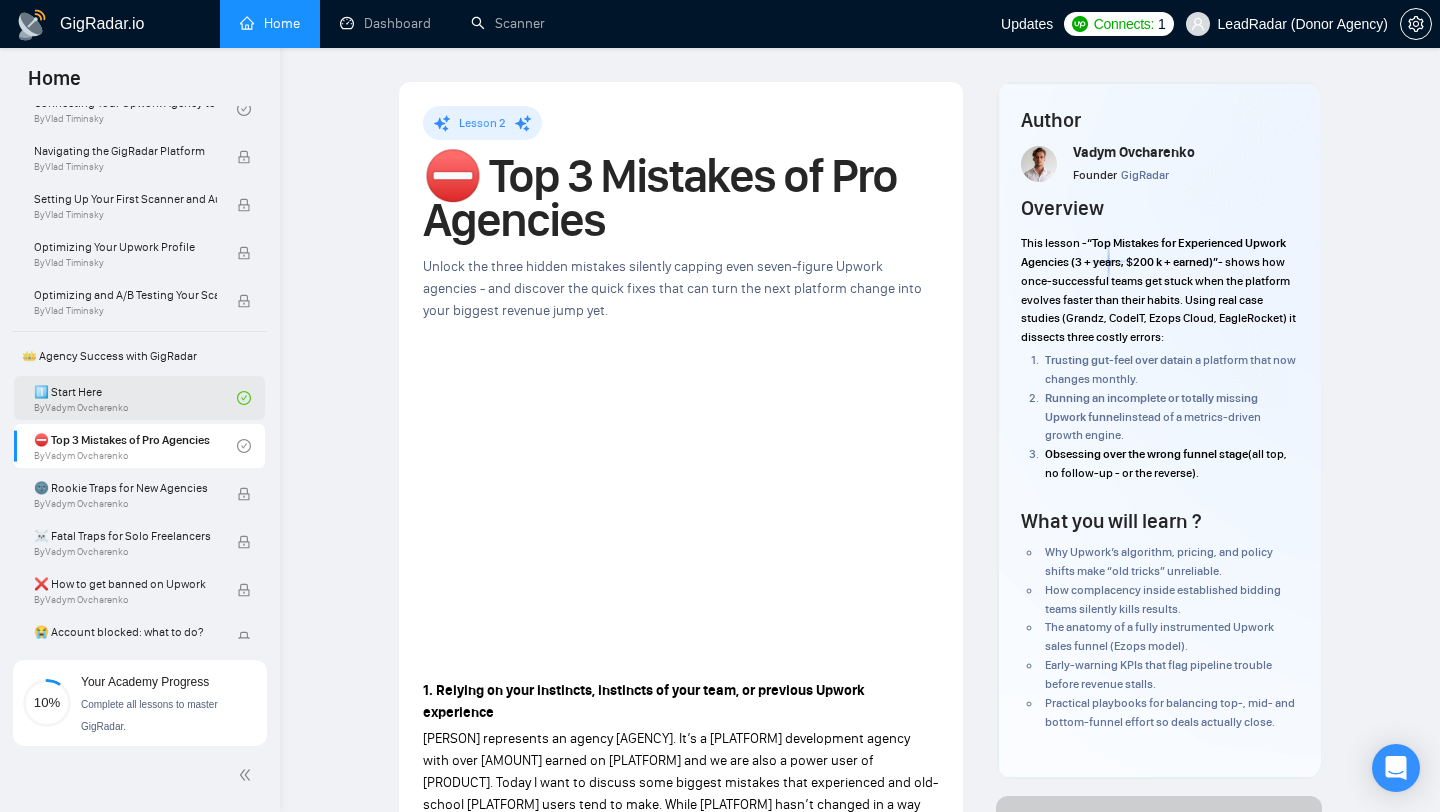 scroll, scrollTop: 218, scrollLeft: 0, axis: vertical 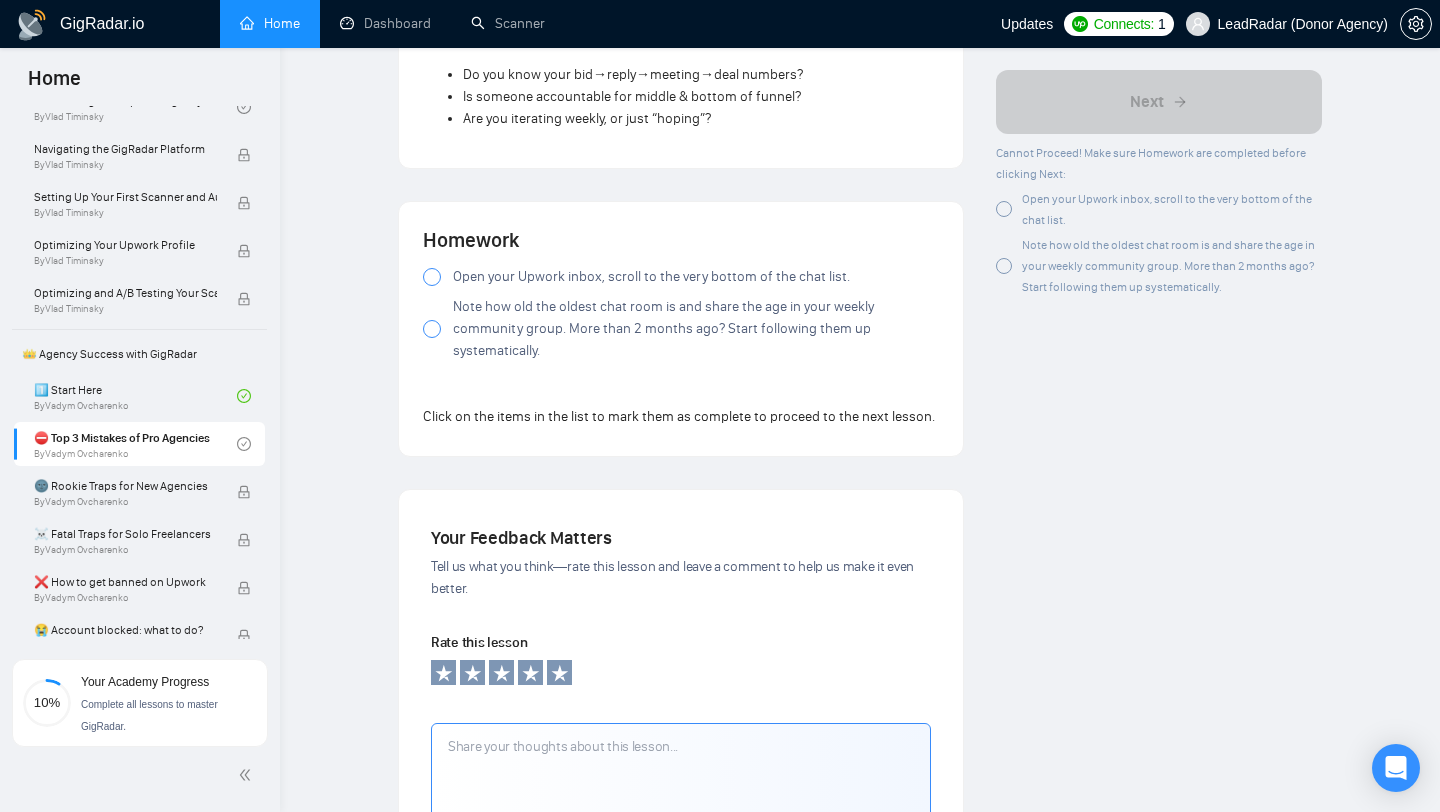 click at bounding box center [432, 277] 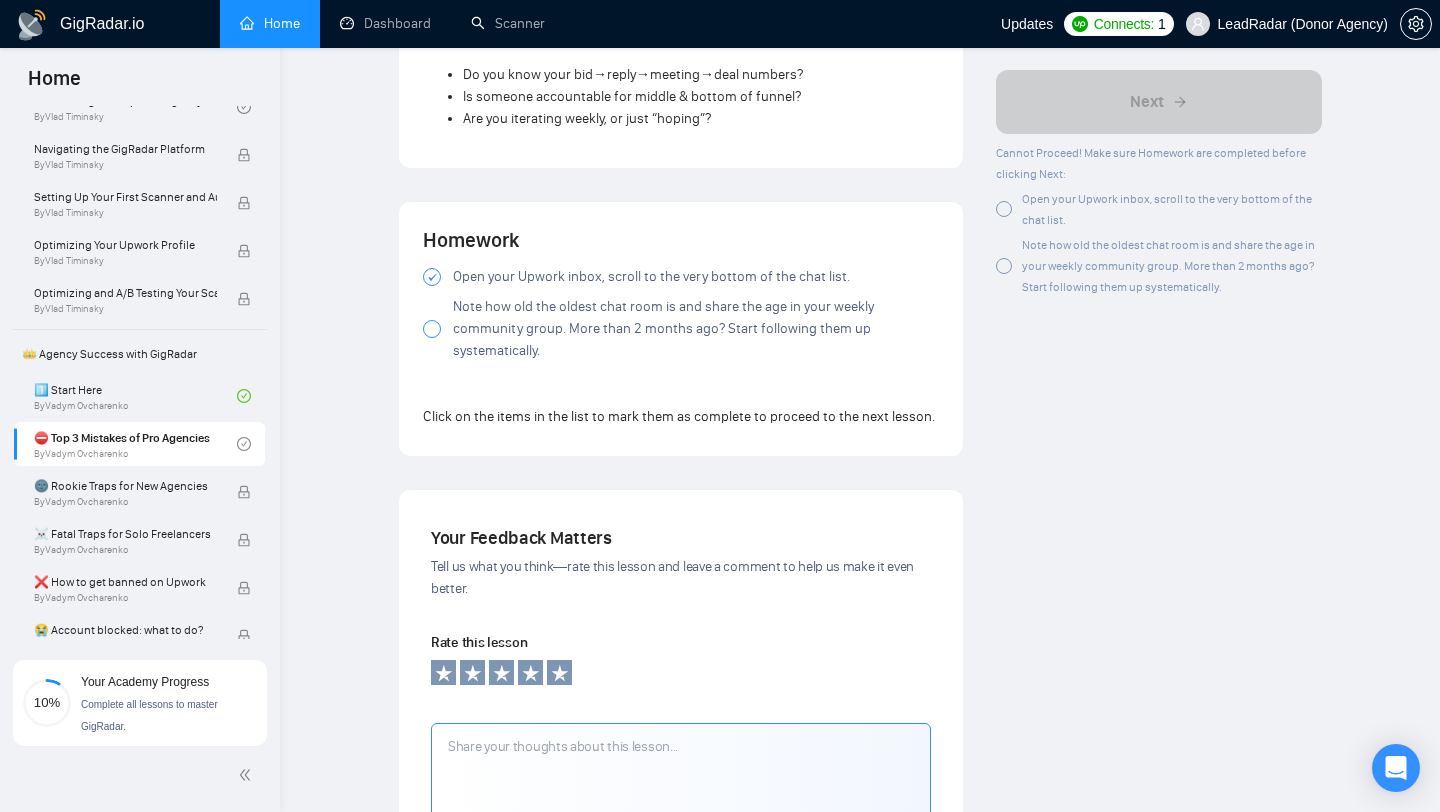 click at bounding box center (432, 329) 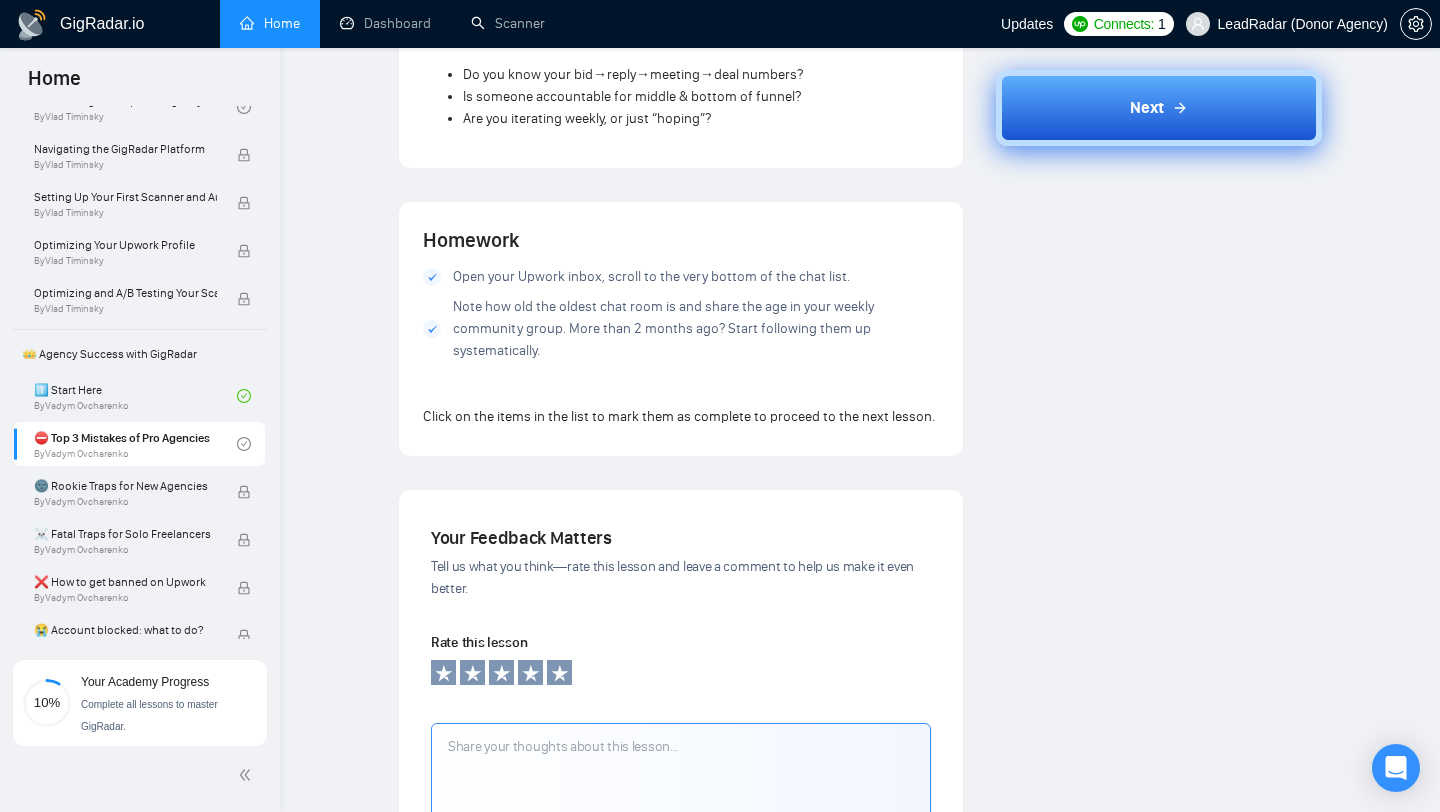 click on "Next" at bounding box center [1159, 108] 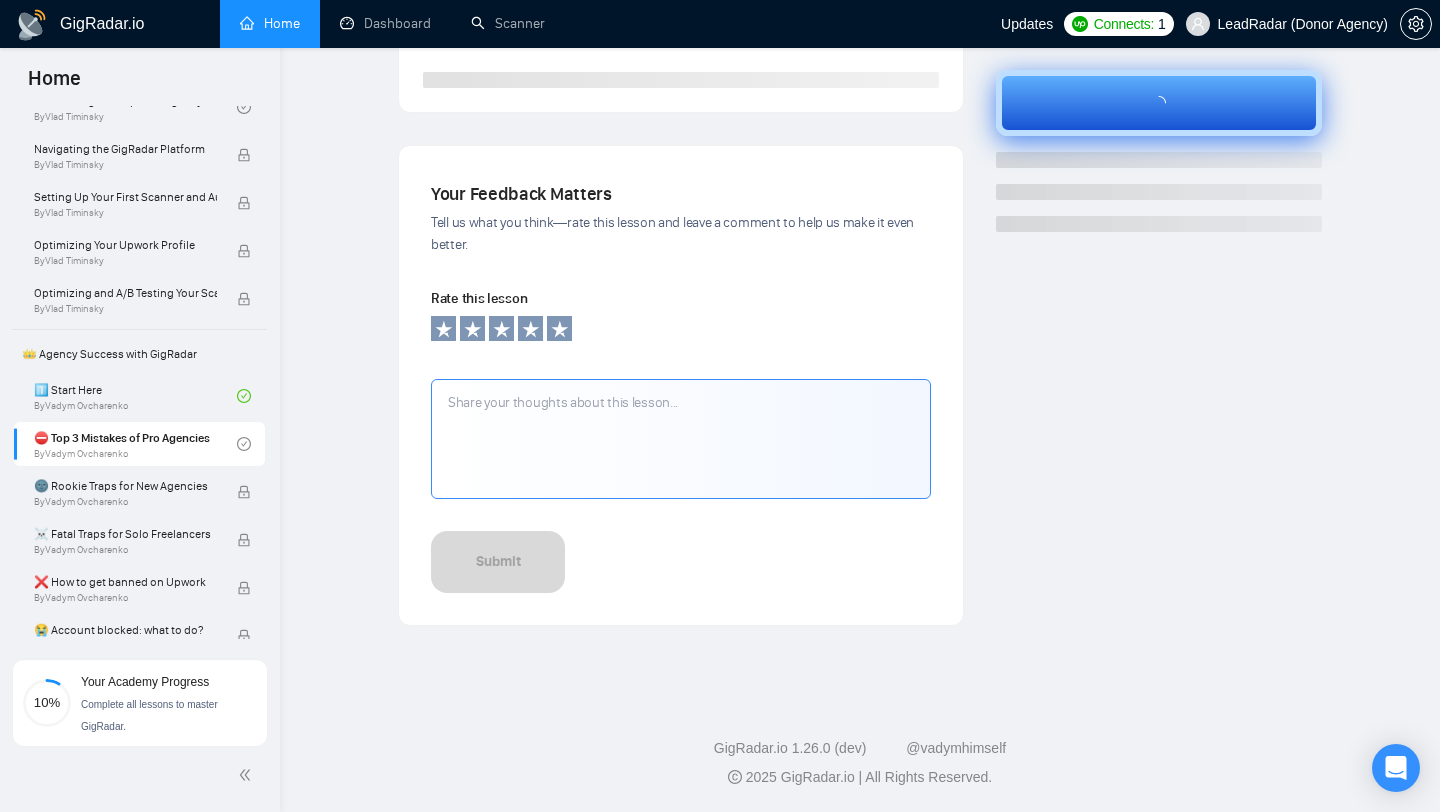 scroll, scrollTop: 572, scrollLeft: 0, axis: vertical 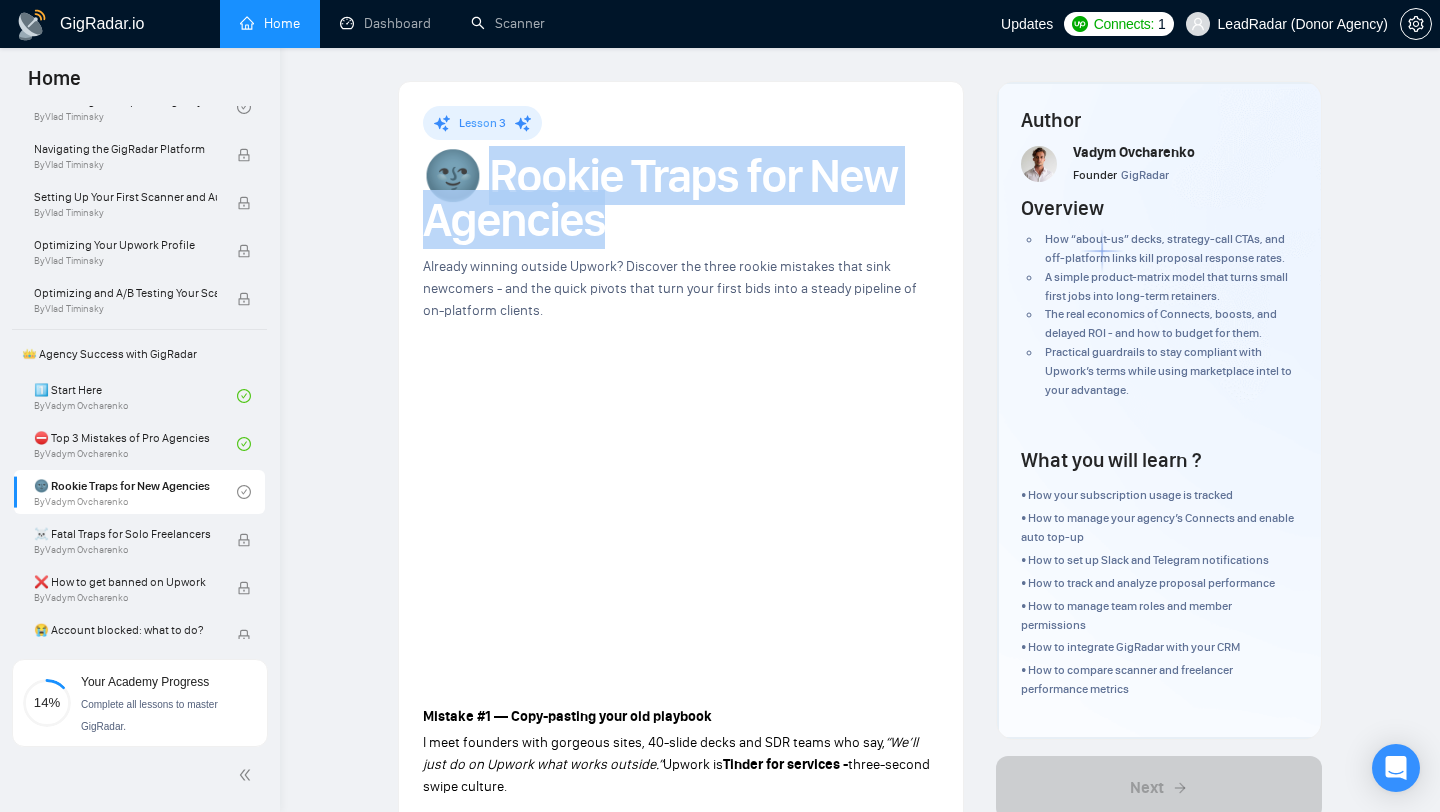 drag, startPoint x: 480, startPoint y: 171, endPoint x: 611, endPoint y: 223, distance: 140.94325 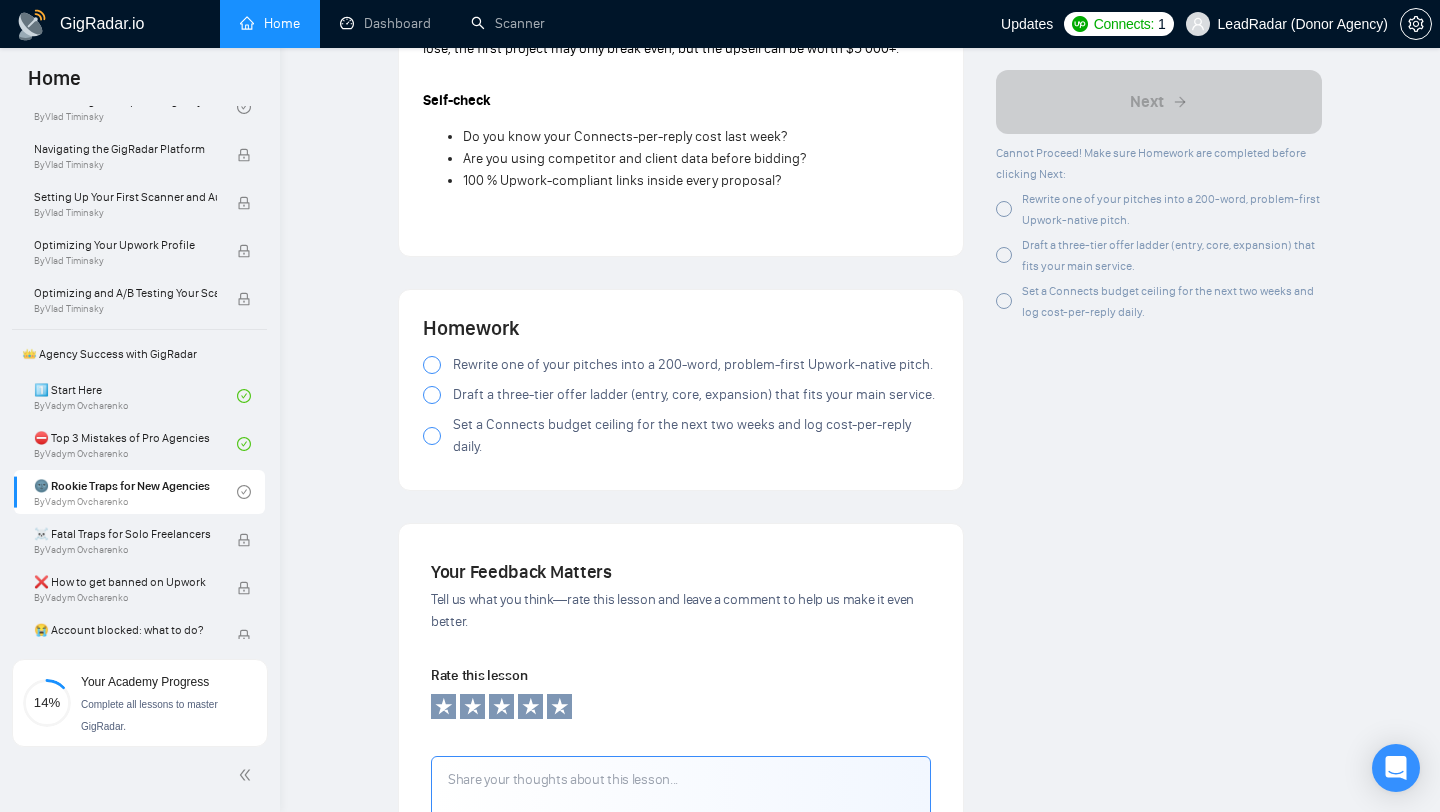 scroll, scrollTop: 2129, scrollLeft: 0, axis: vertical 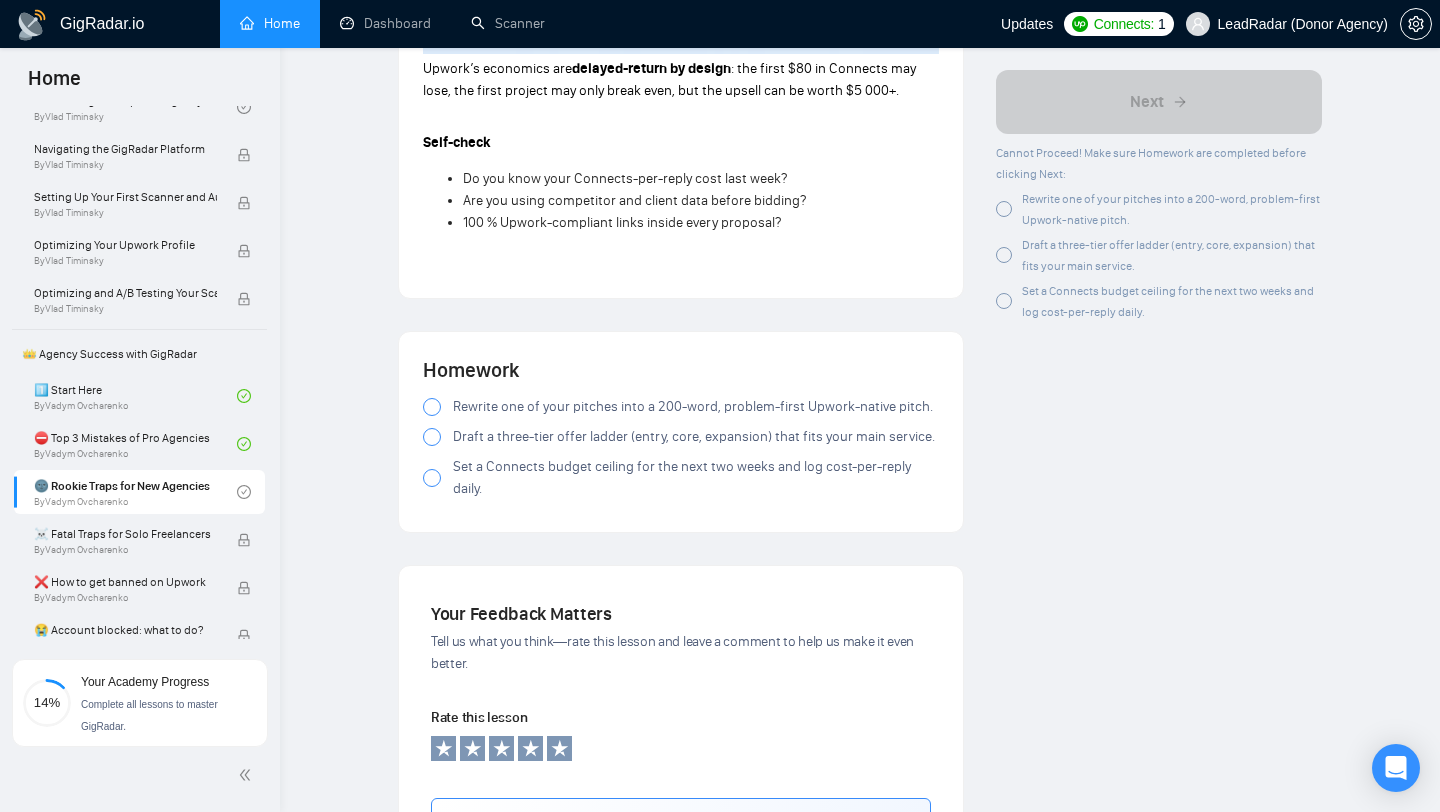 click at bounding box center [432, 407] 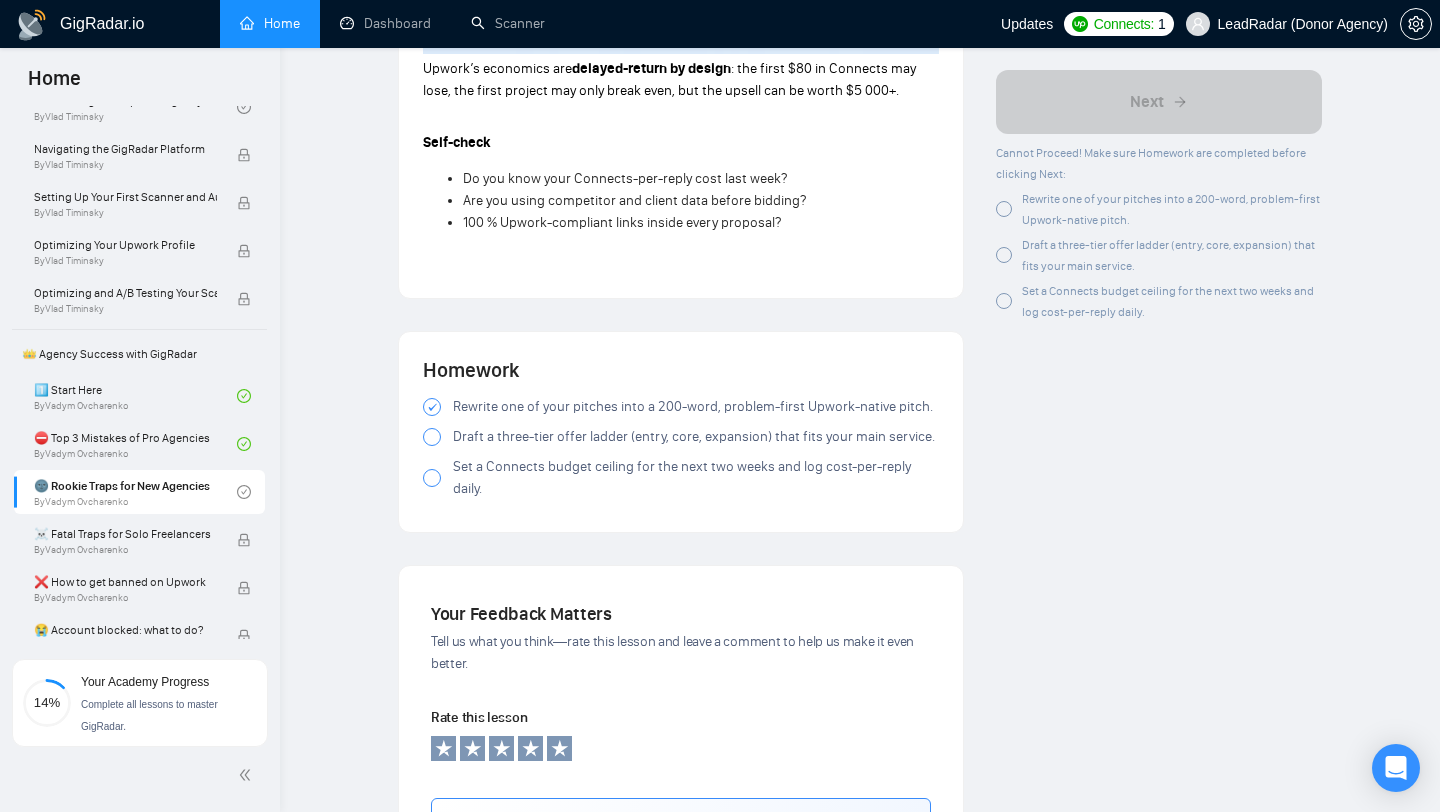 click at bounding box center (432, 437) 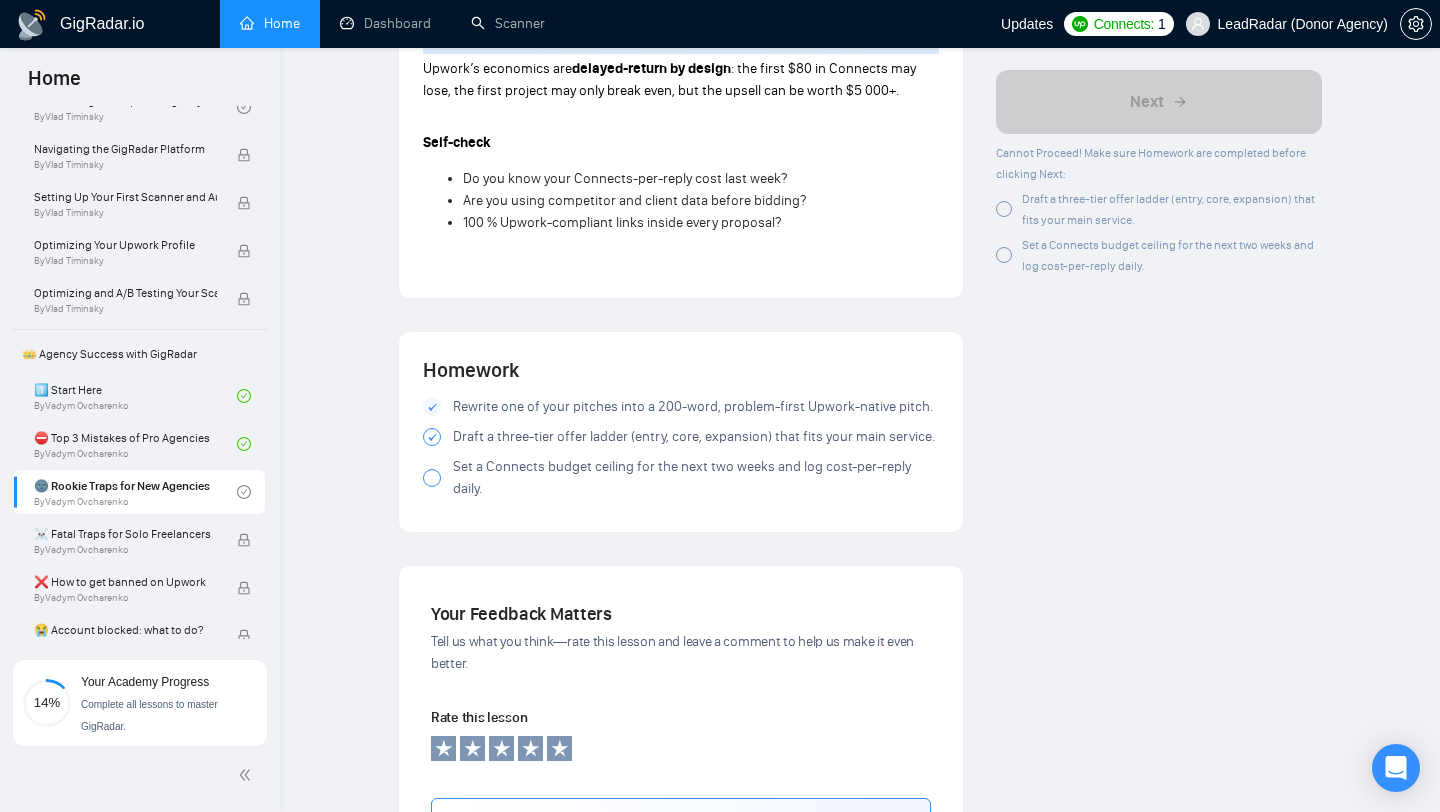 click at bounding box center (432, 478) 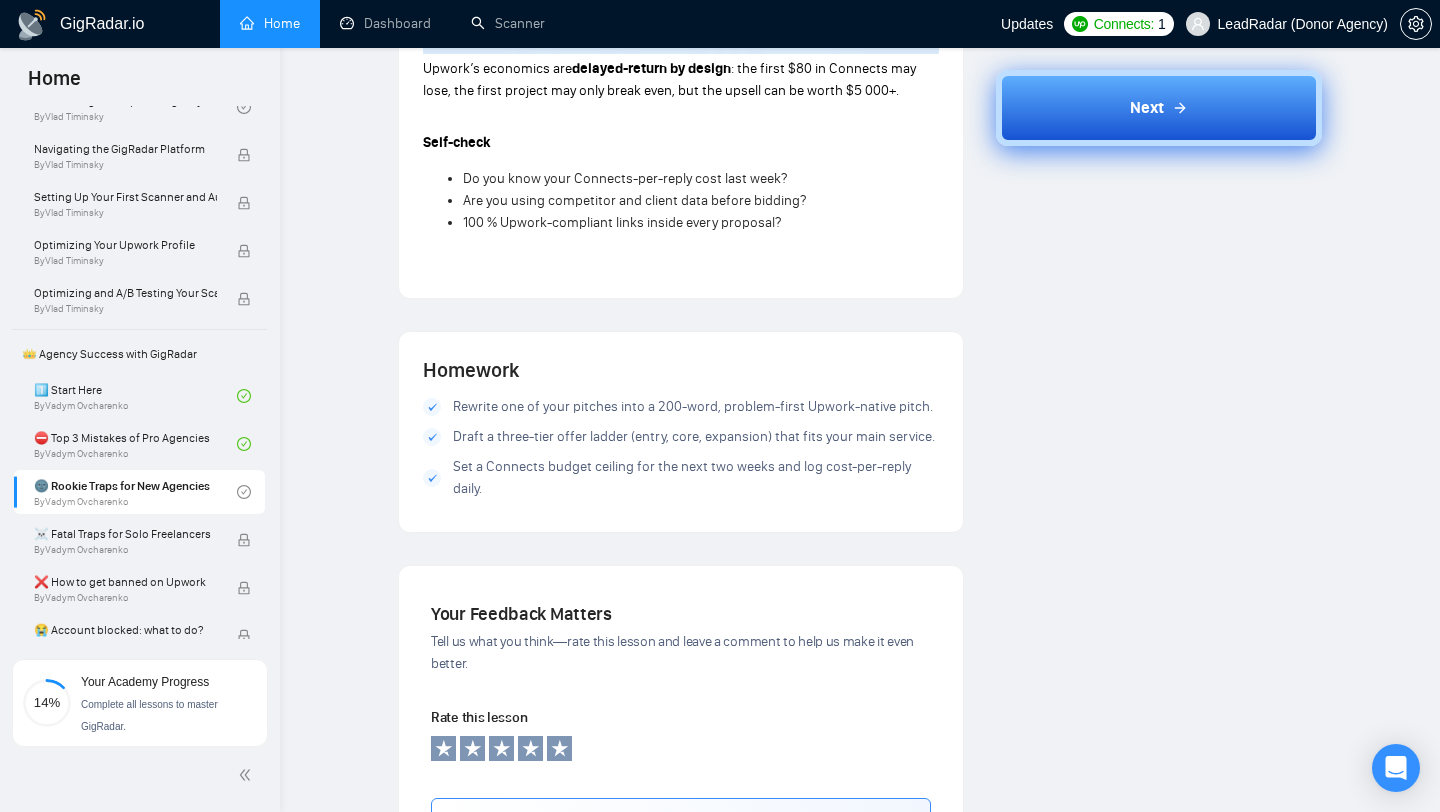 click on "Next" at bounding box center [1159, 108] 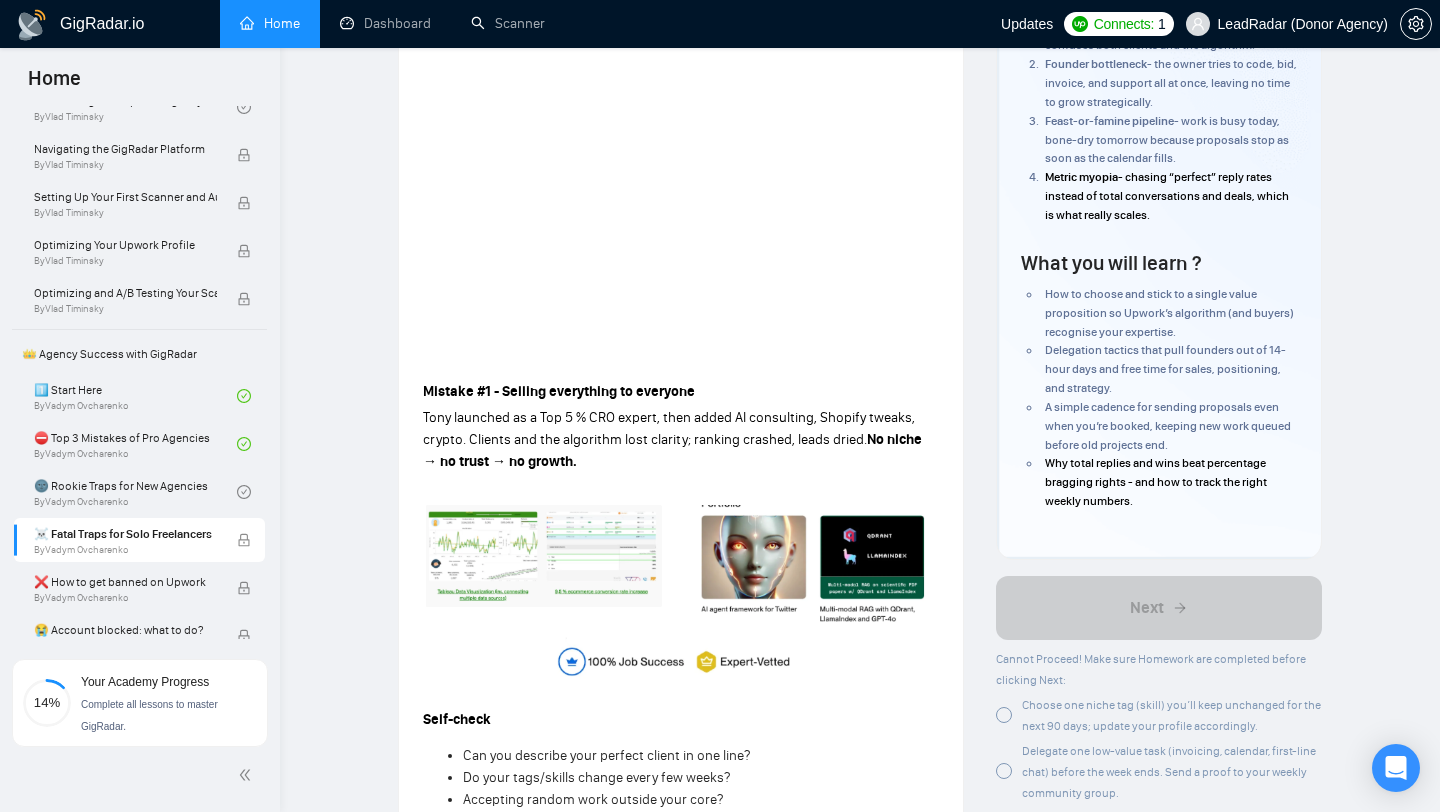 scroll, scrollTop: 0, scrollLeft: 0, axis: both 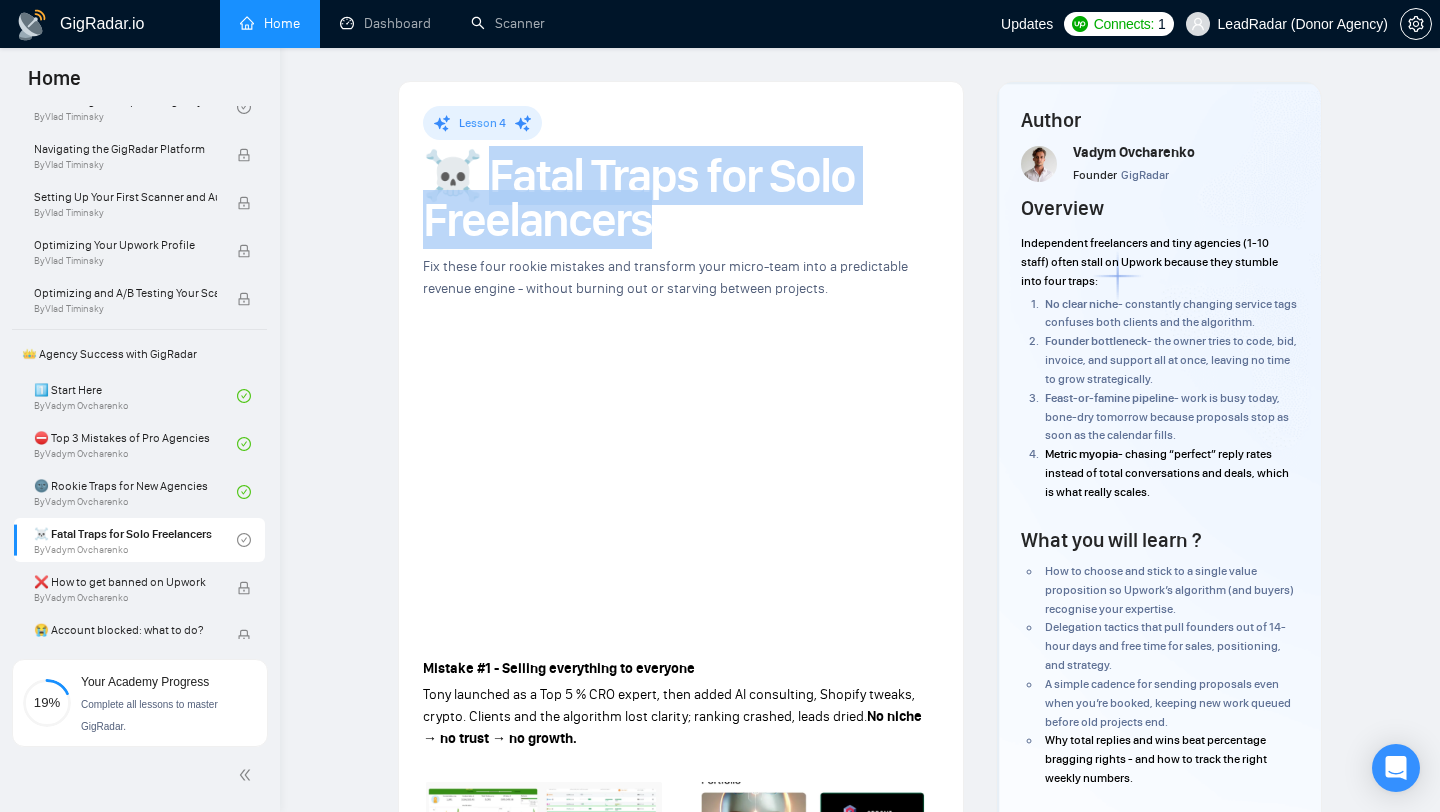 drag, startPoint x: 476, startPoint y: 177, endPoint x: 666, endPoint y: 218, distance: 194.37335 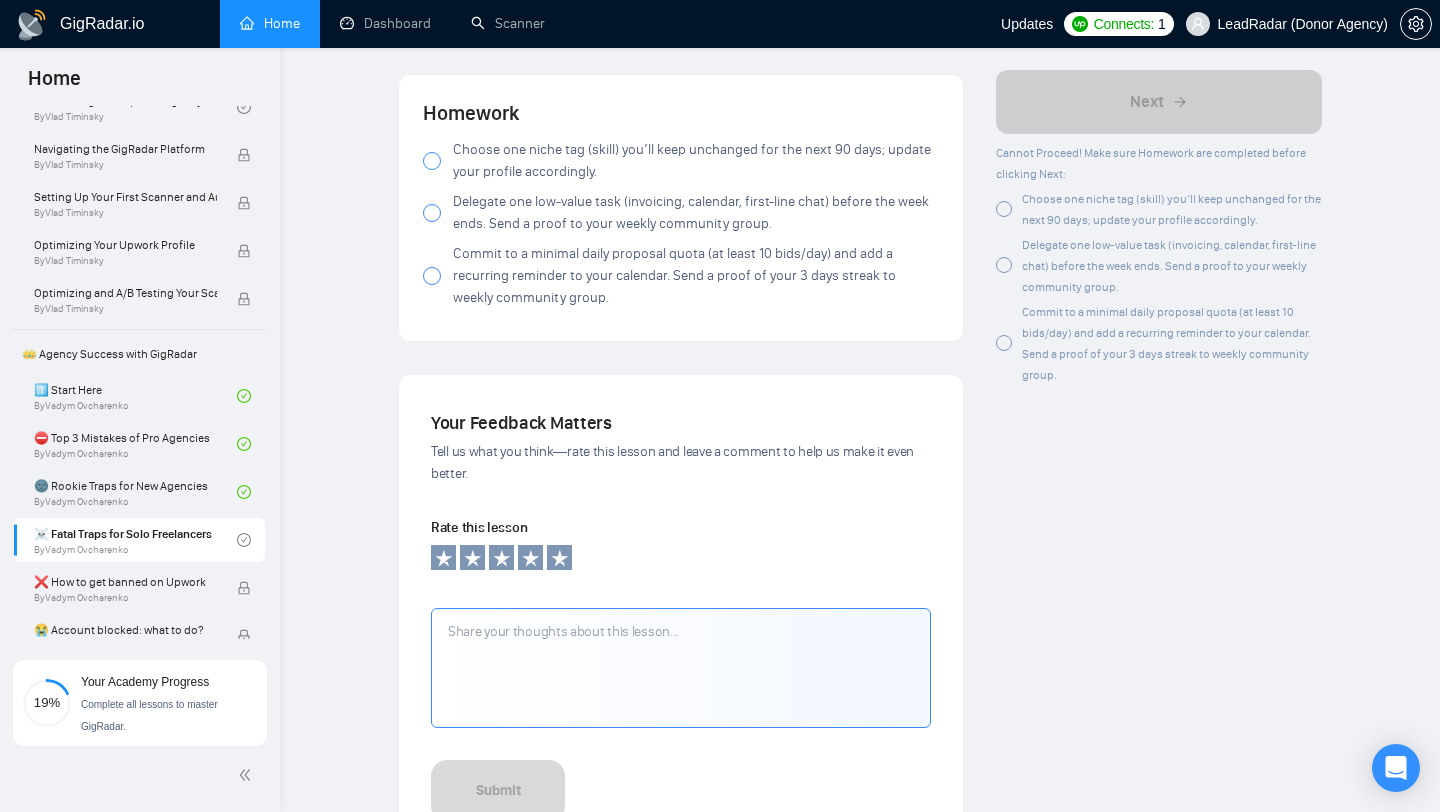 scroll, scrollTop: 2264, scrollLeft: 0, axis: vertical 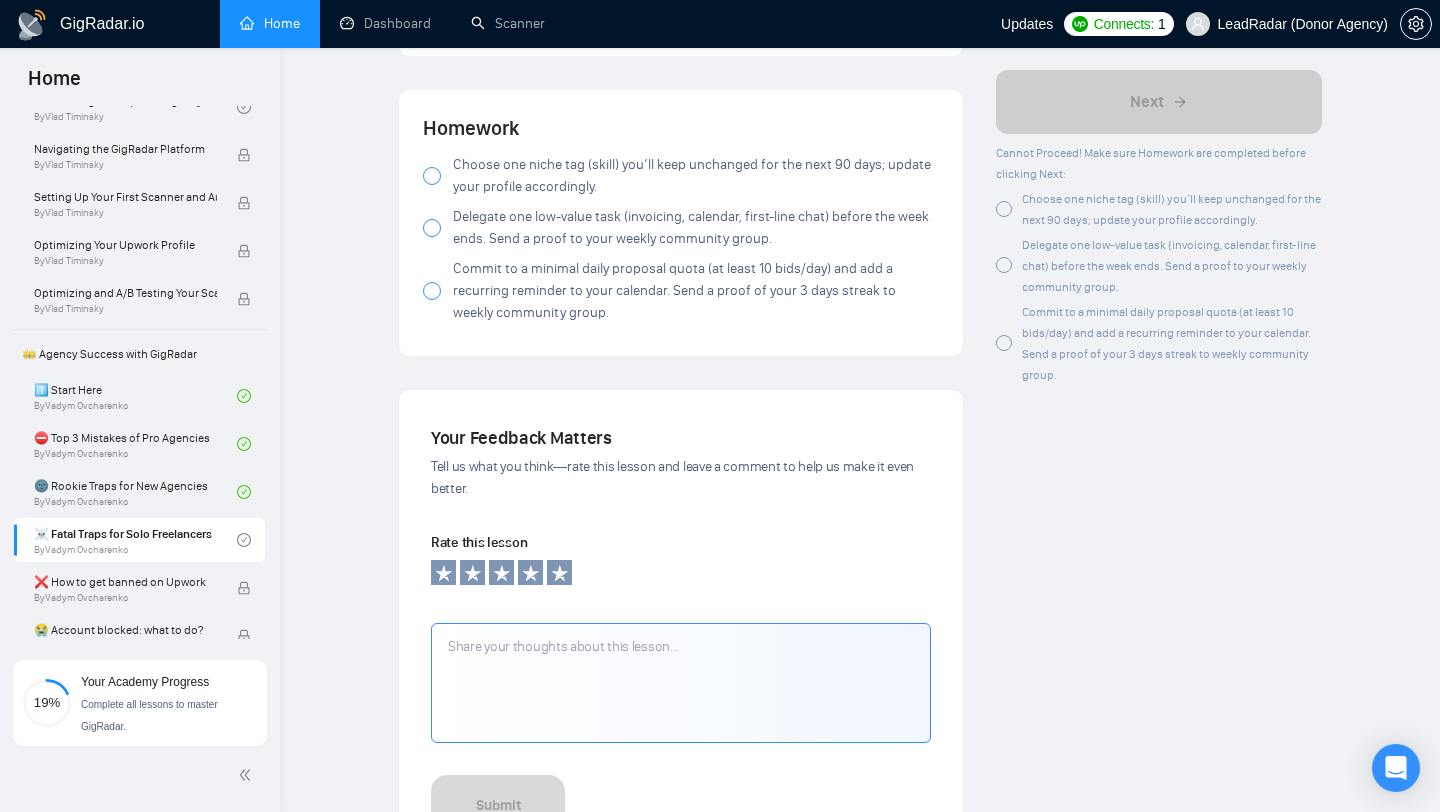click at bounding box center (432, 176) 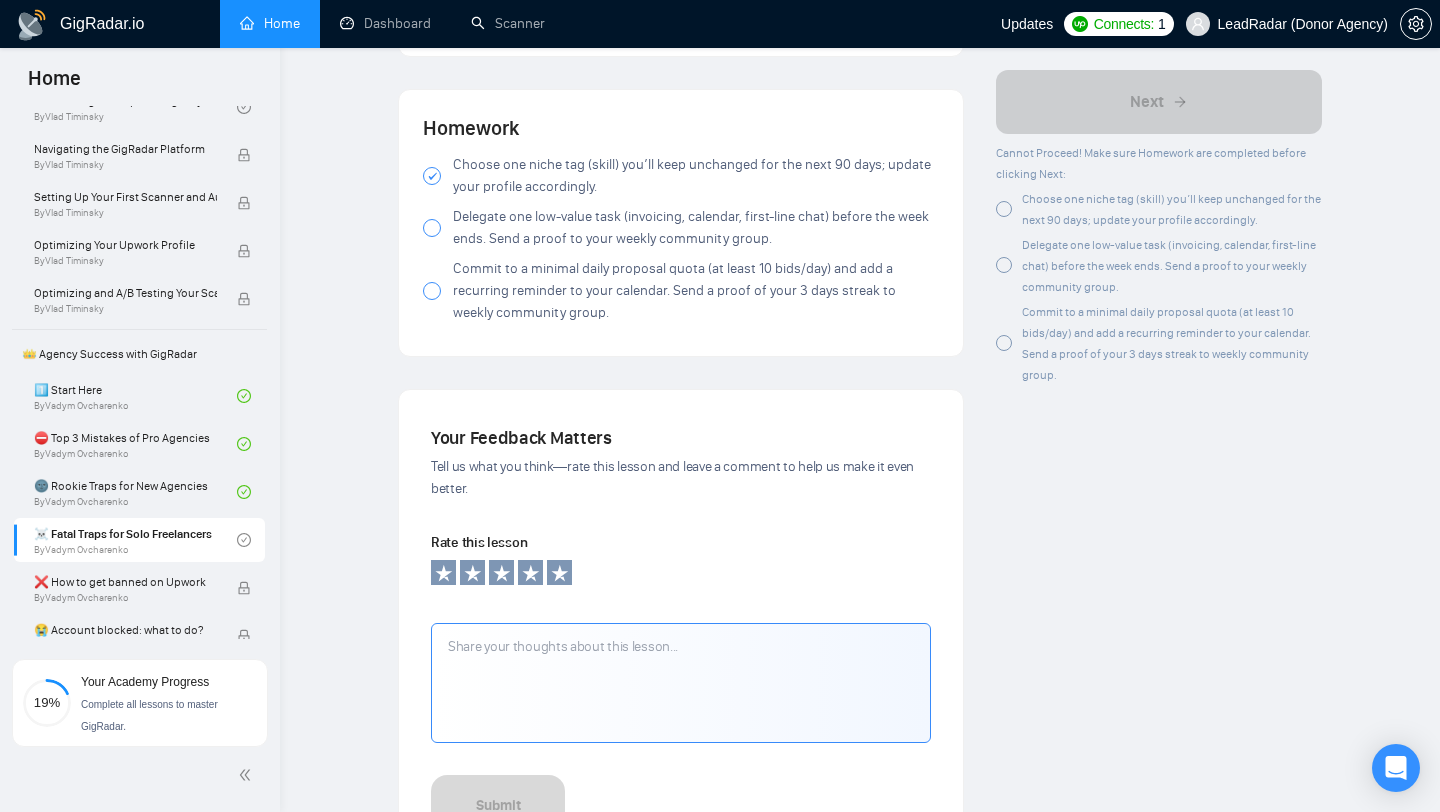 click at bounding box center [432, 228] 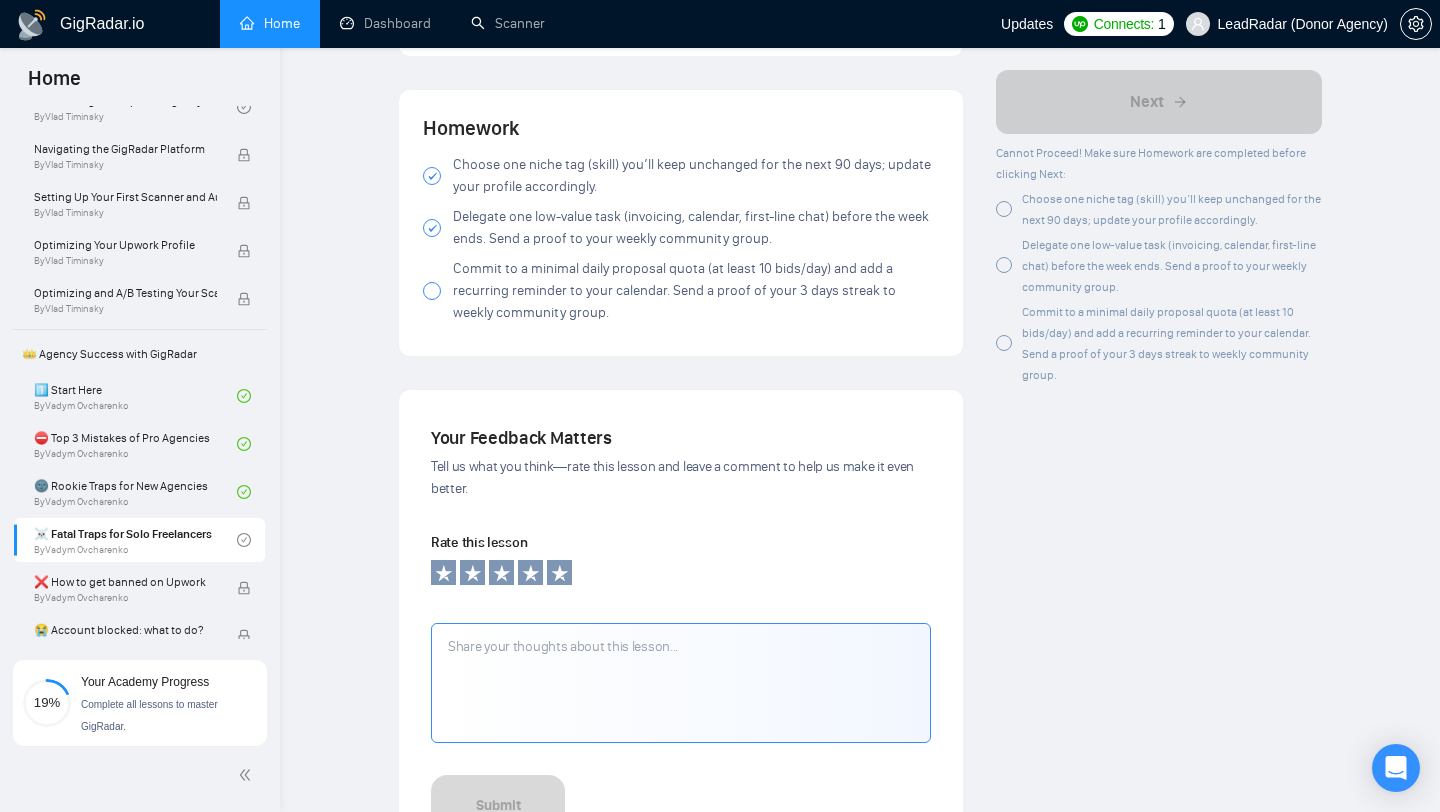 click at bounding box center (432, 291) 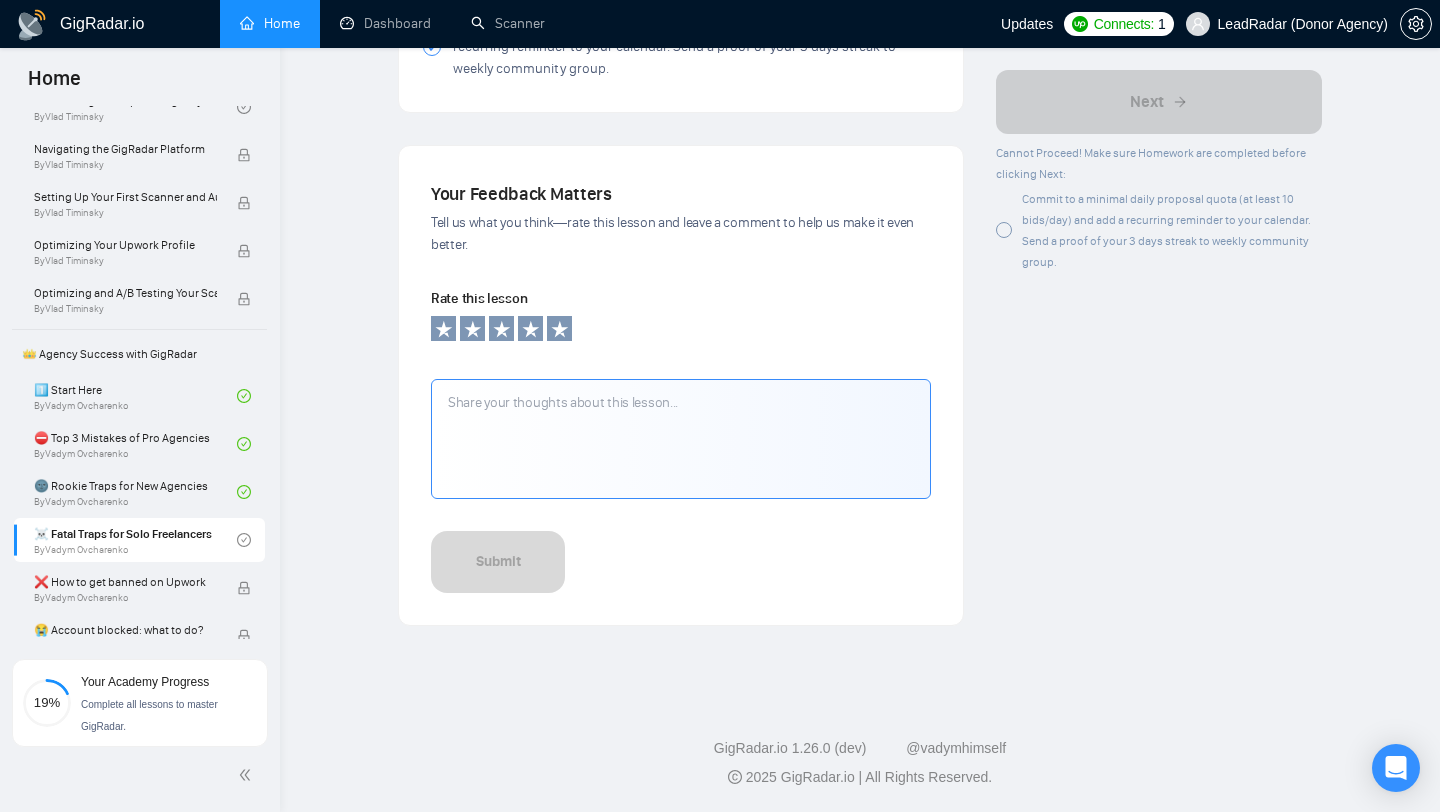scroll, scrollTop: 2514, scrollLeft: 0, axis: vertical 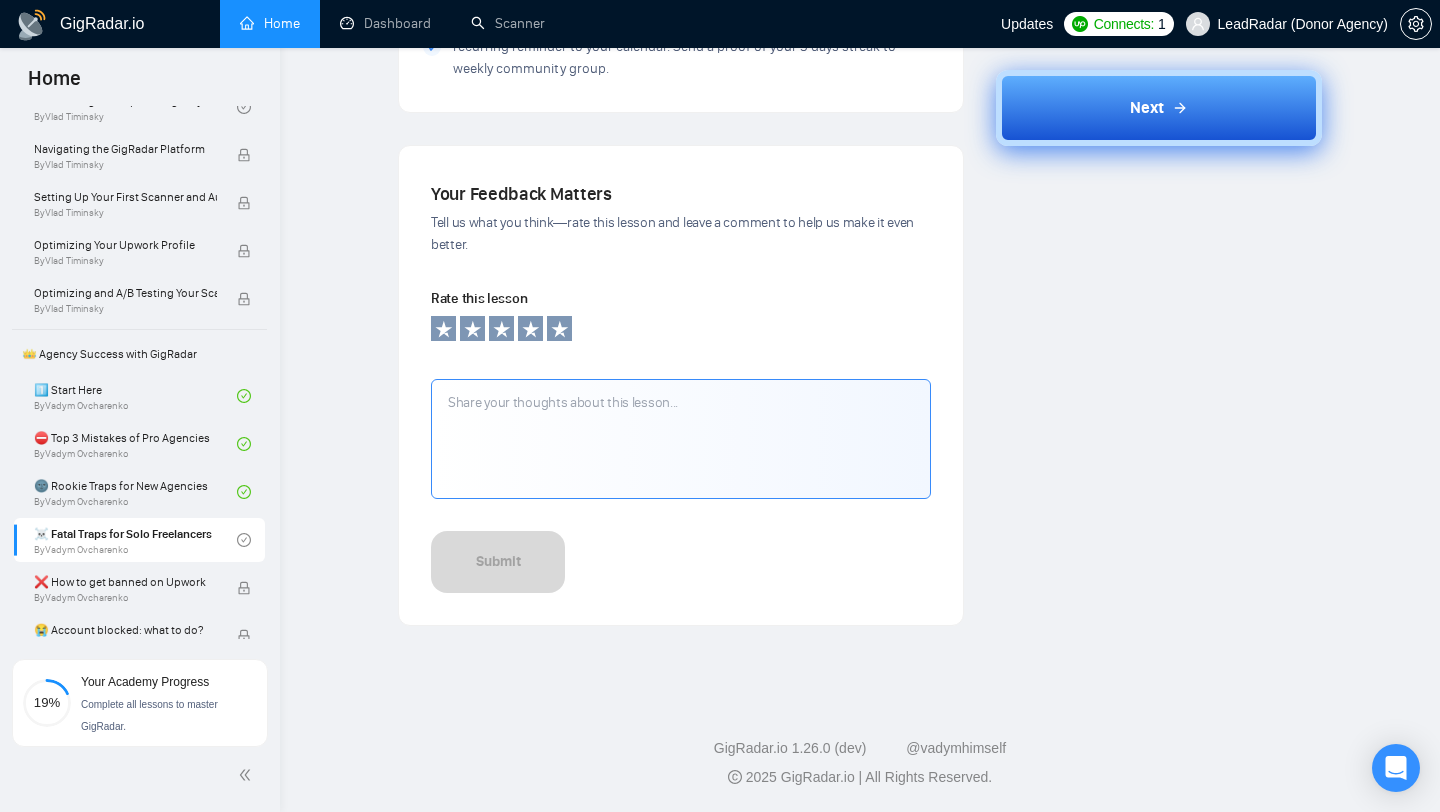 click on "Next" at bounding box center [1159, 108] 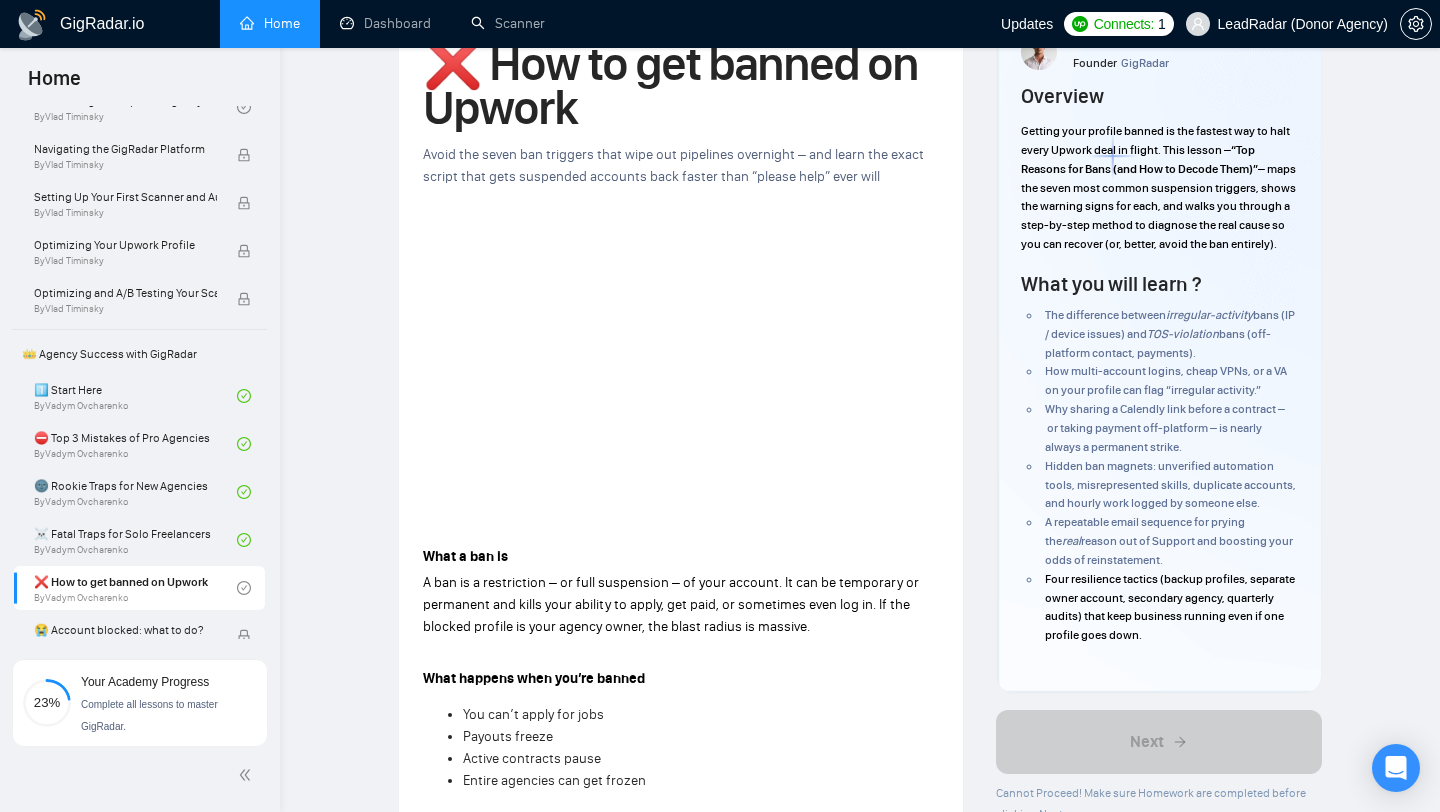 scroll, scrollTop: 0, scrollLeft: 0, axis: both 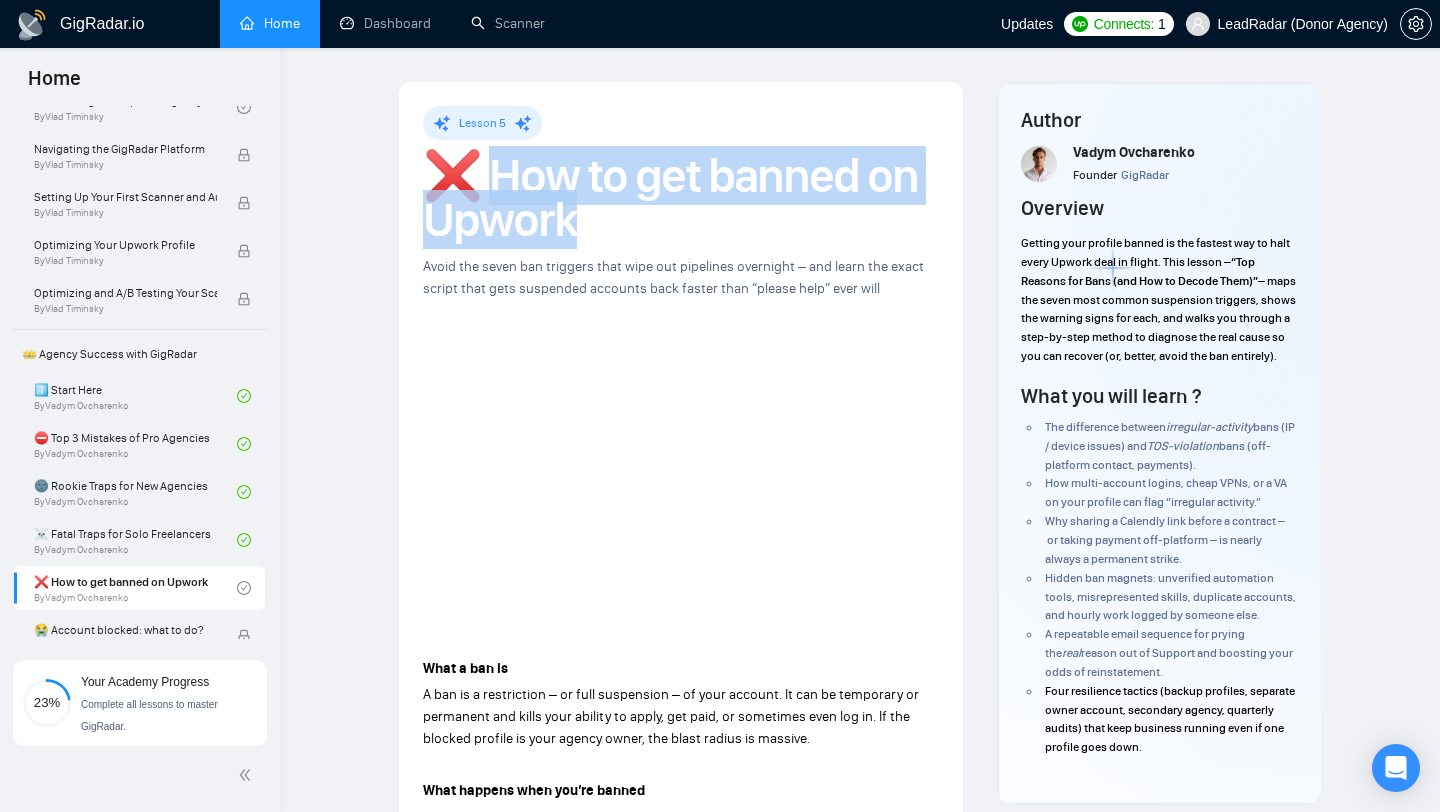 drag, startPoint x: 484, startPoint y: 178, endPoint x: 570, endPoint y: 212, distance: 92.47703 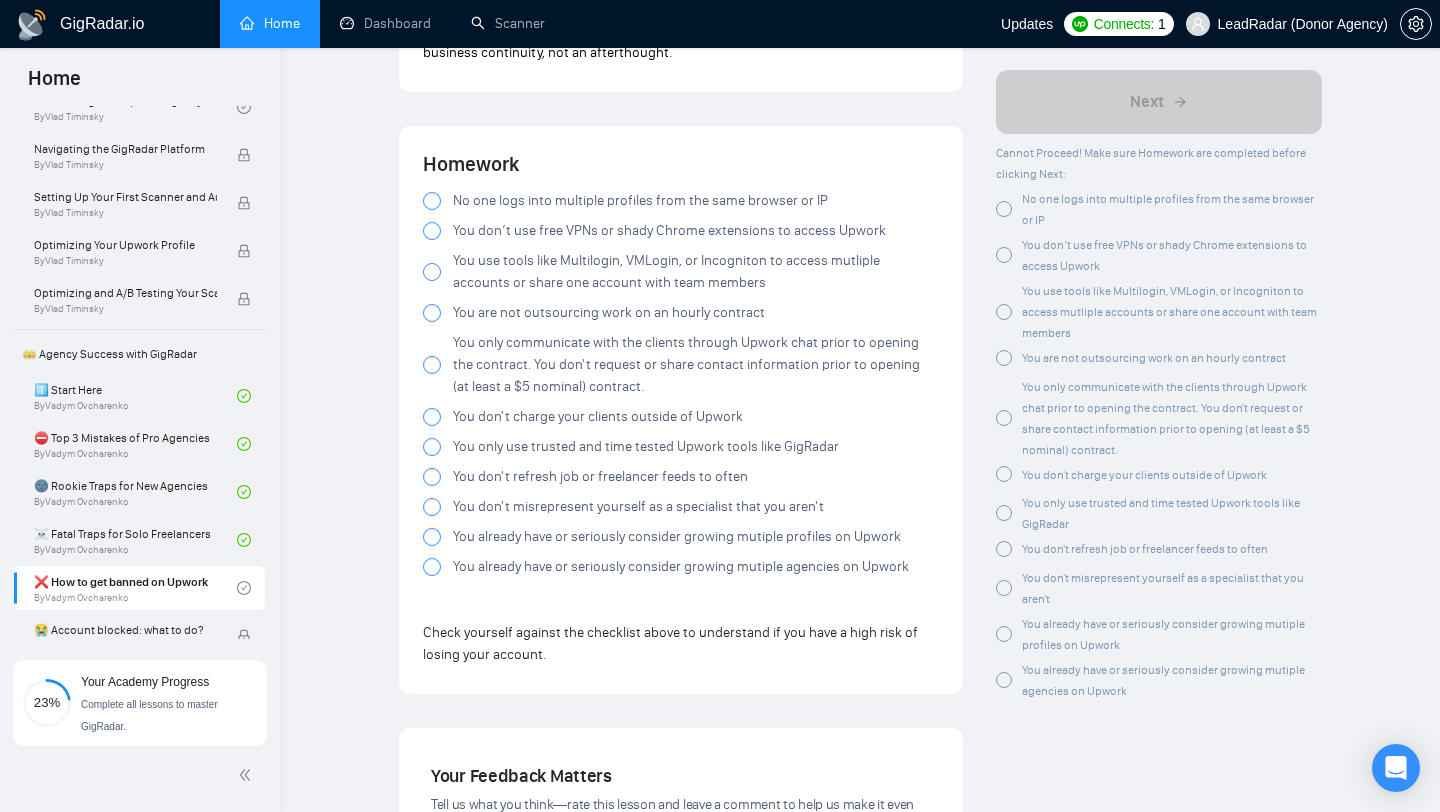 scroll, scrollTop: 3608, scrollLeft: 0, axis: vertical 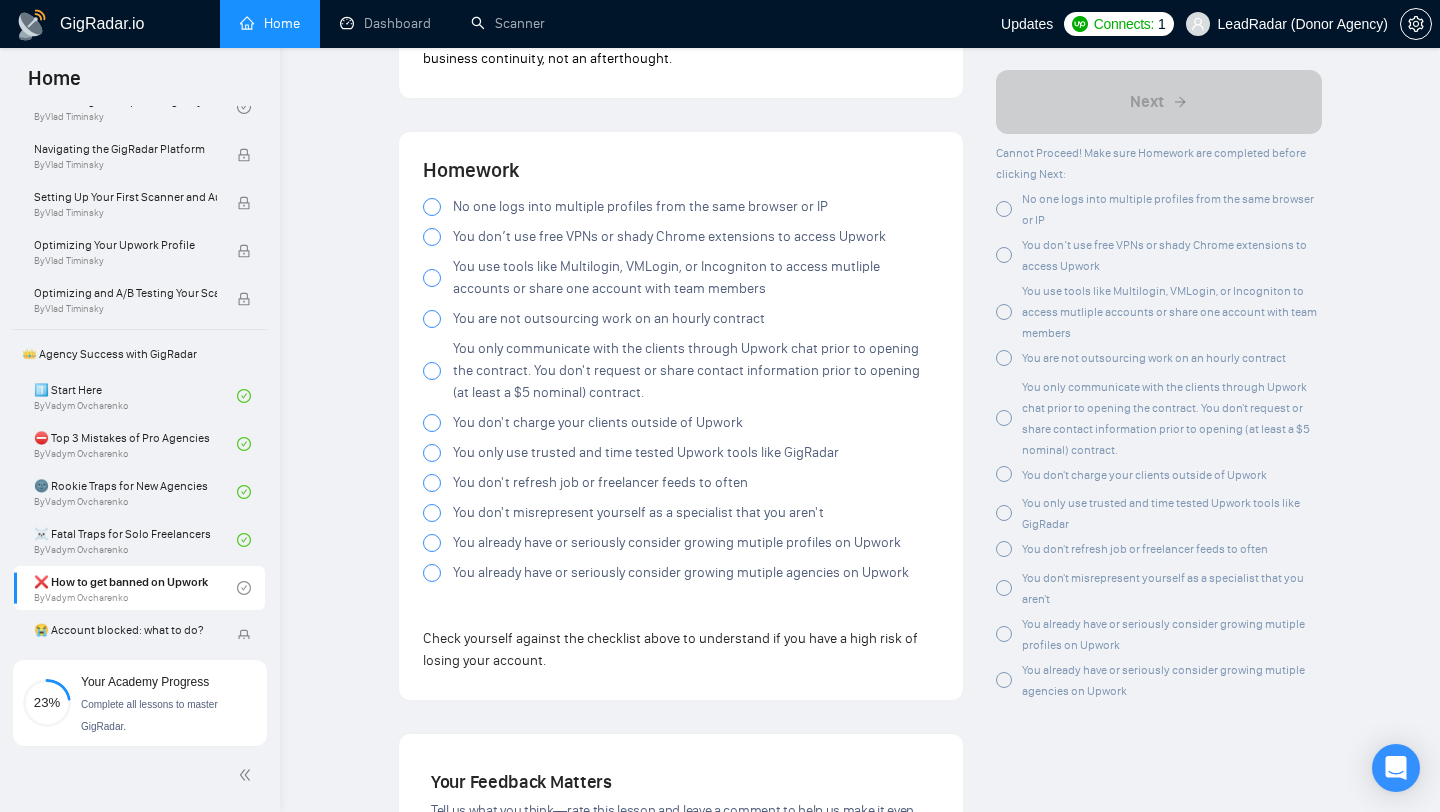 click at bounding box center [432, 207] 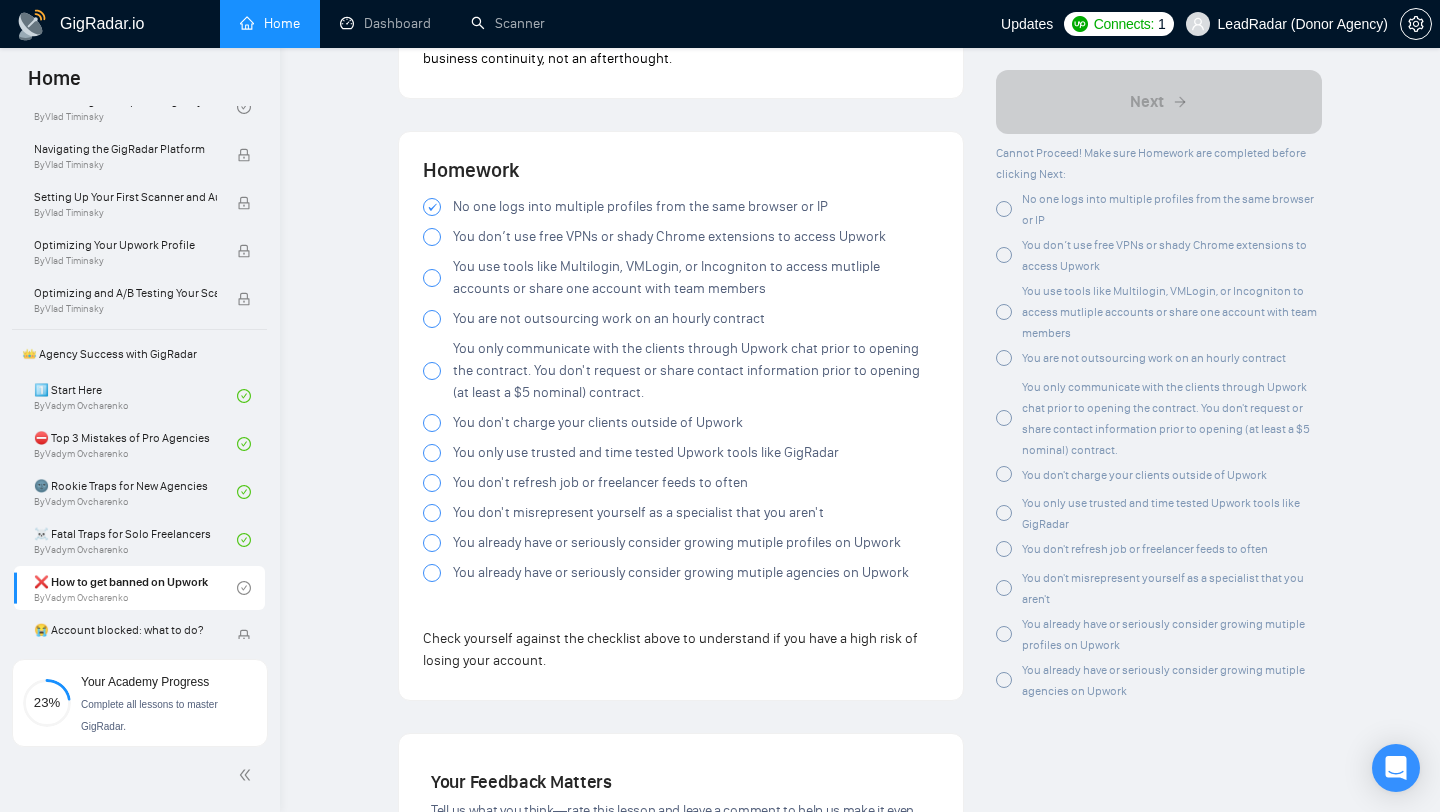 click at bounding box center [432, 237] 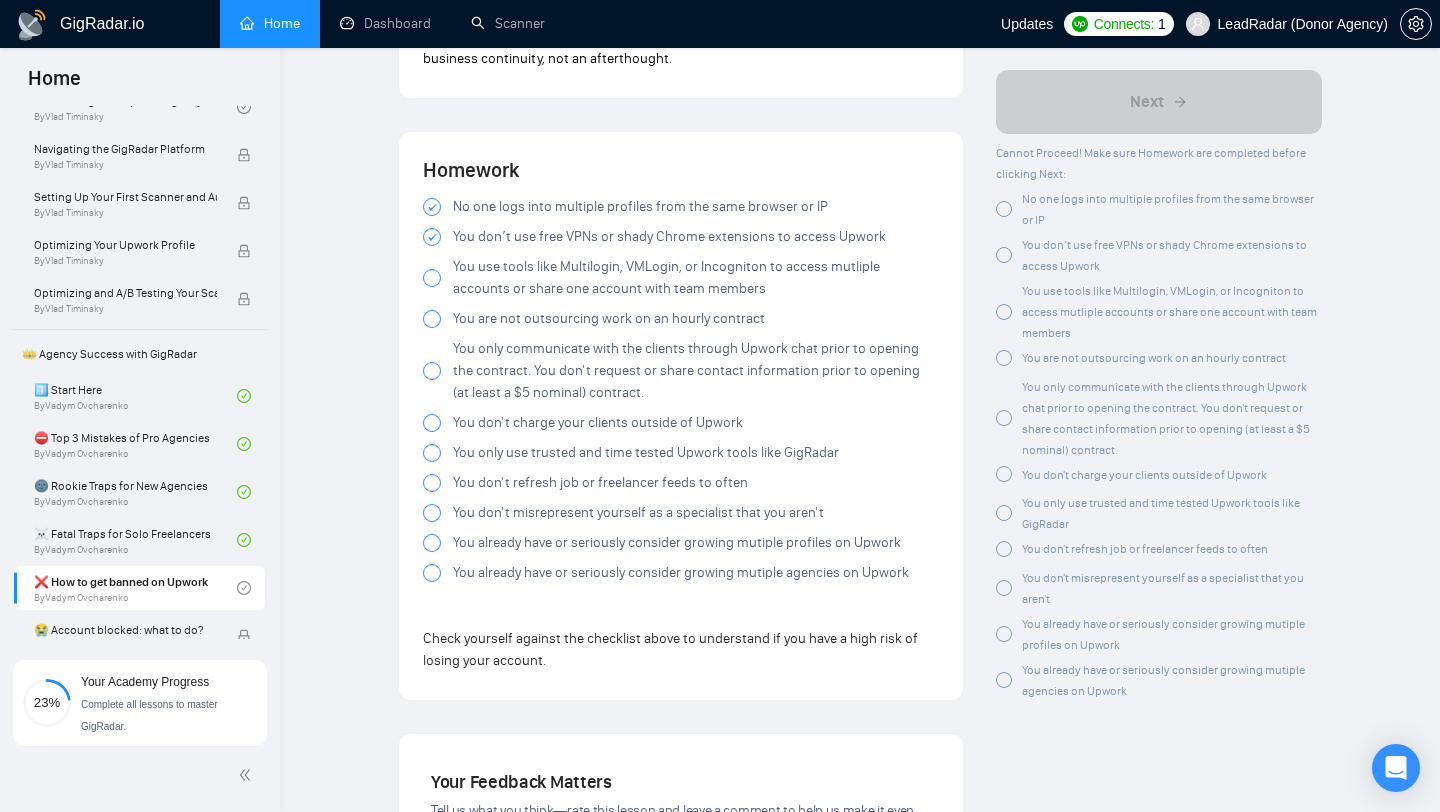 click at bounding box center [432, 278] 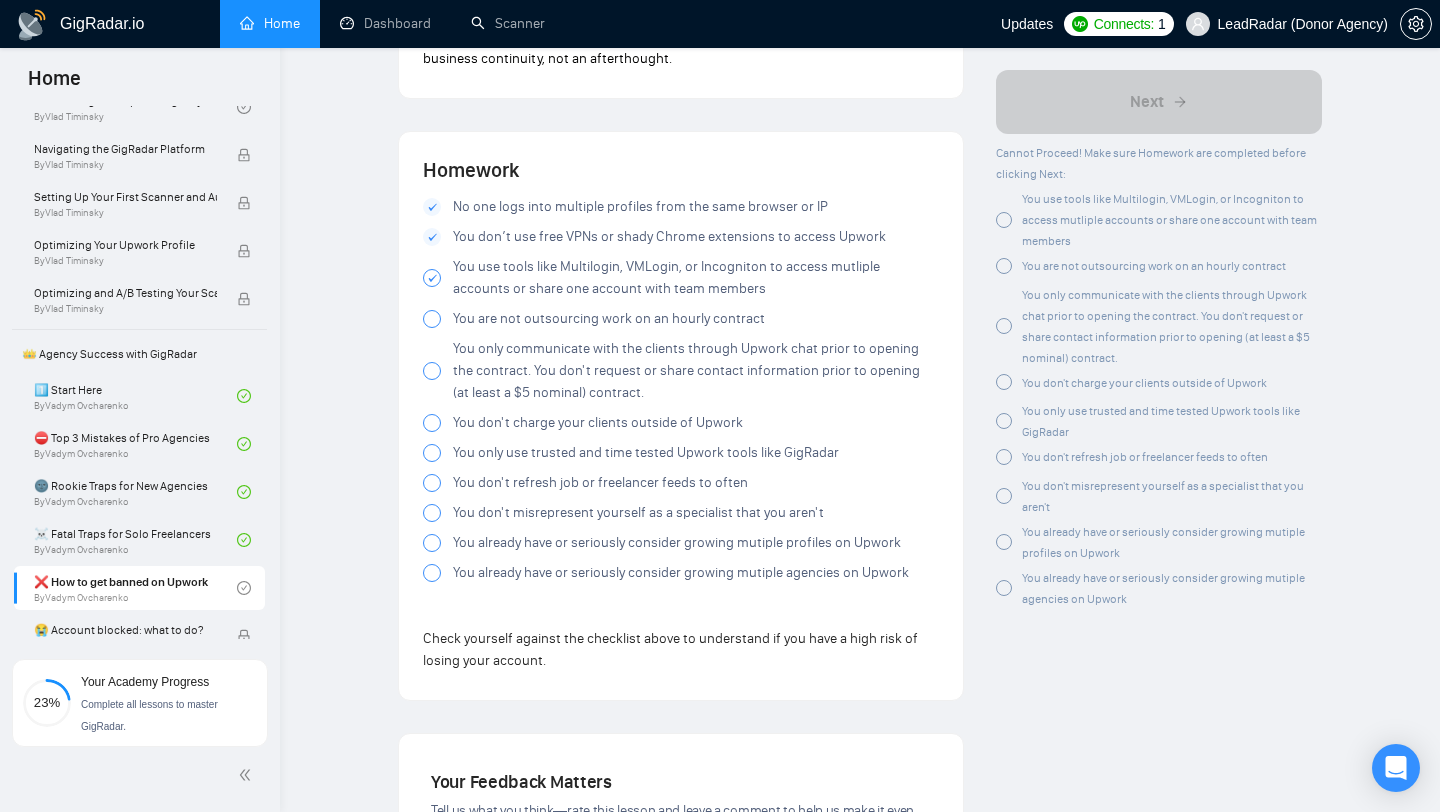 click at bounding box center (432, 319) 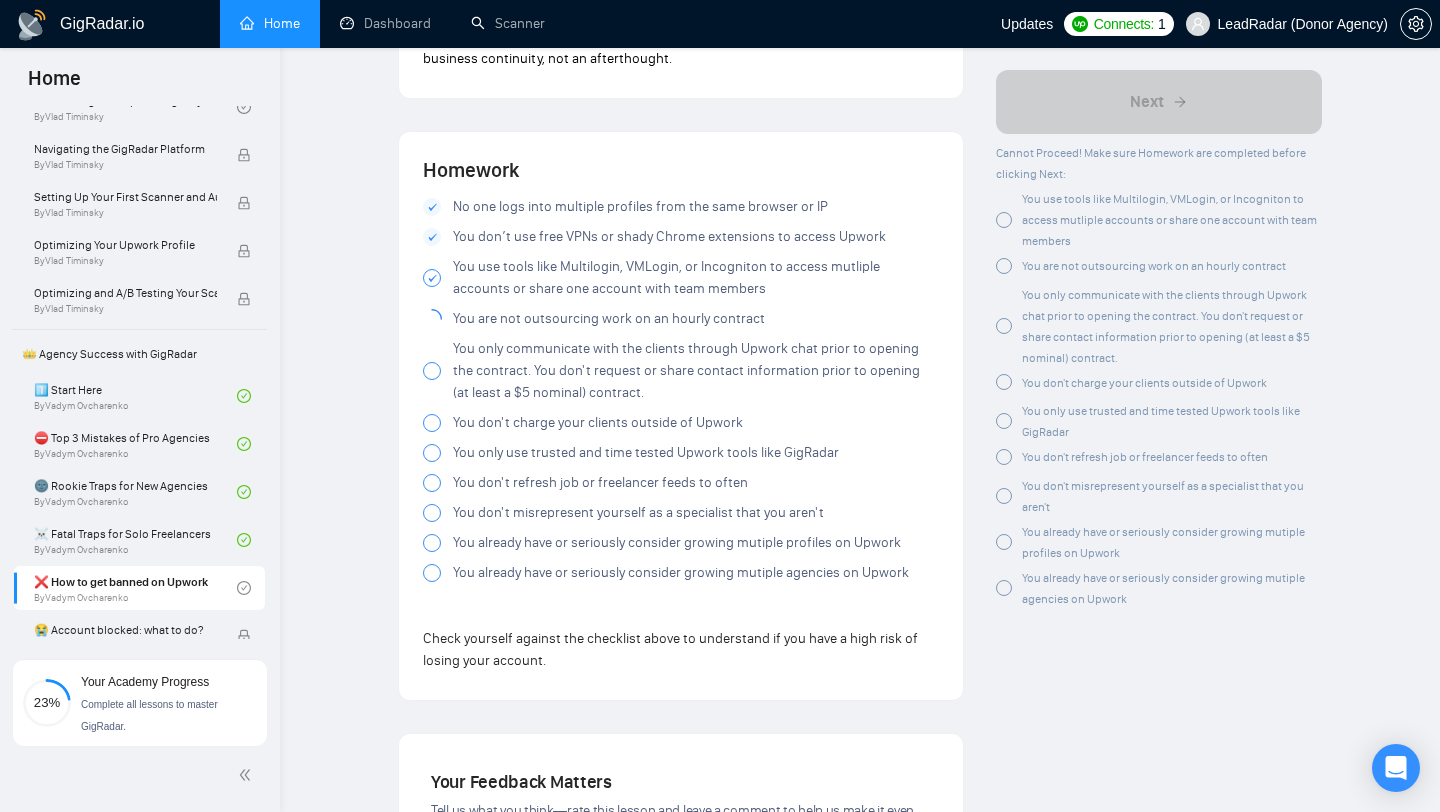 click at bounding box center [432, 371] 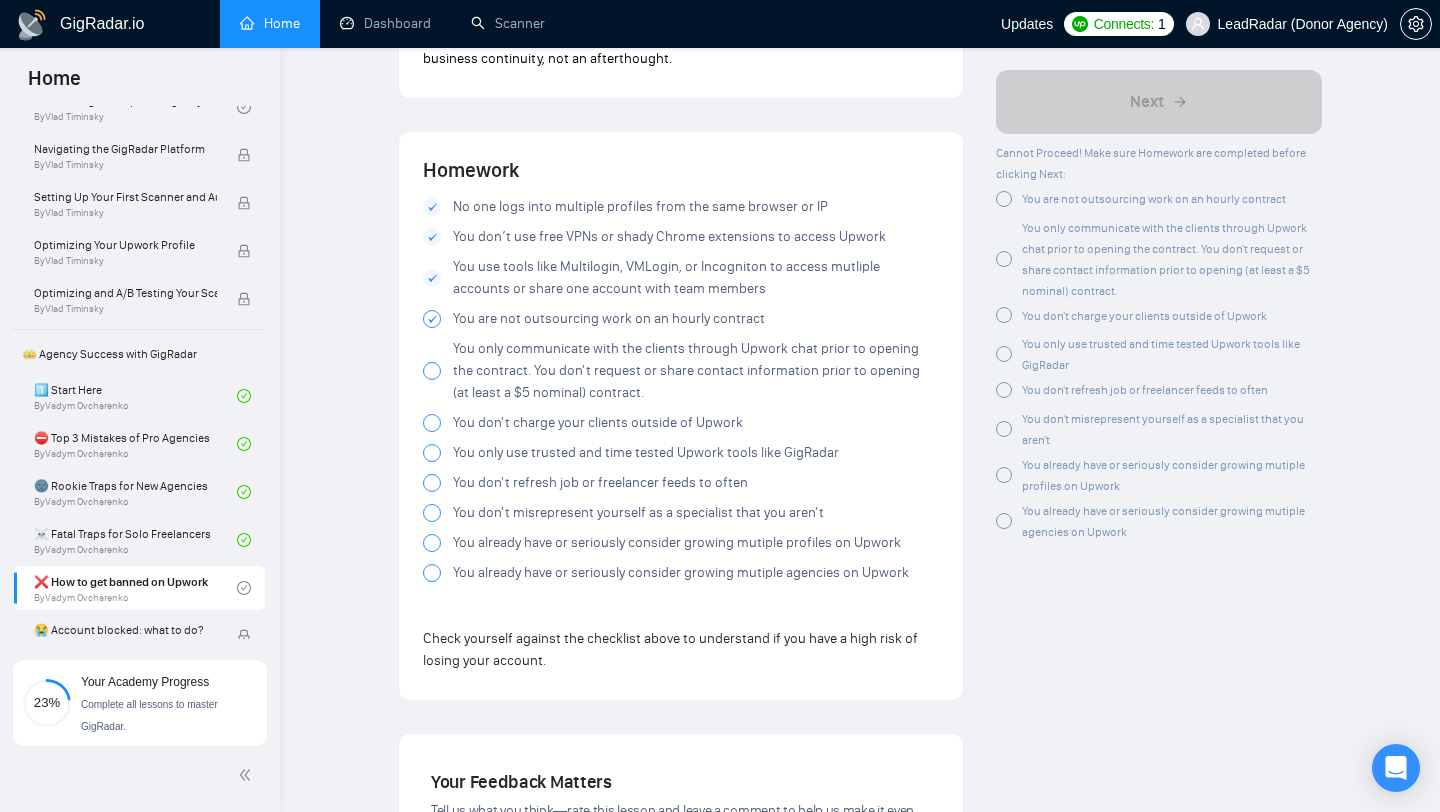 click at bounding box center (432, 371) 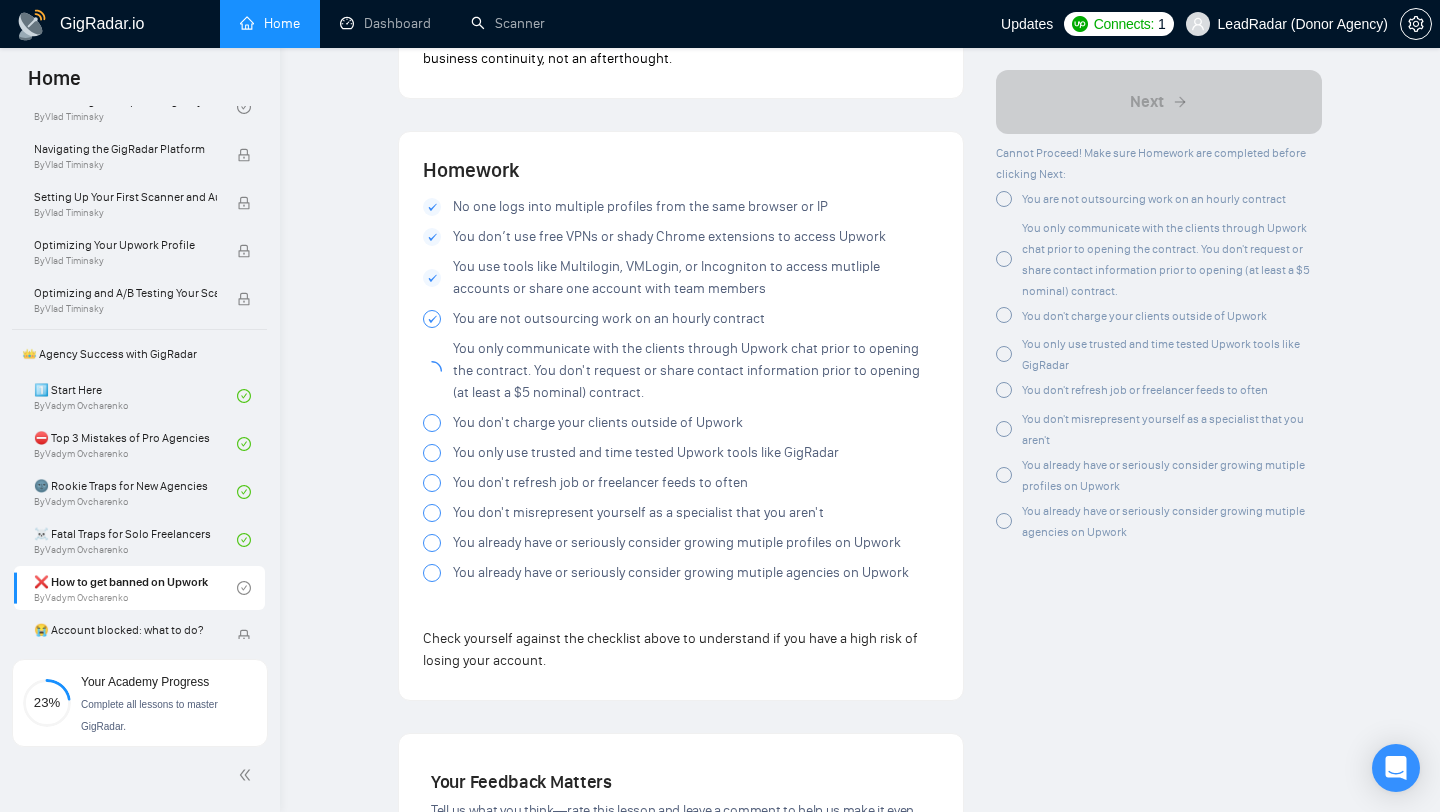 click at bounding box center [432, 423] 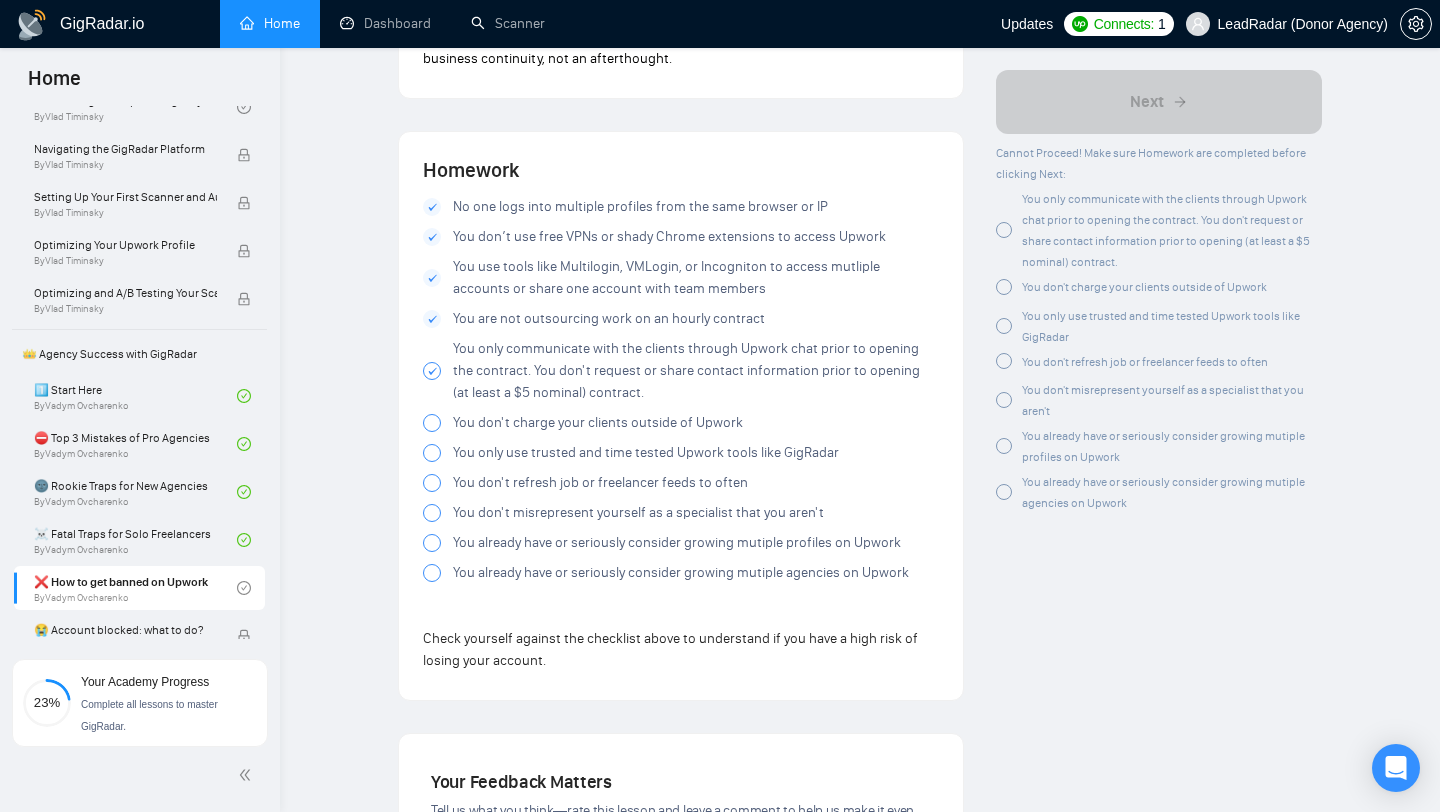 click at bounding box center (432, 423) 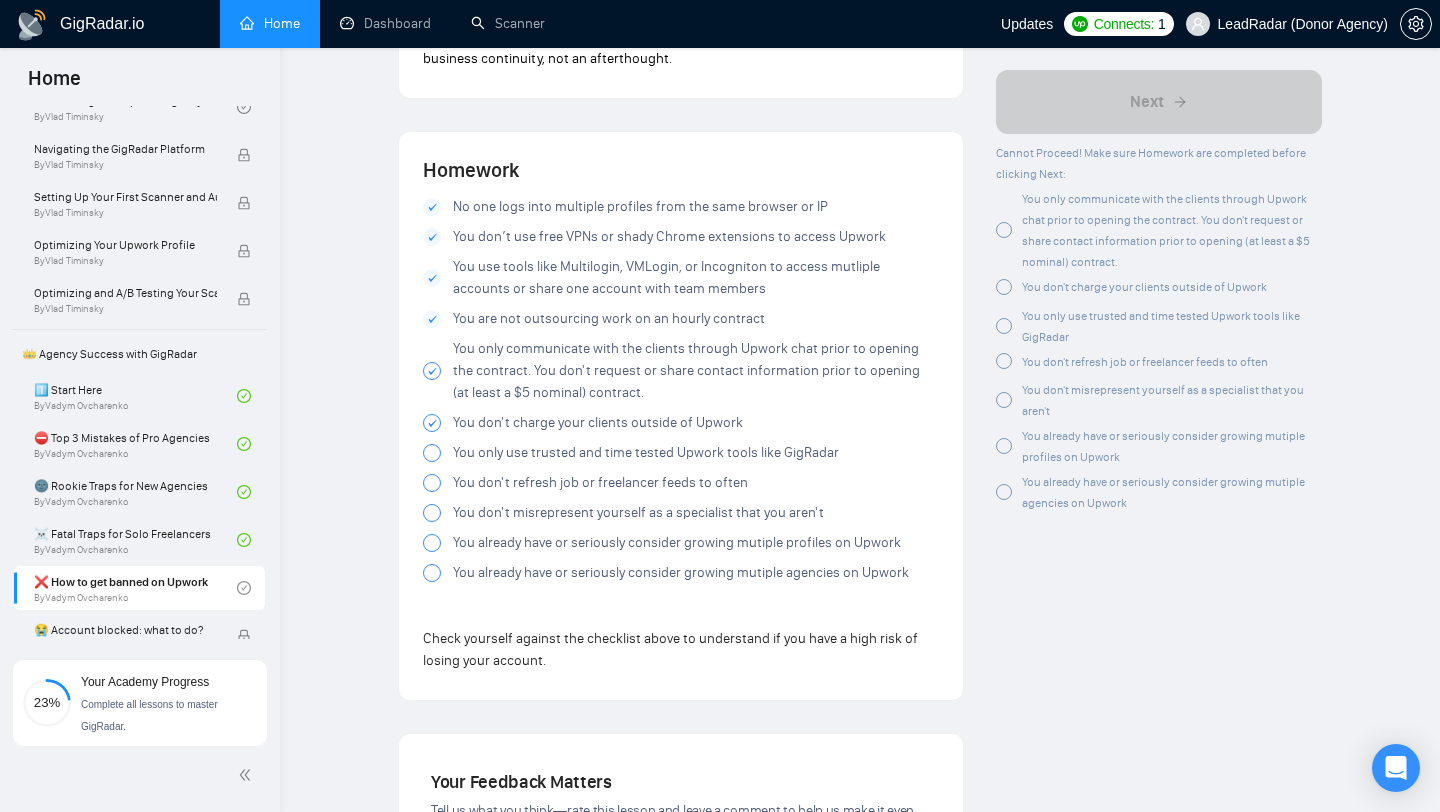 click at bounding box center [432, 453] 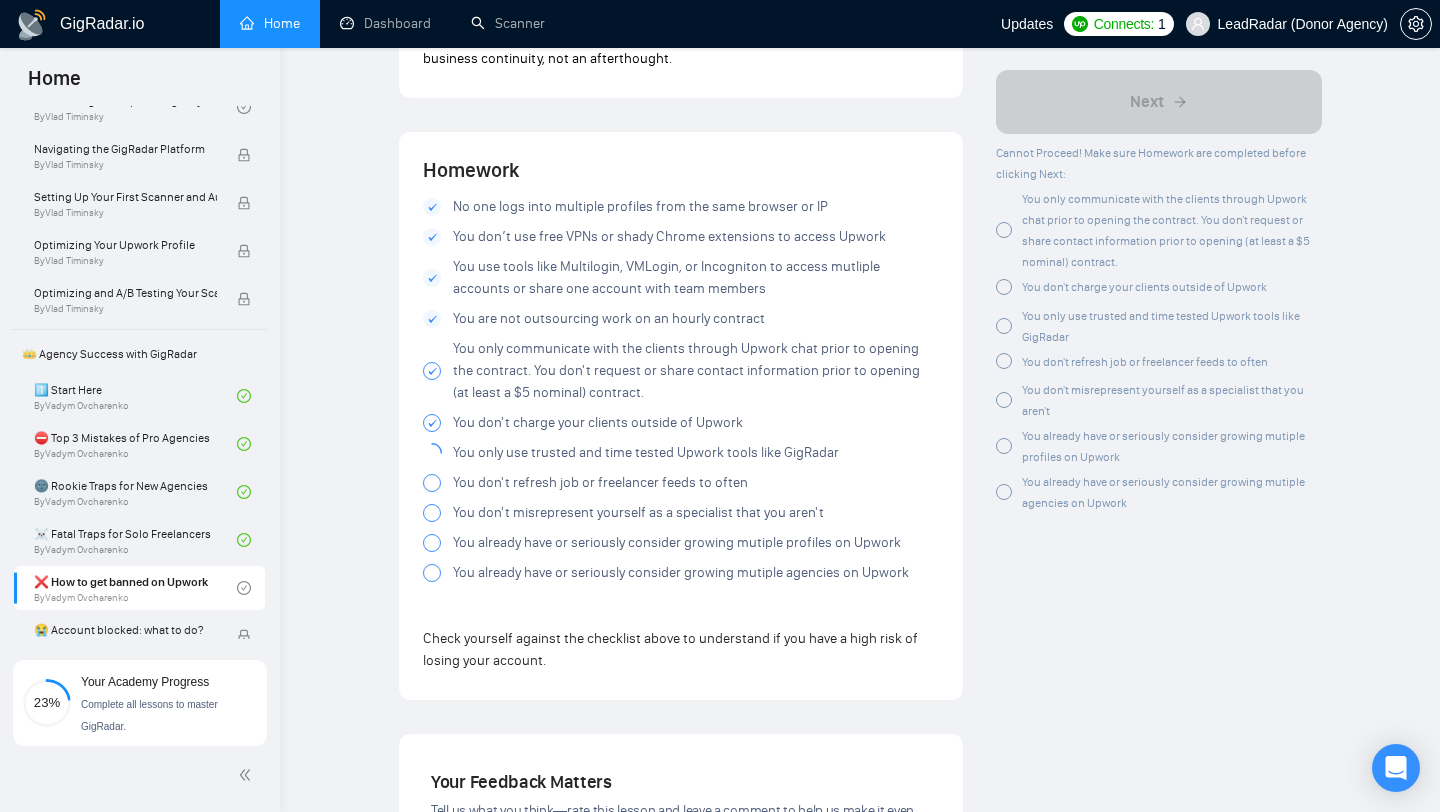 click at bounding box center (432, 483) 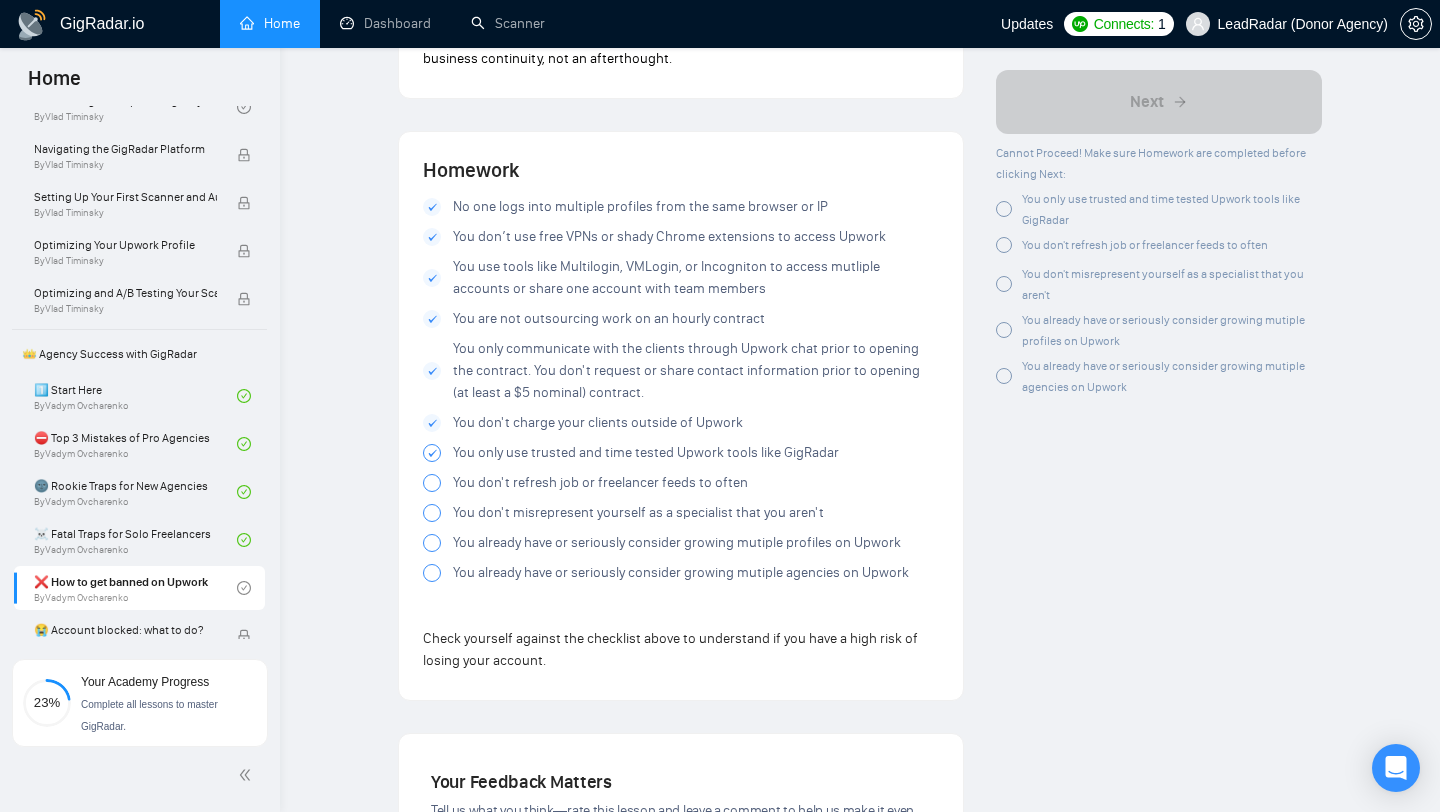 click at bounding box center [432, 483] 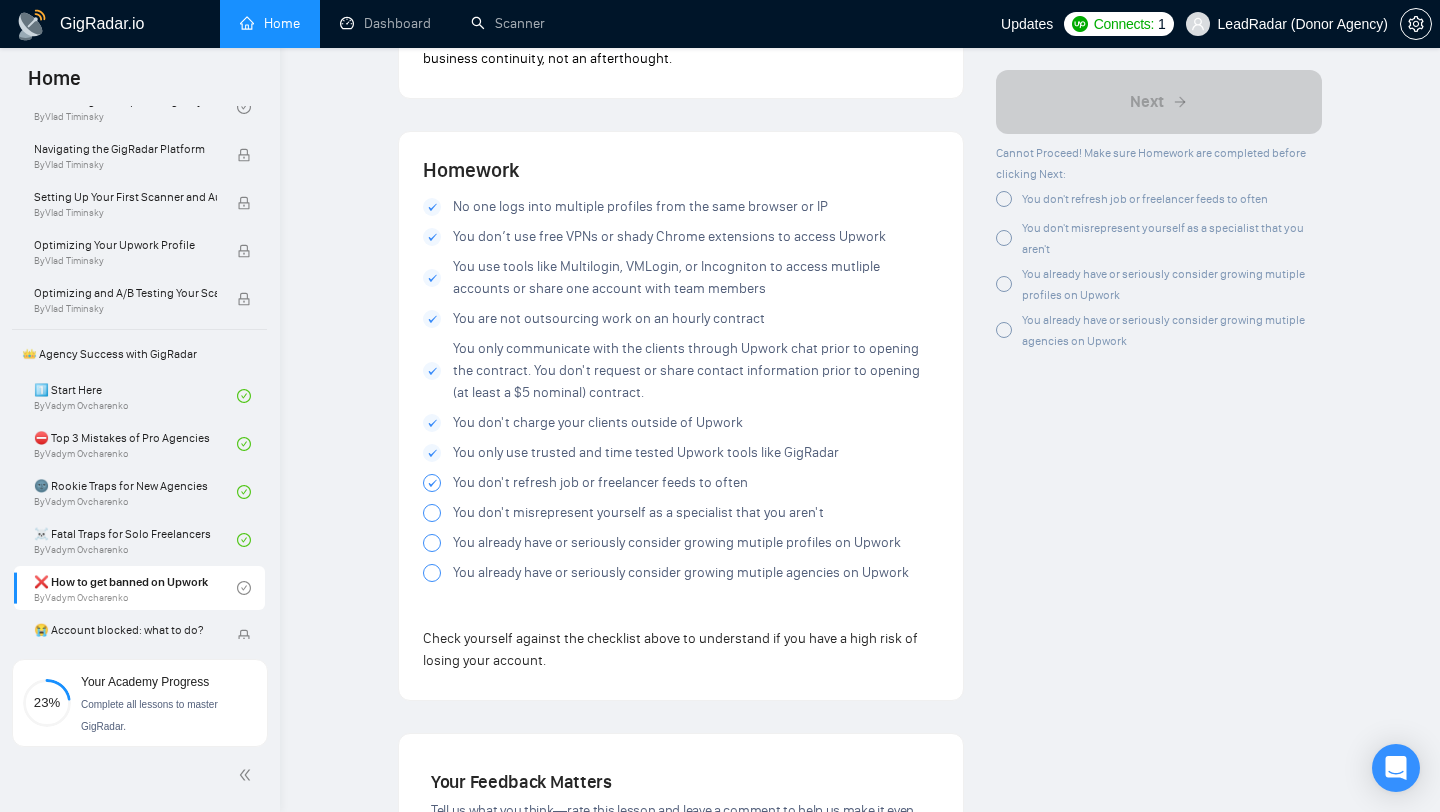 click at bounding box center [432, 513] 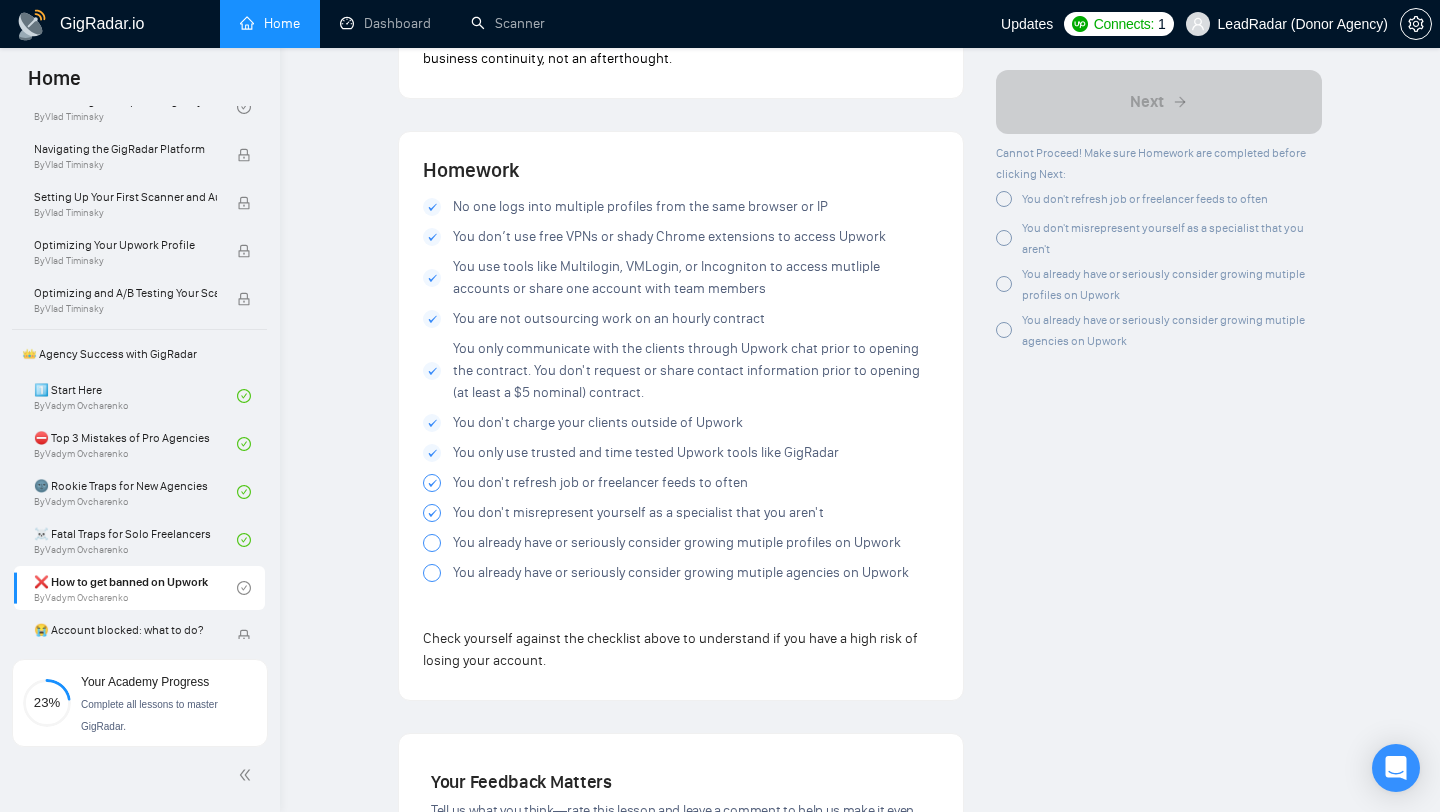 click at bounding box center (432, 543) 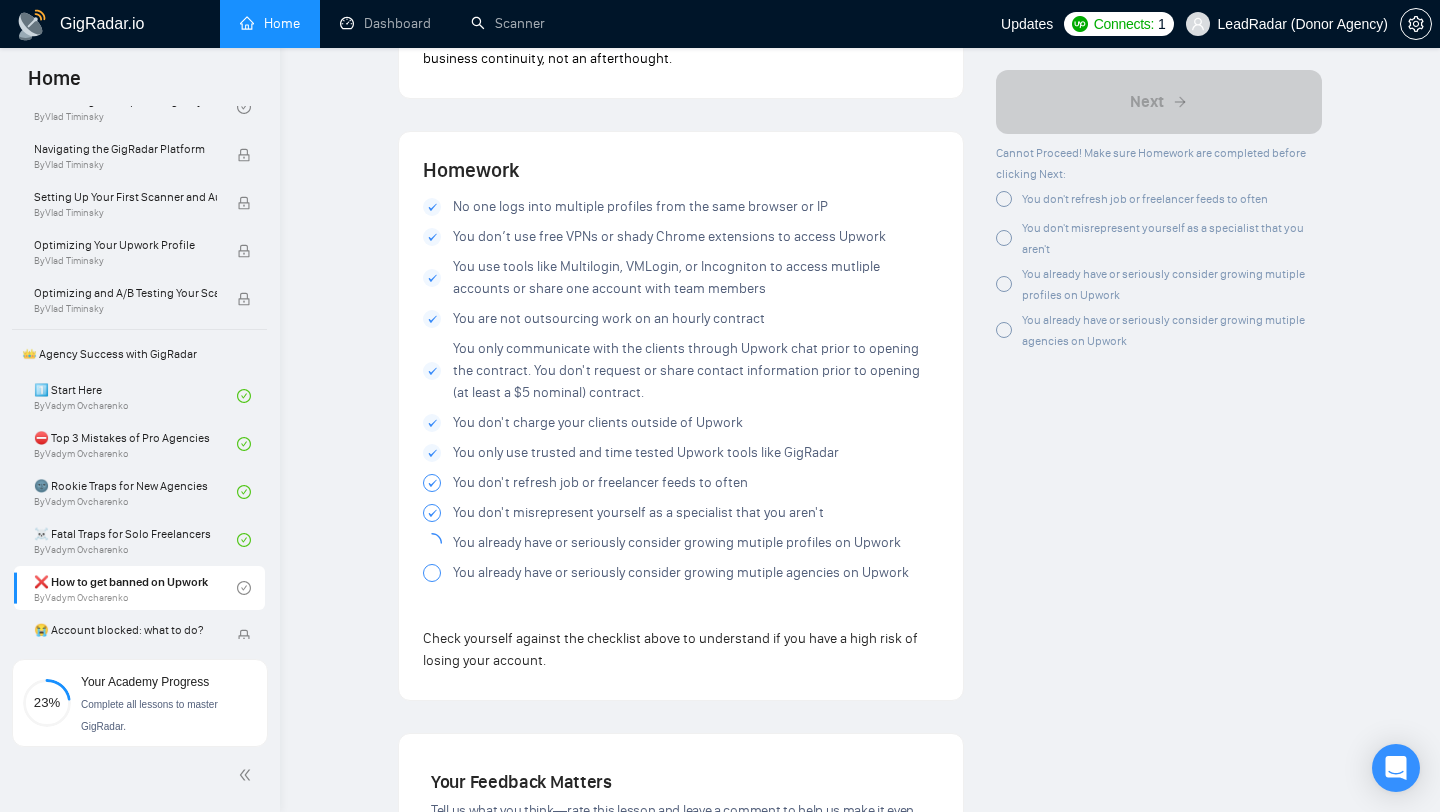 click at bounding box center (432, 573) 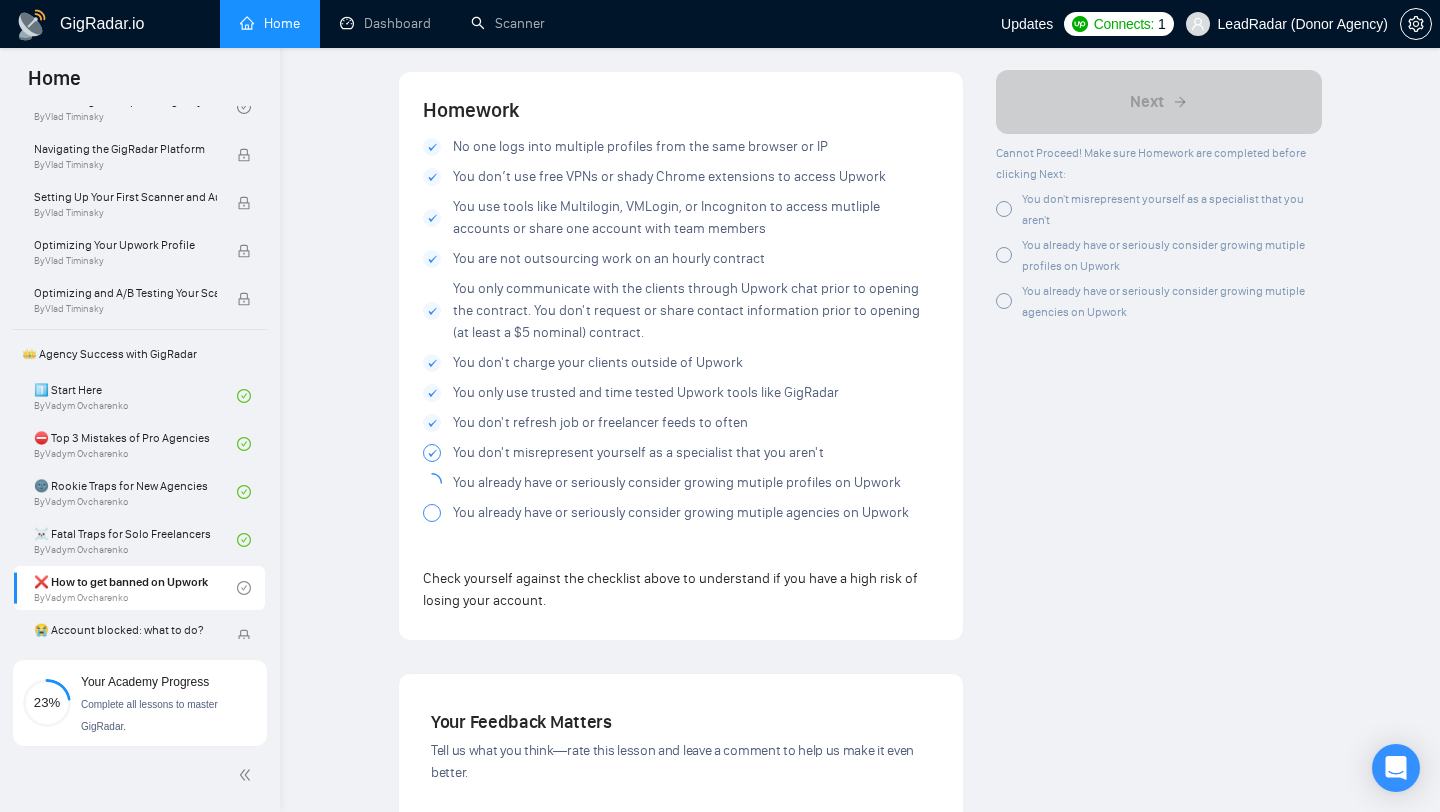 scroll, scrollTop: 3673, scrollLeft: 0, axis: vertical 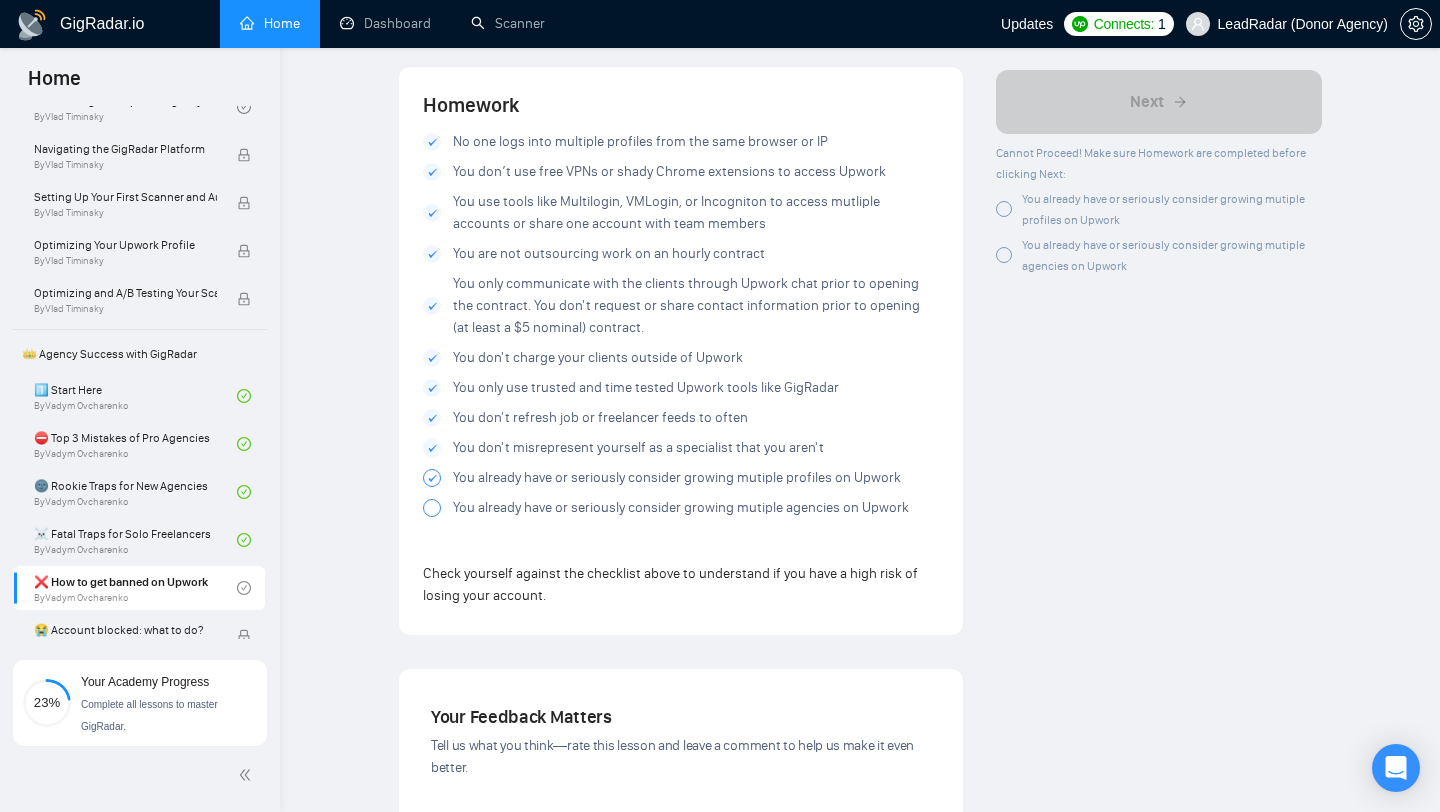 click at bounding box center (432, 508) 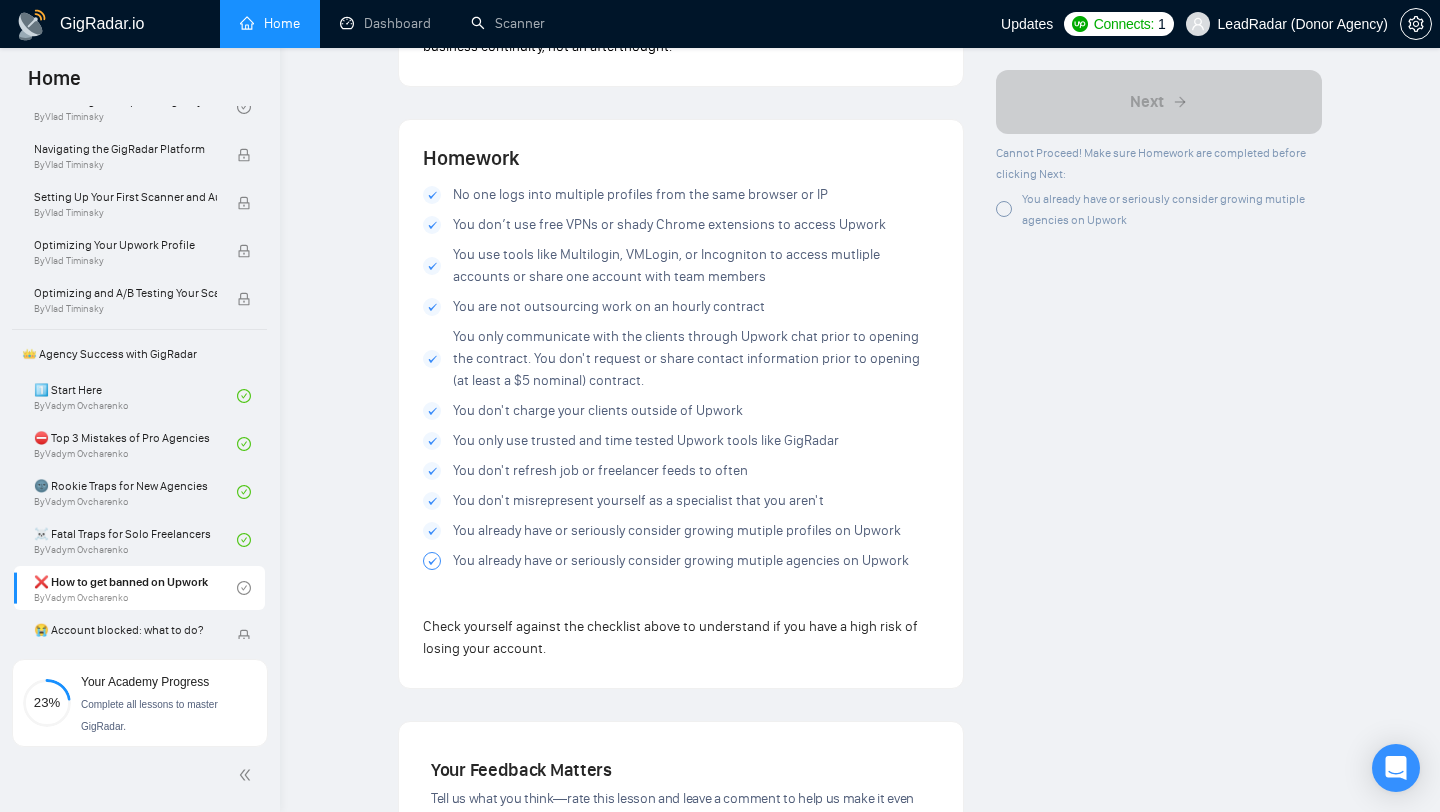 scroll, scrollTop: 3619, scrollLeft: 0, axis: vertical 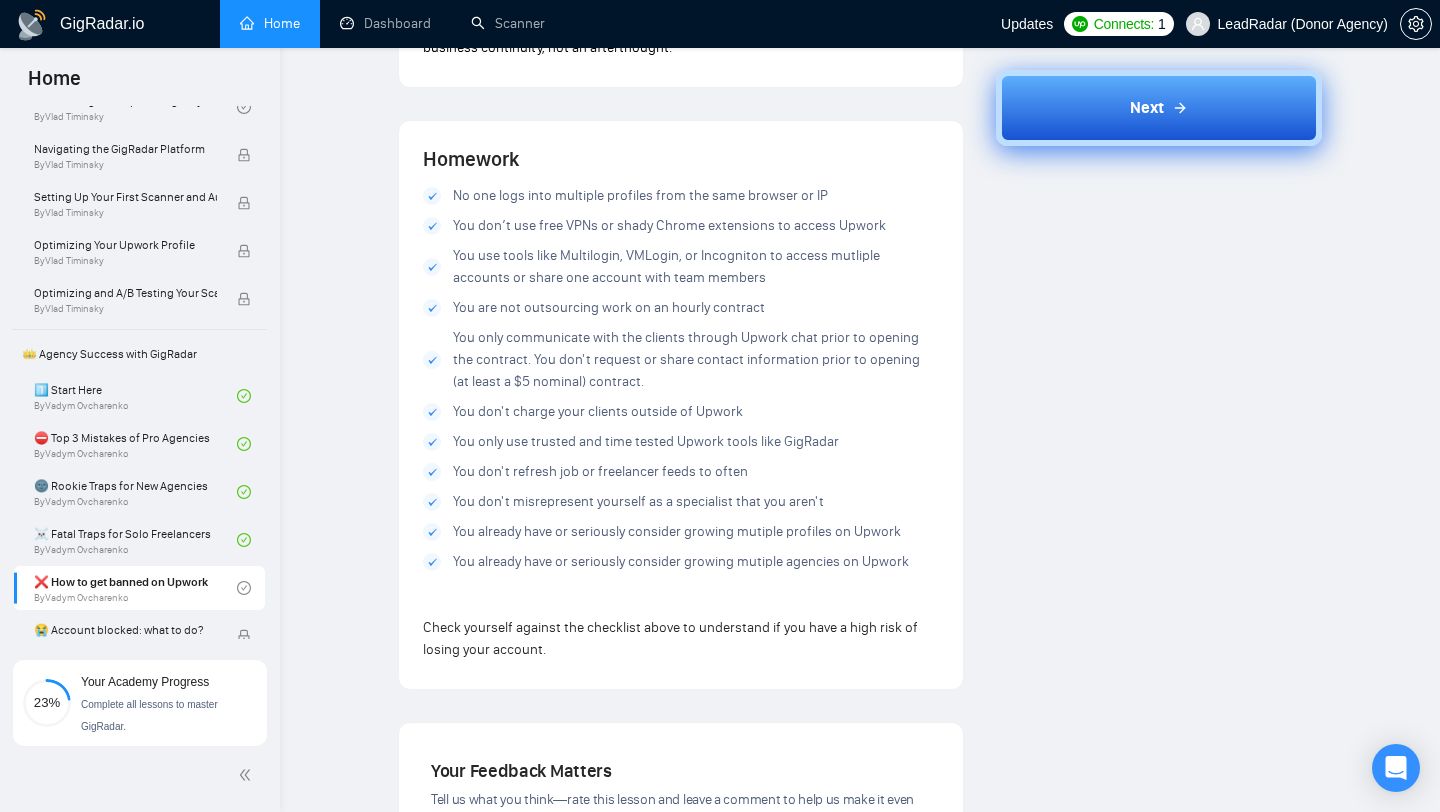 click on "Next" at bounding box center [1159, 108] 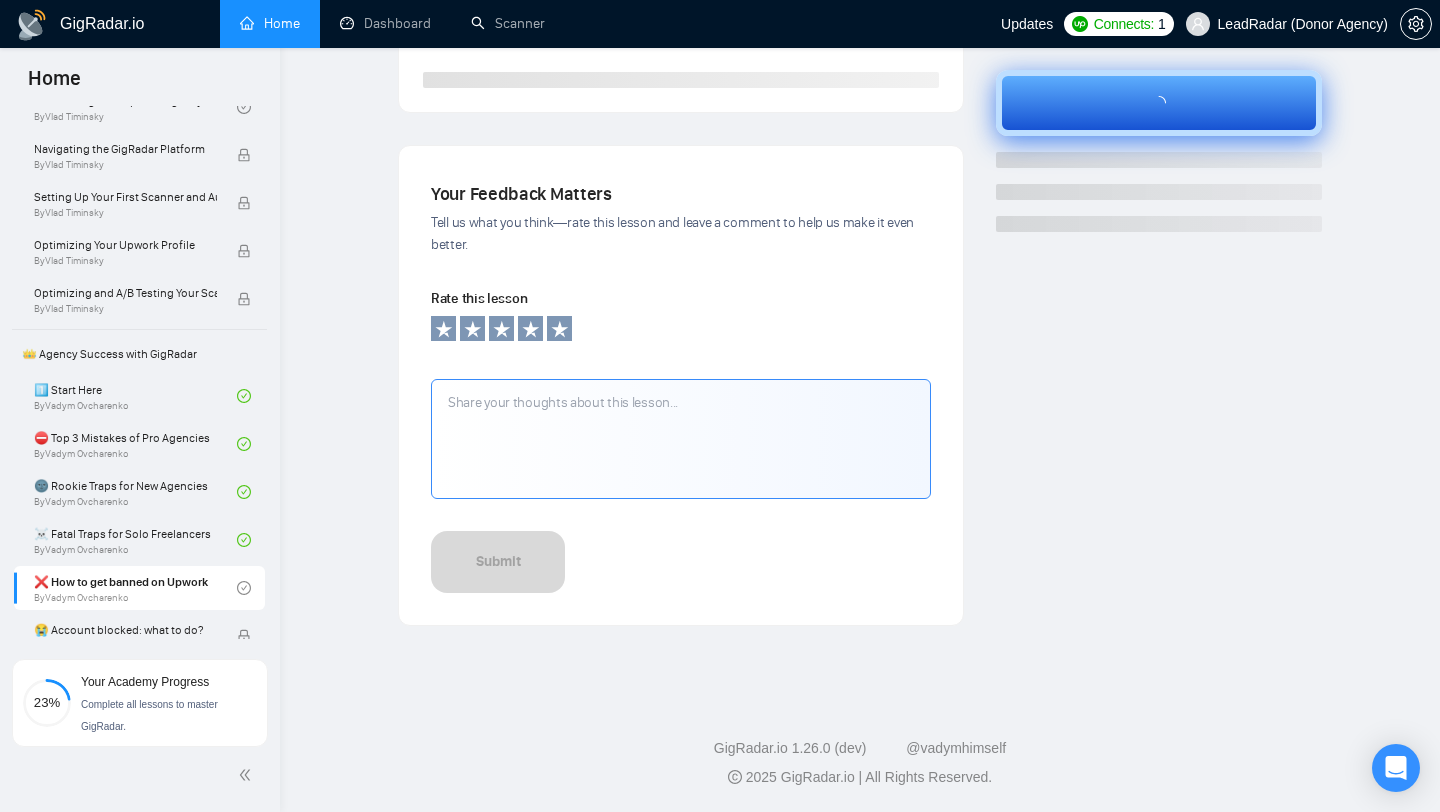 scroll, scrollTop: 572, scrollLeft: 0, axis: vertical 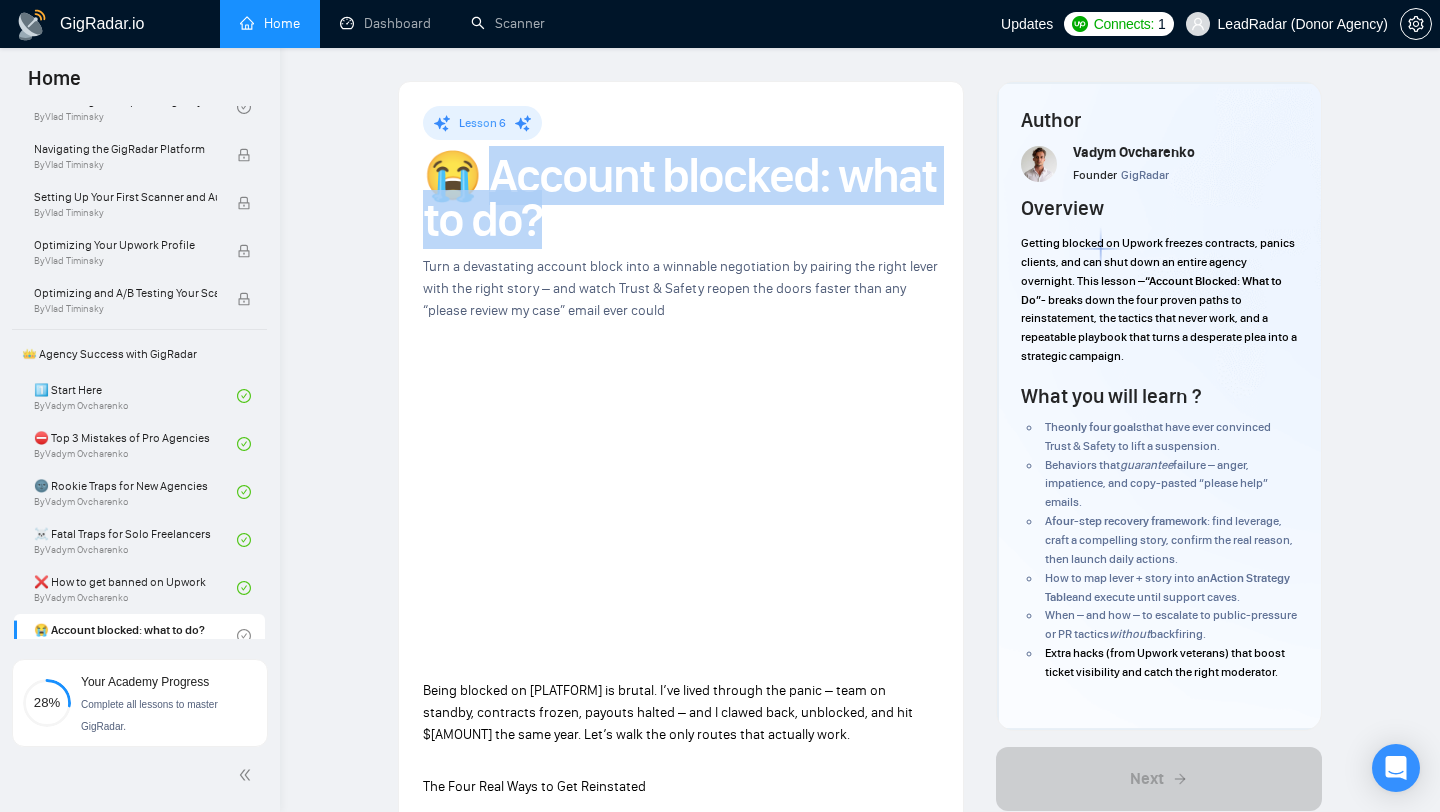 drag, startPoint x: 483, startPoint y: 173, endPoint x: 558, endPoint y: 239, distance: 99.90495 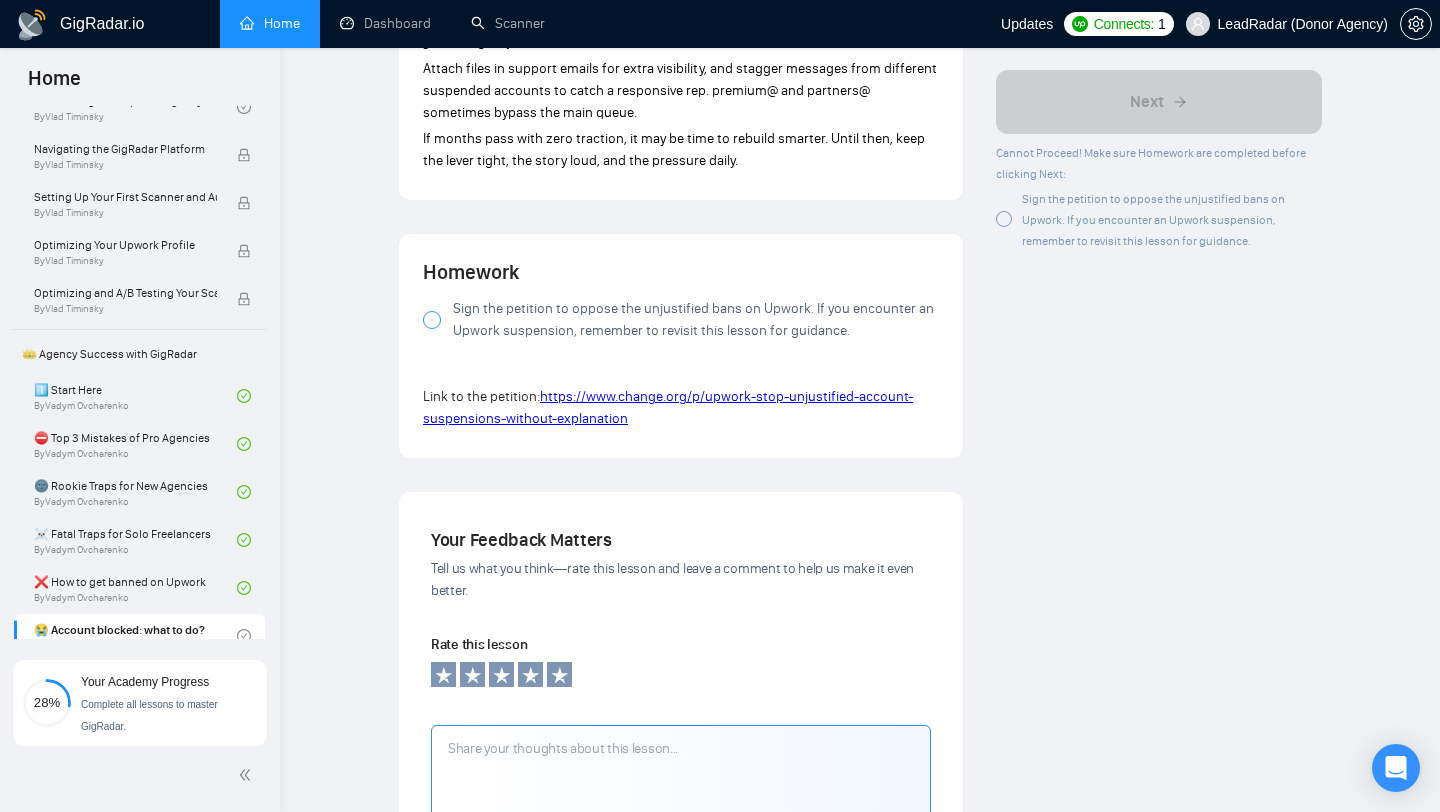 scroll, scrollTop: 1946, scrollLeft: 0, axis: vertical 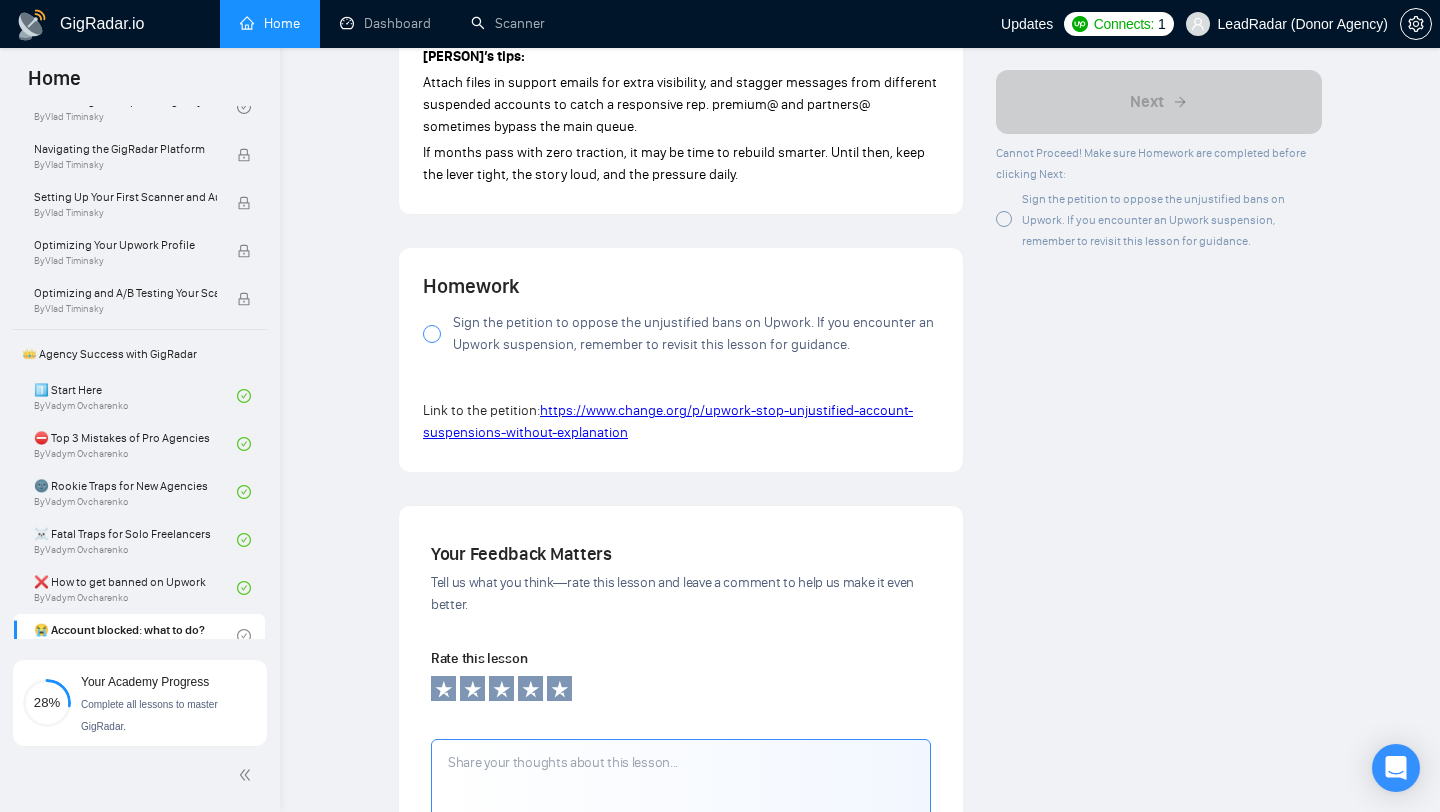 click at bounding box center [432, 334] 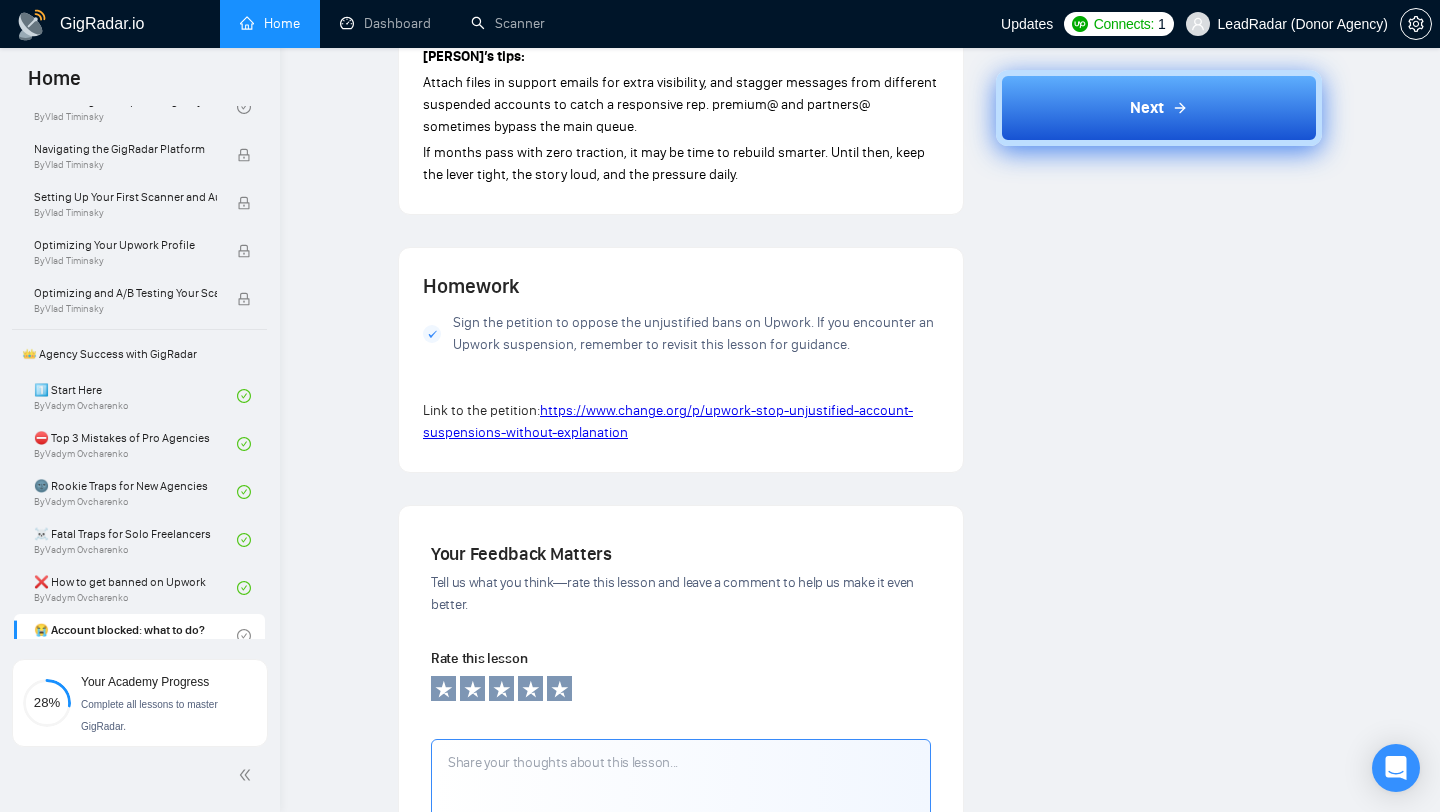 click on "Next" at bounding box center [1159, 108] 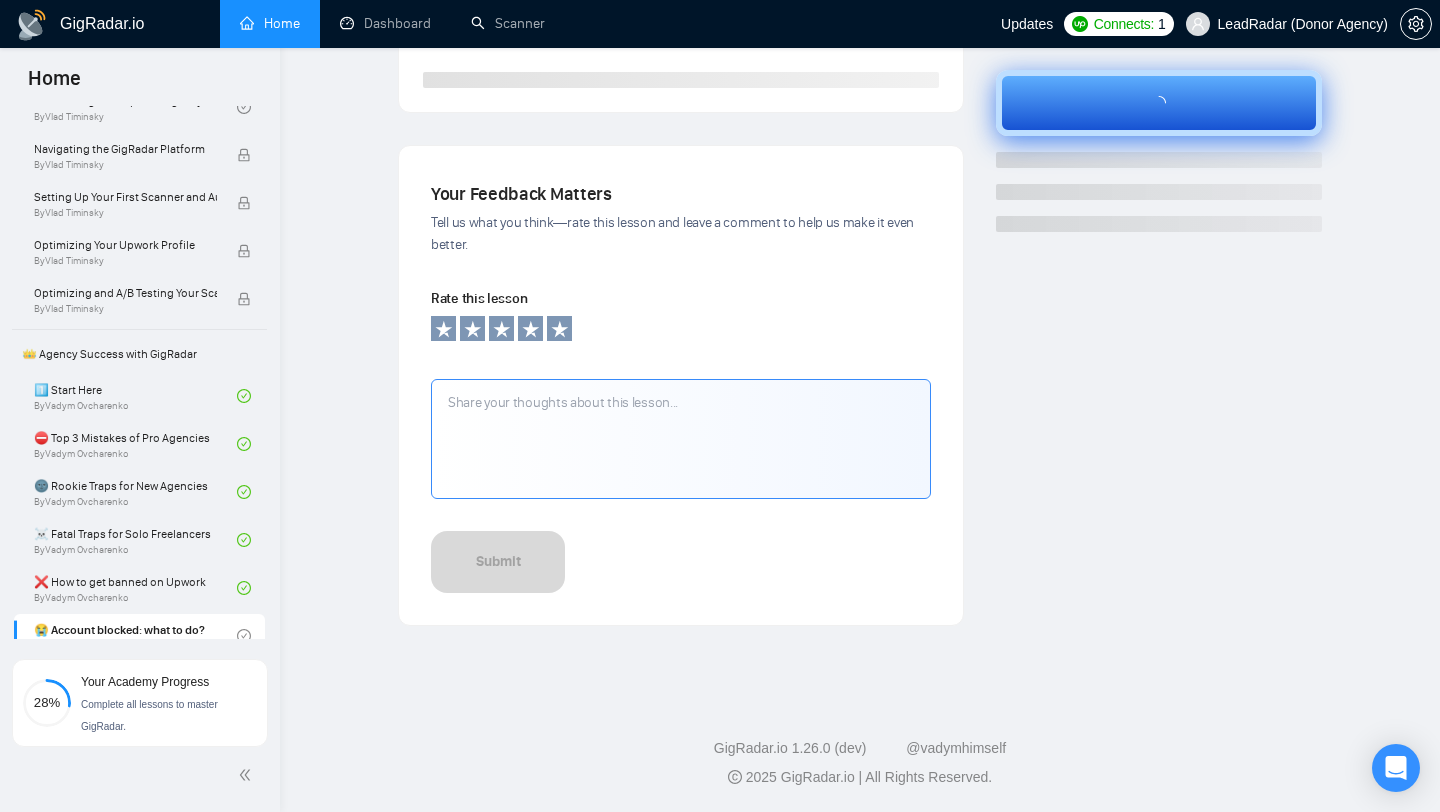 scroll, scrollTop: 572, scrollLeft: 0, axis: vertical 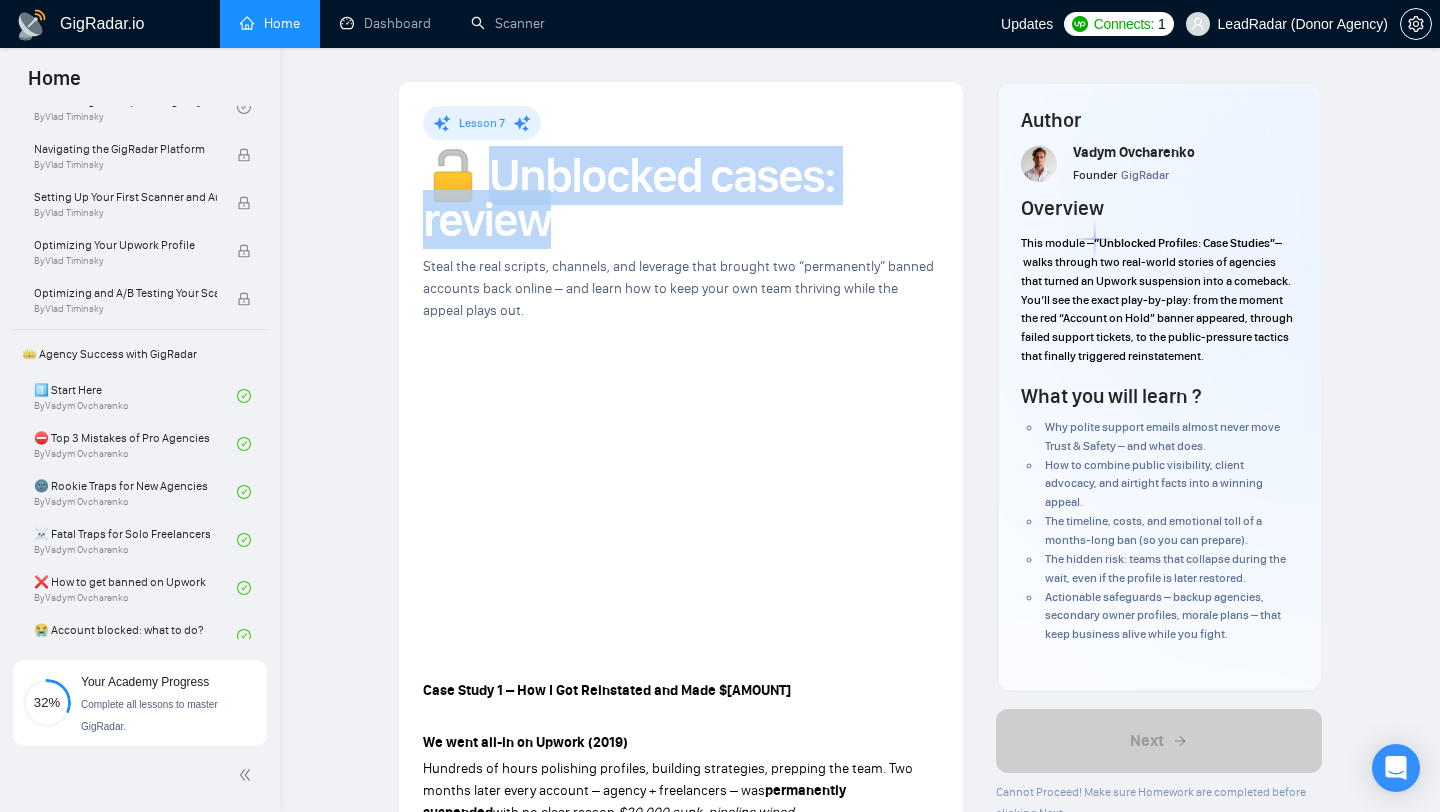 drag, startPoint x: 476, startPoint y: 183, endPoint x: 586, endPoint y: 229, distance: 119.230865 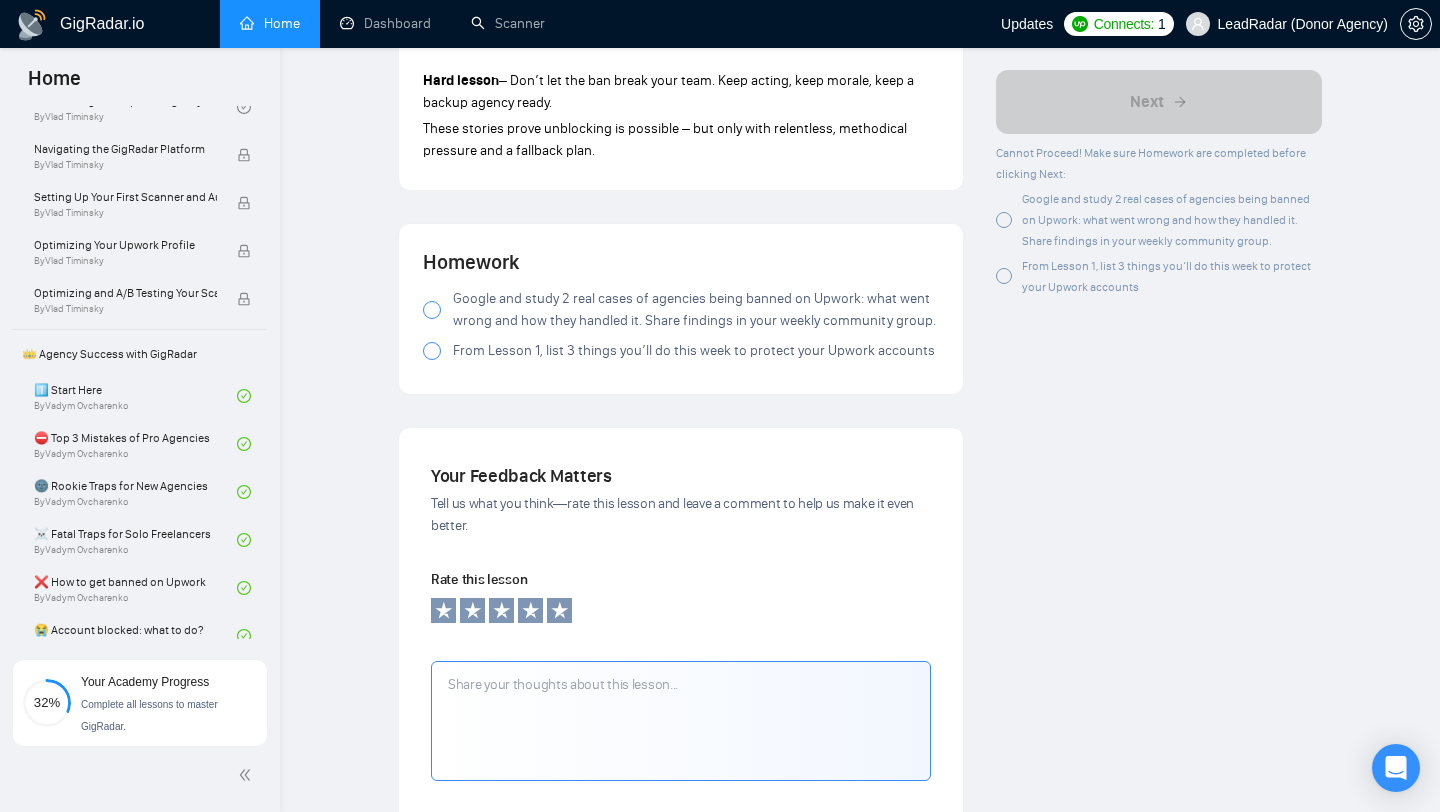 scroll, scrollTop: 1723, scrollLeft: 0, axis: vertical 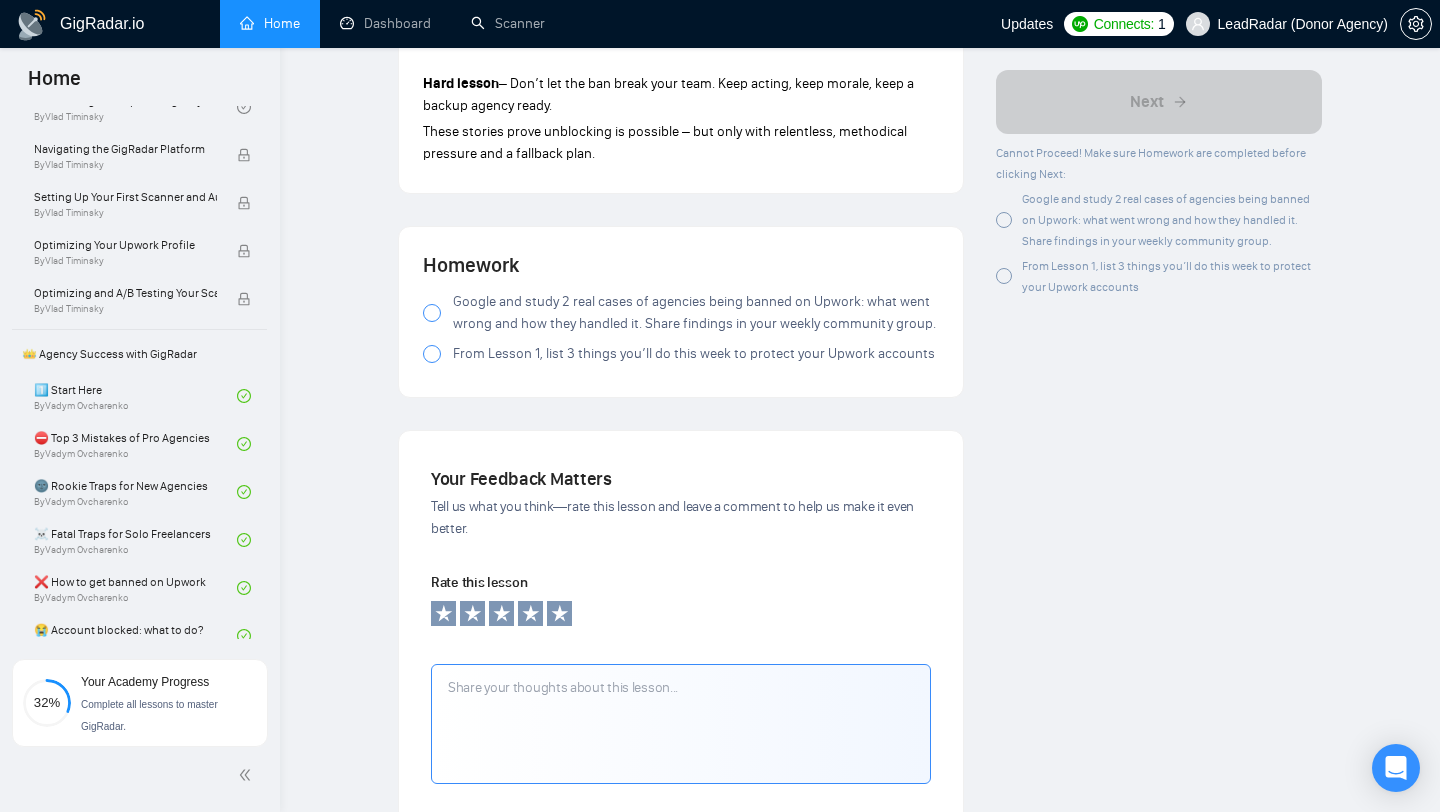 click at bounding box center [432, 313] 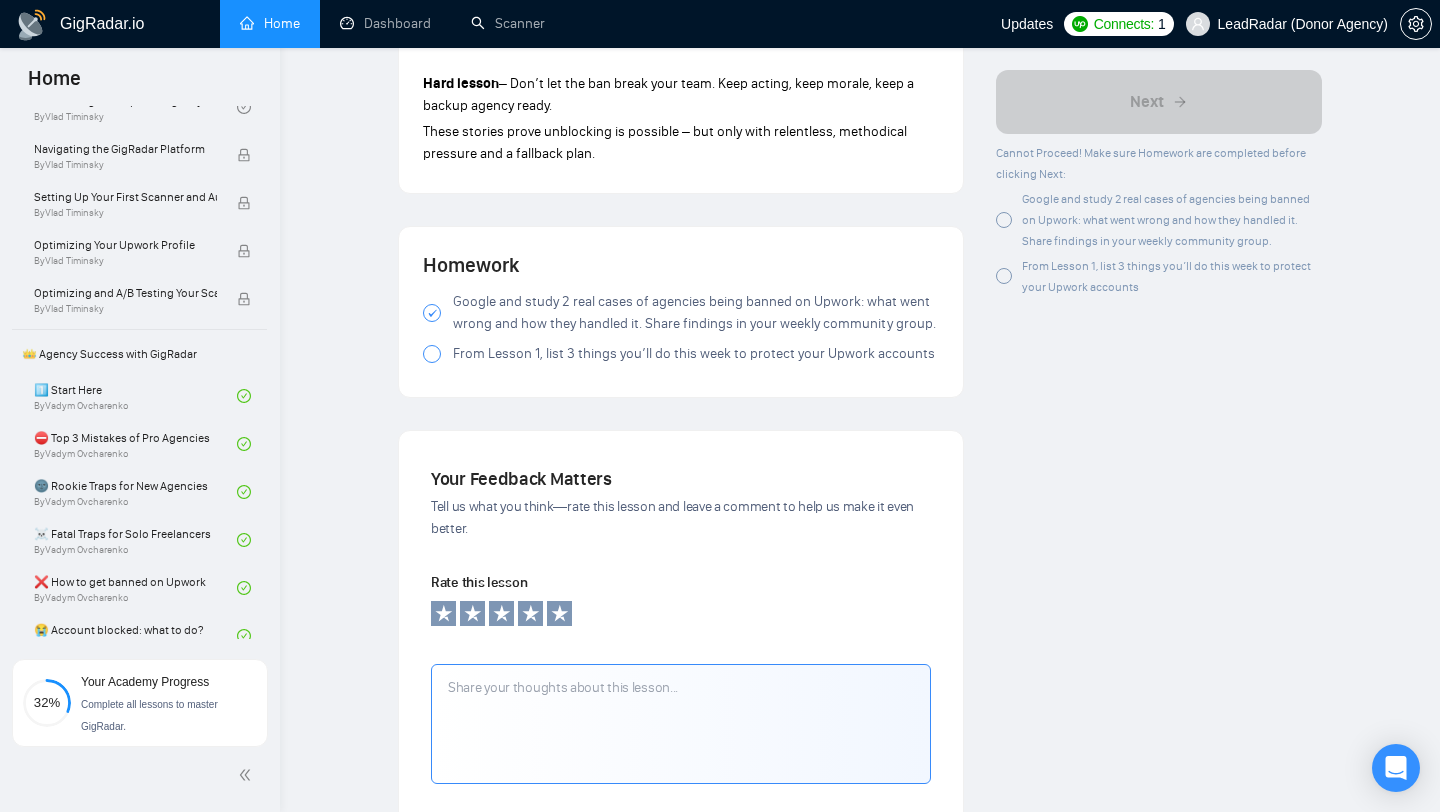 click at bounding box center (432, 354) 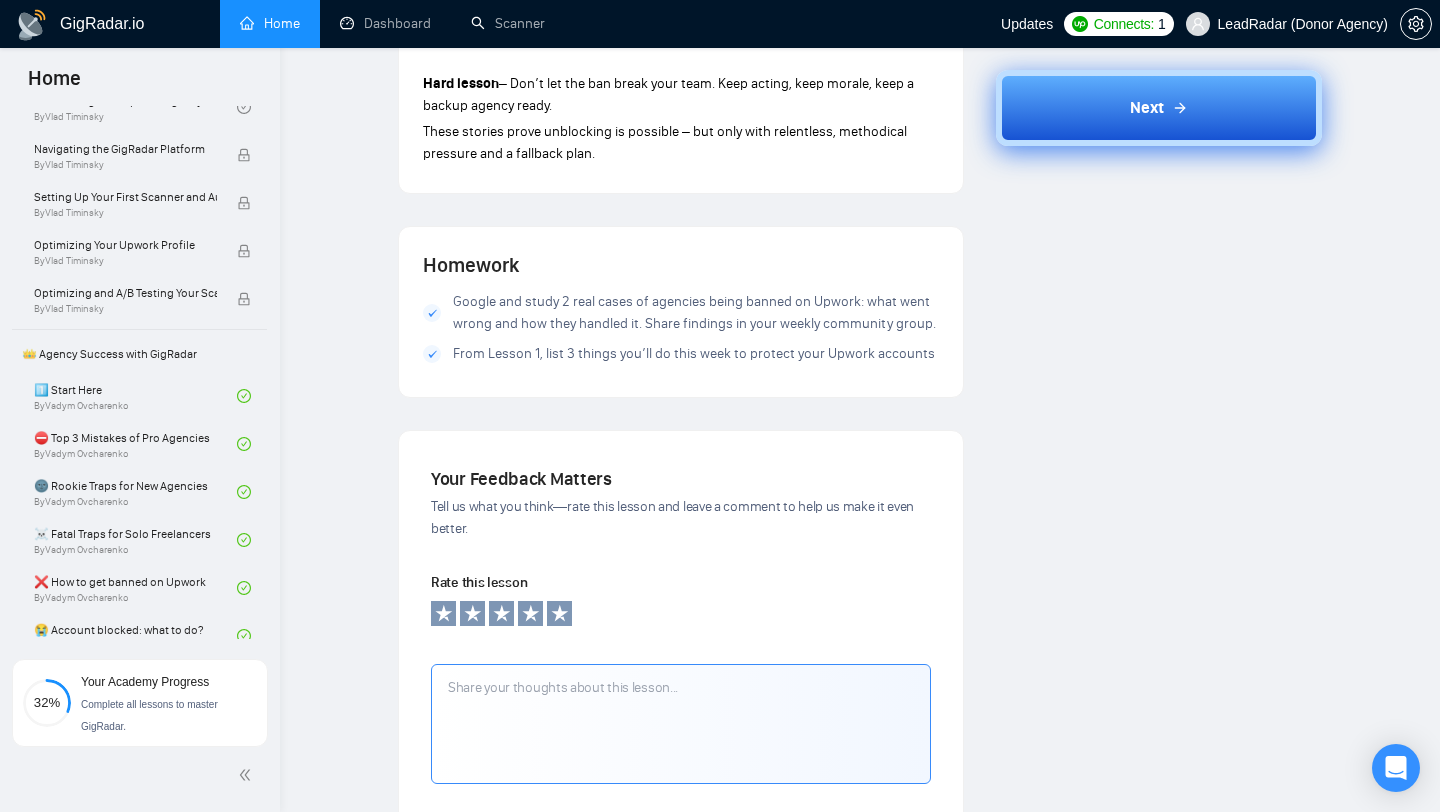 click on "Next" at bounding box center (1159, 108) 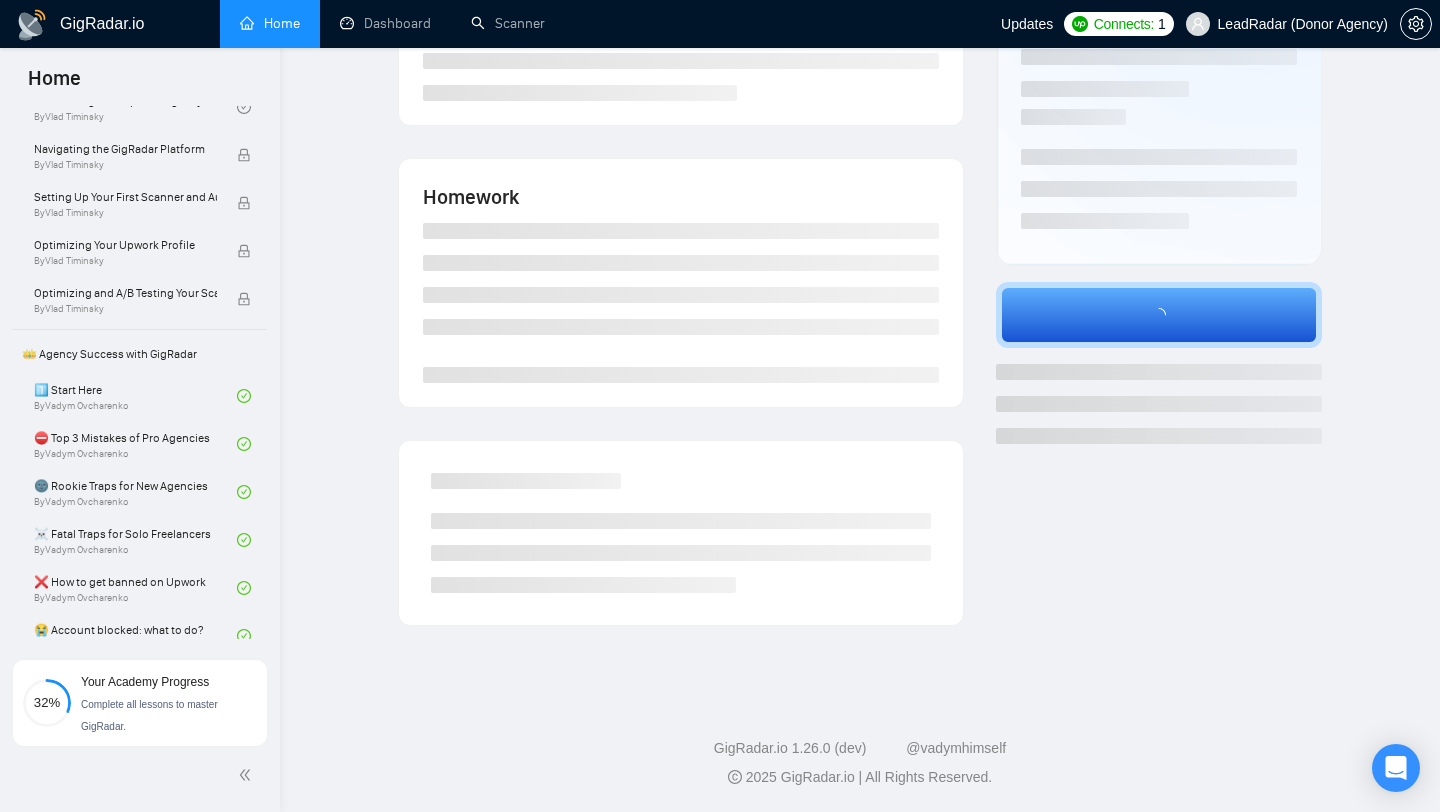 scroll, scrollTop: 277, scrollLeft: 0, axis: vertical 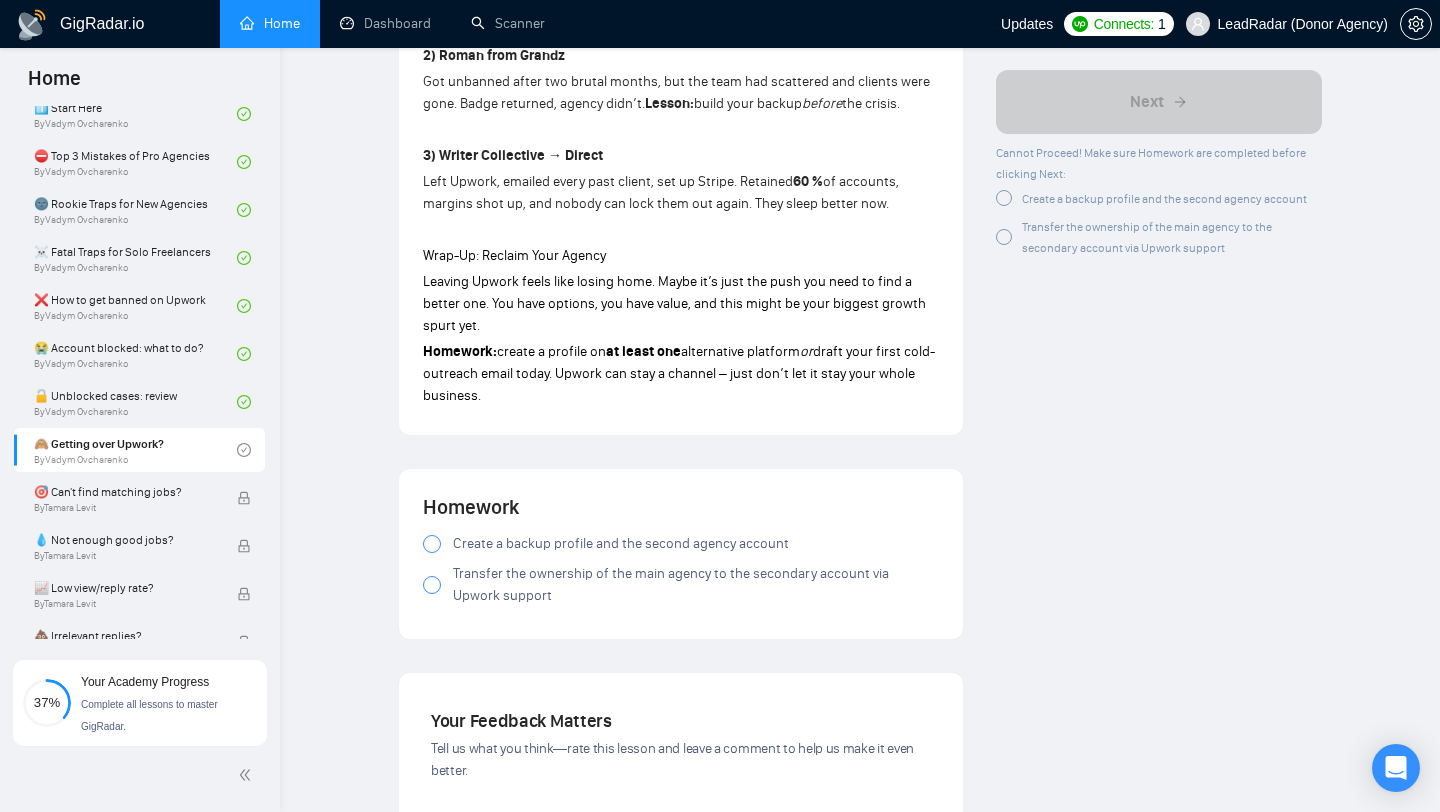 click at bounding box center [432, 544] 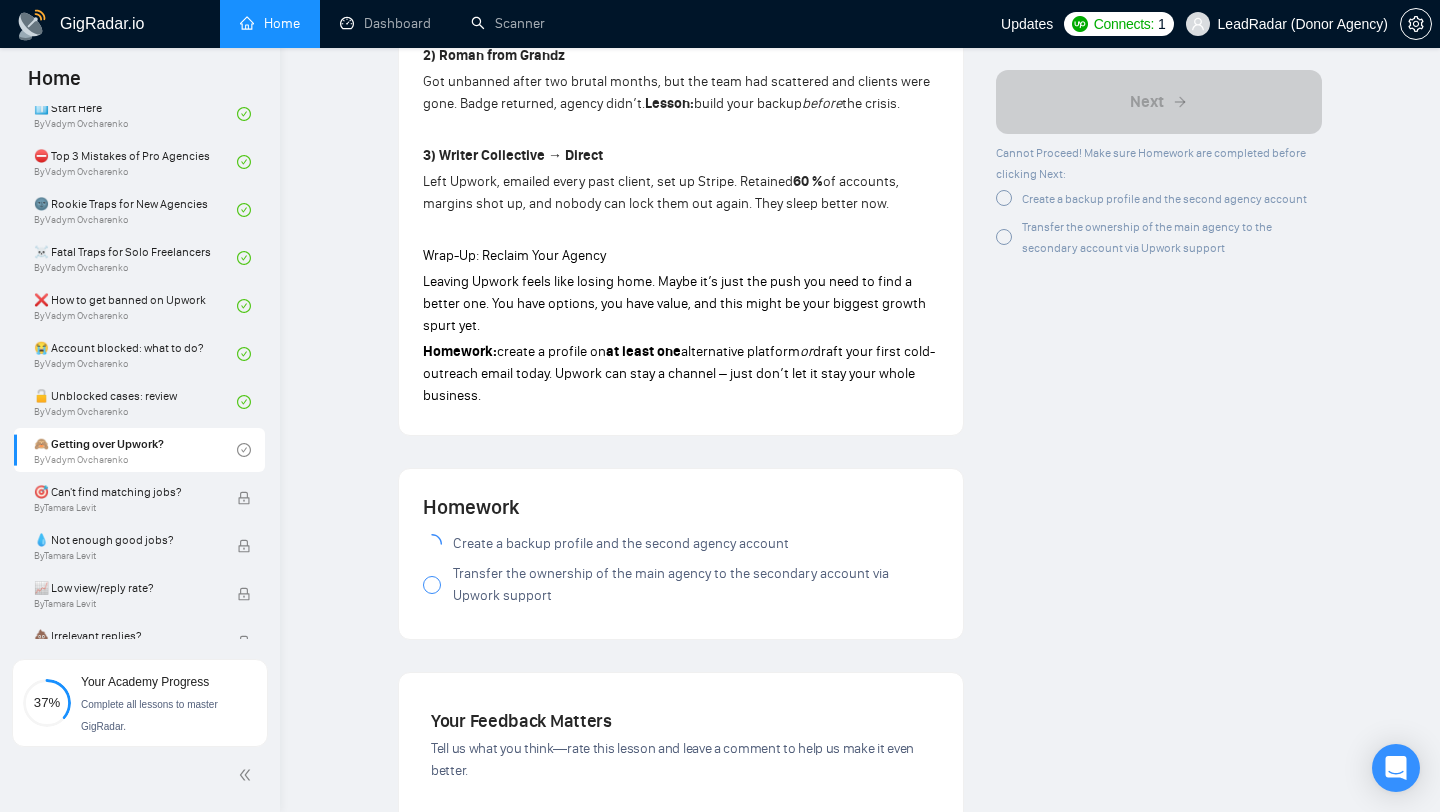 click at bounding box center [432, 585] 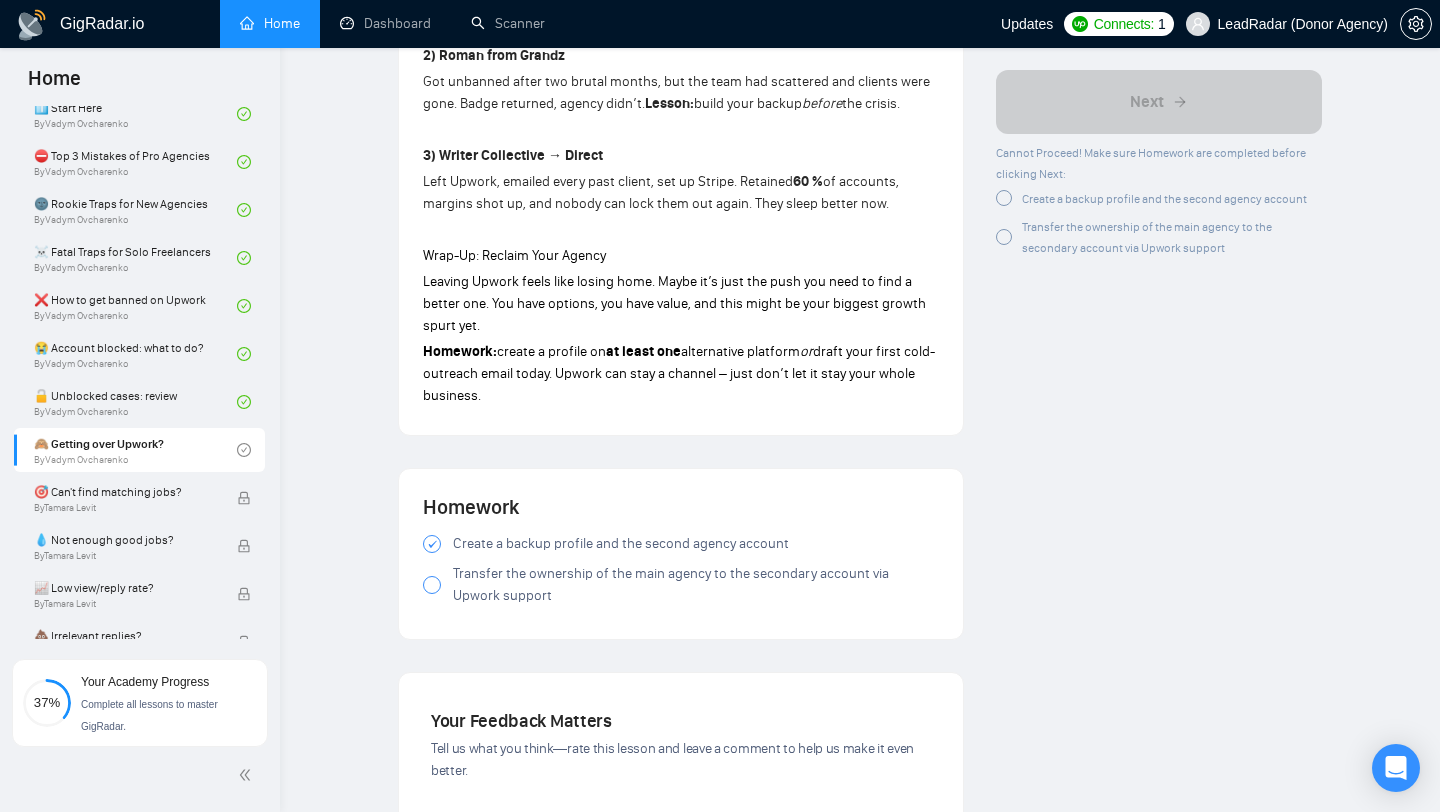click at bounding box center [432, 585] 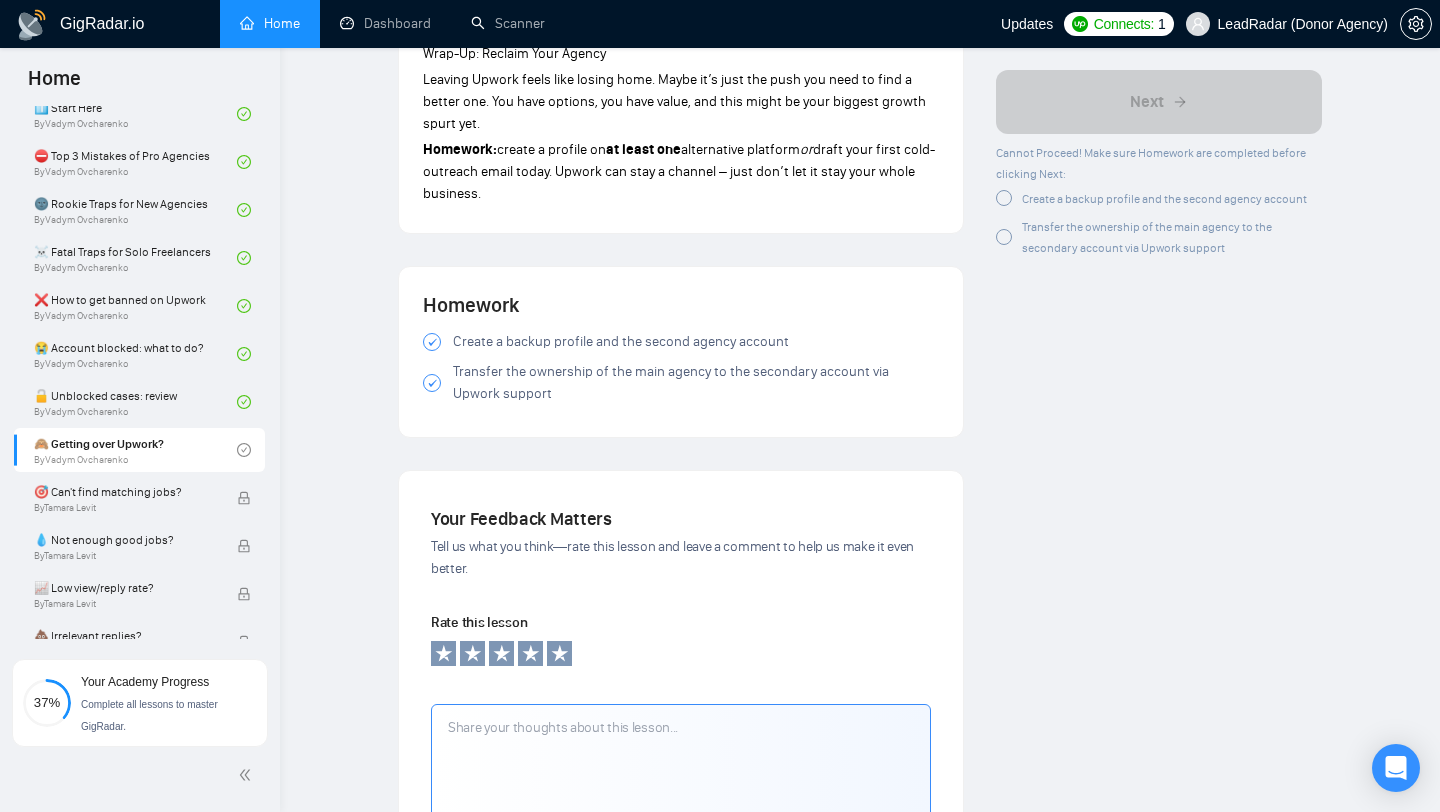 scroll, scrollTop: 2162, scrollLeft: 0, axis: vertical 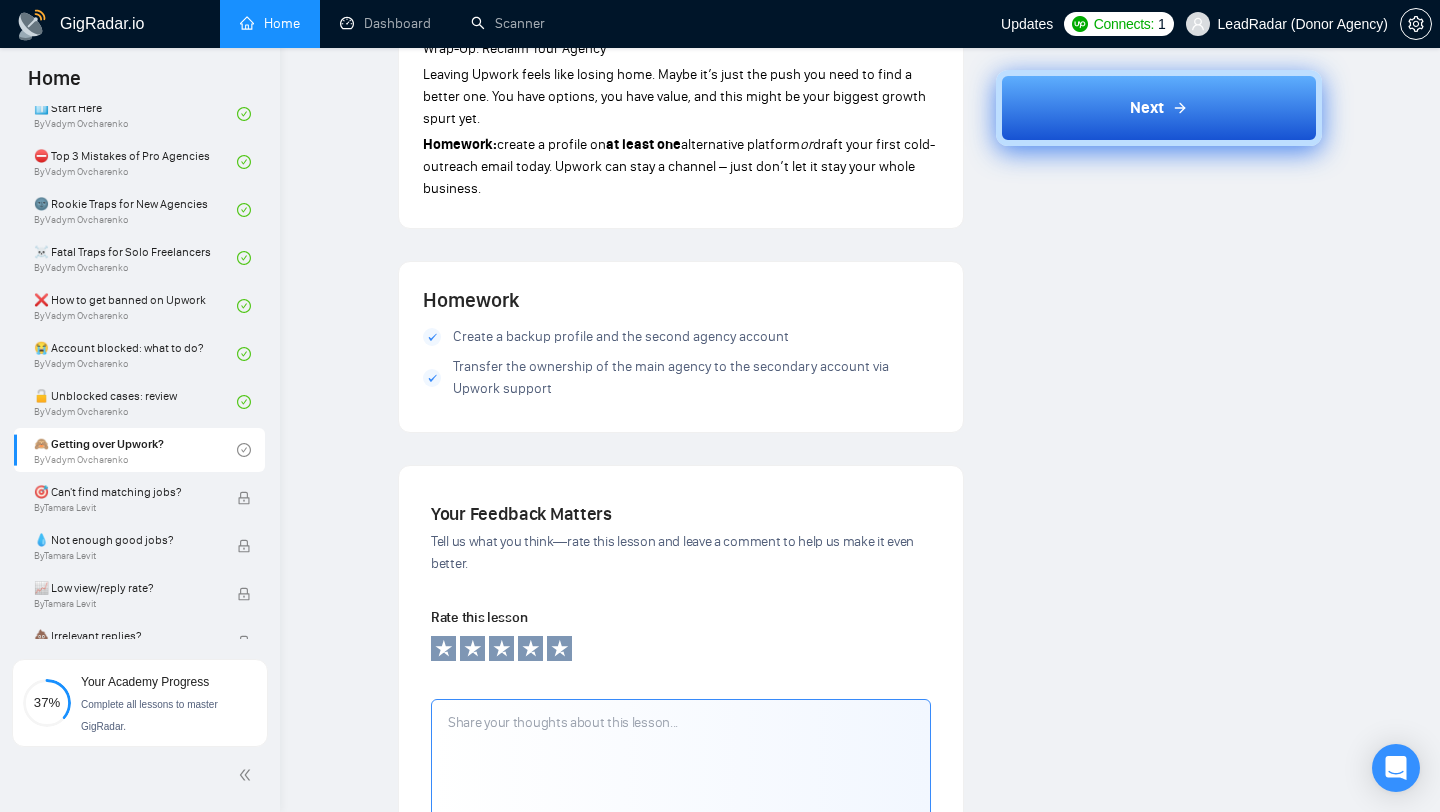 click on "Next" at bounding box center [1147, 108] 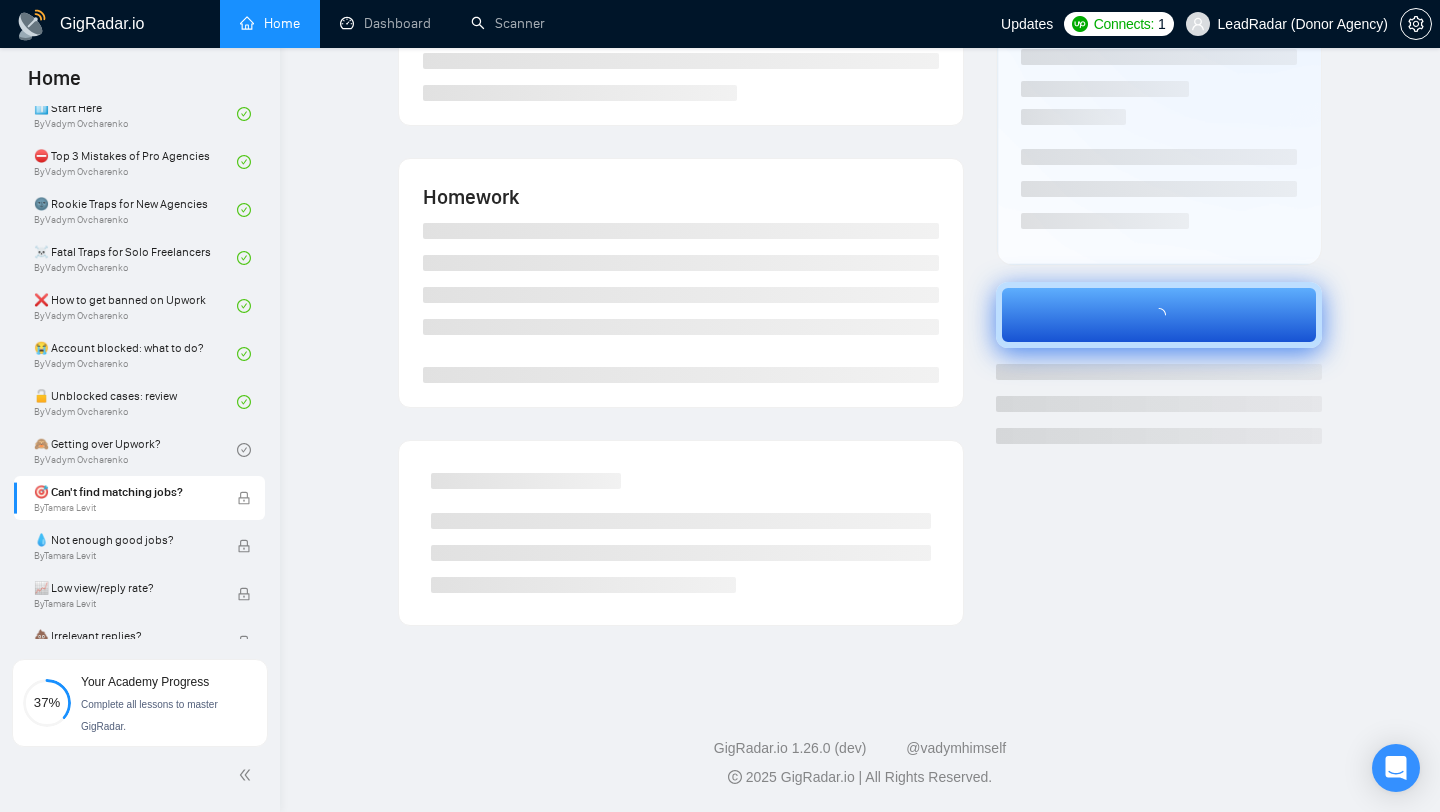scroll, scrollTop: 277, scrollLeft: 0, axis: vertical 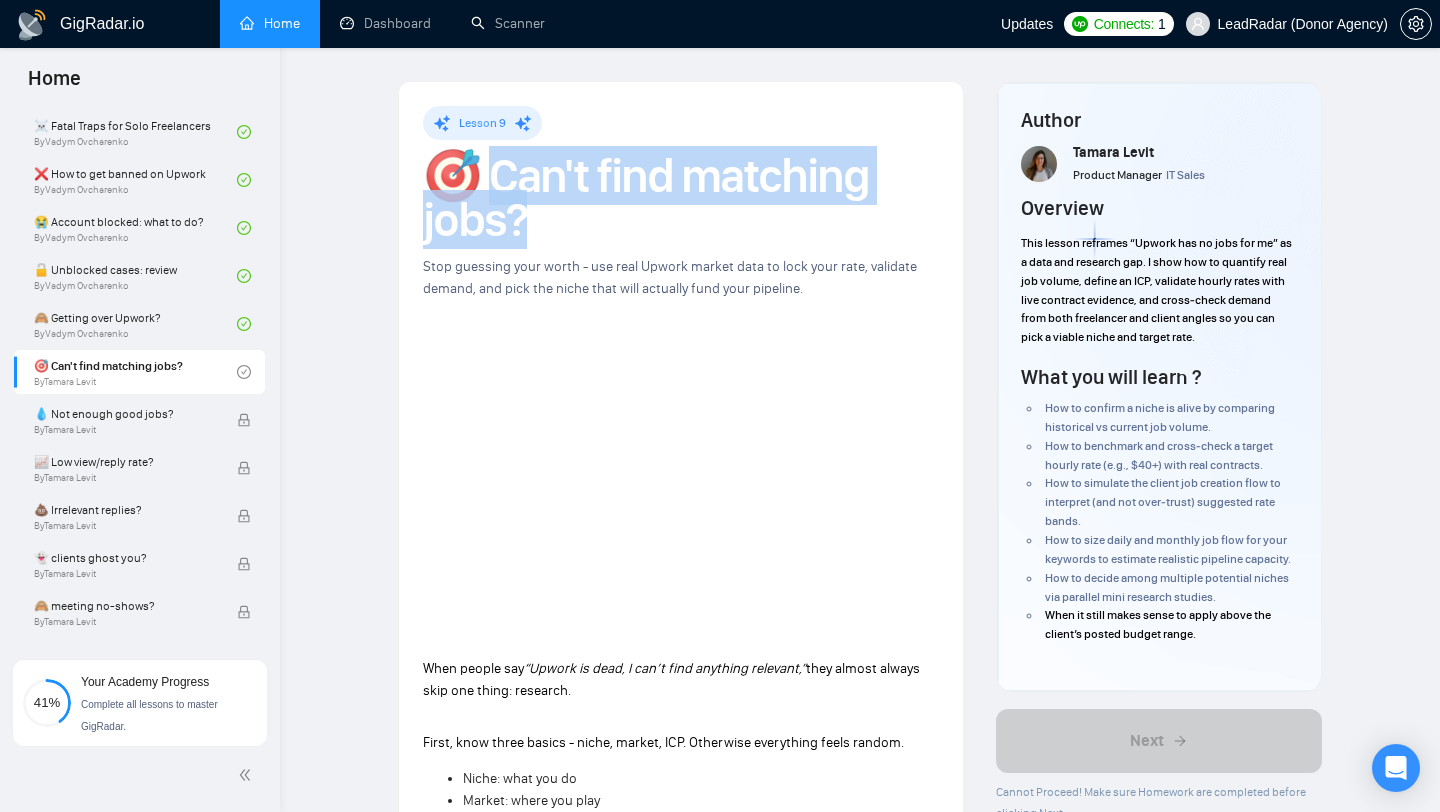 drag, startPoint x: 481, startPoint y: 171, endPoint x: 557, endPoint y: 216, distance: 88.32327 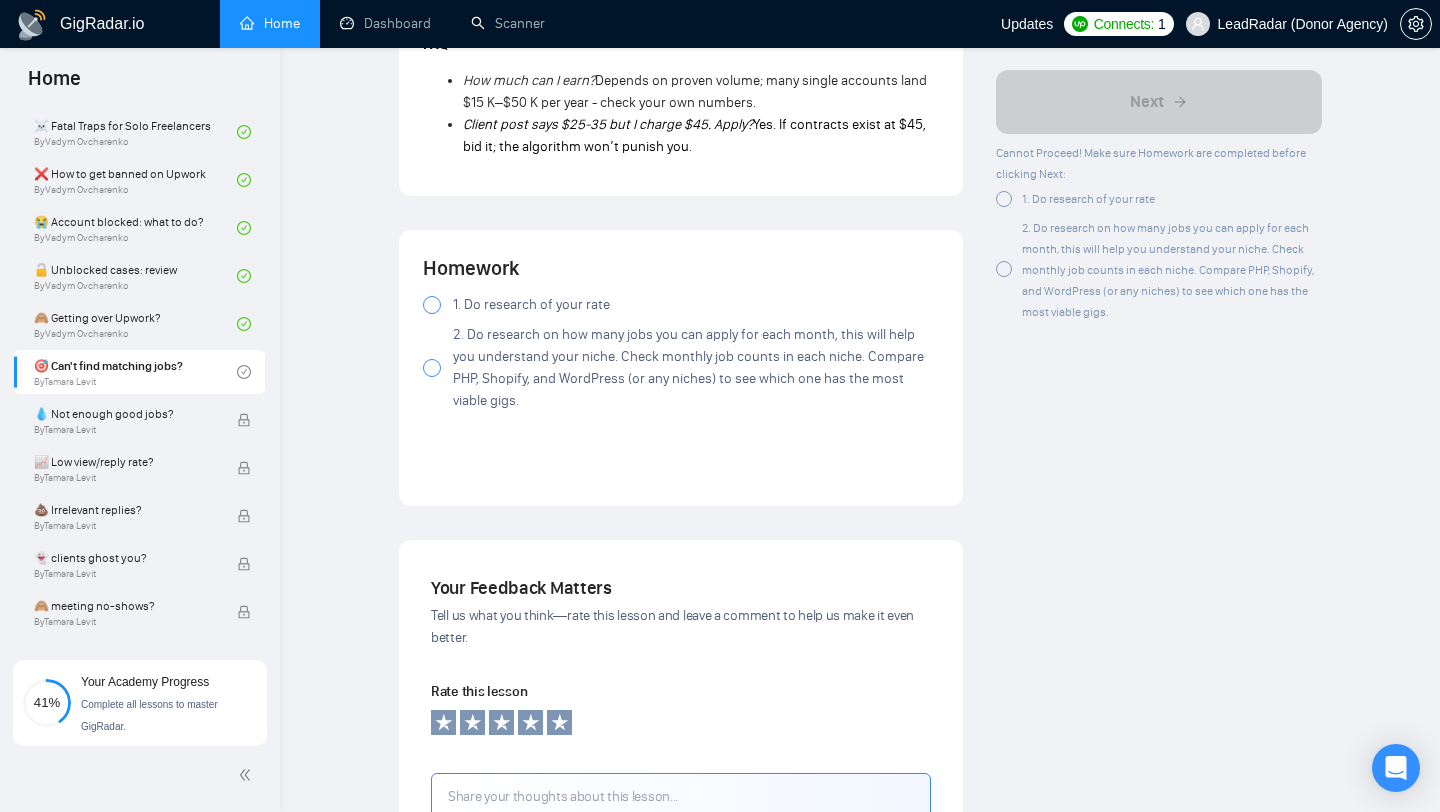 scroll, scrollTop: 2004, scrollLeft: 0, axis: vertical 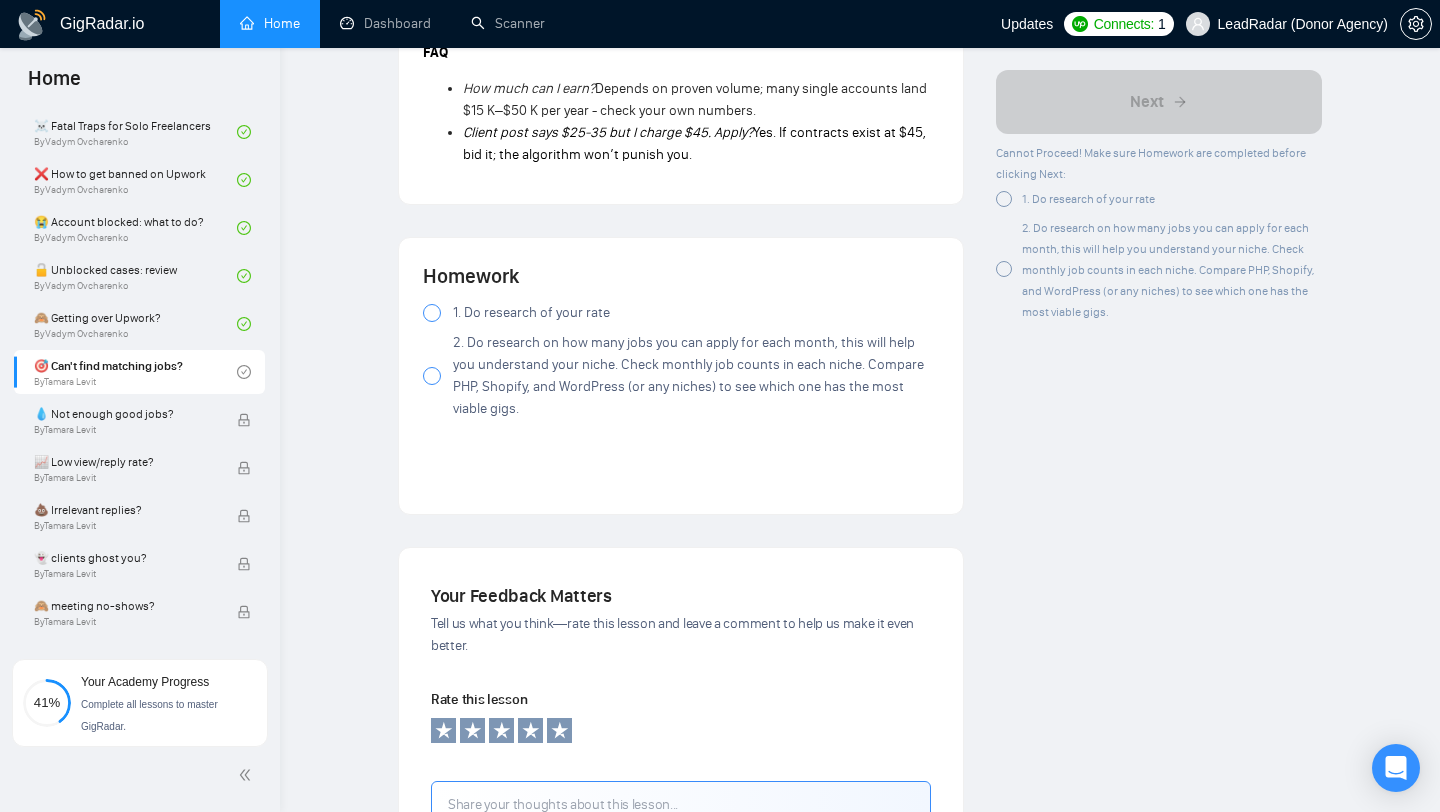 click at bounding box center (432, 313) 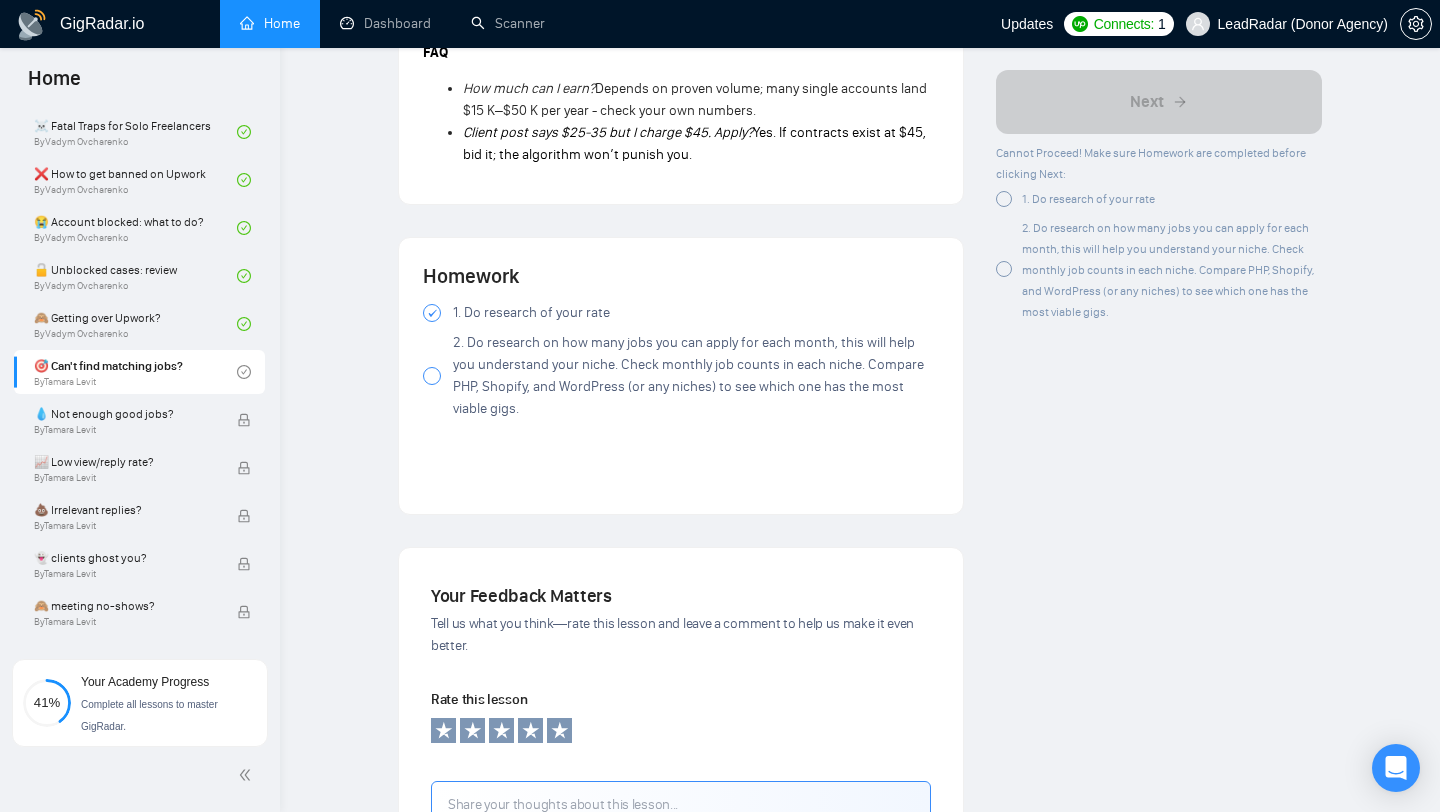 click at bounding box center [432, 376] 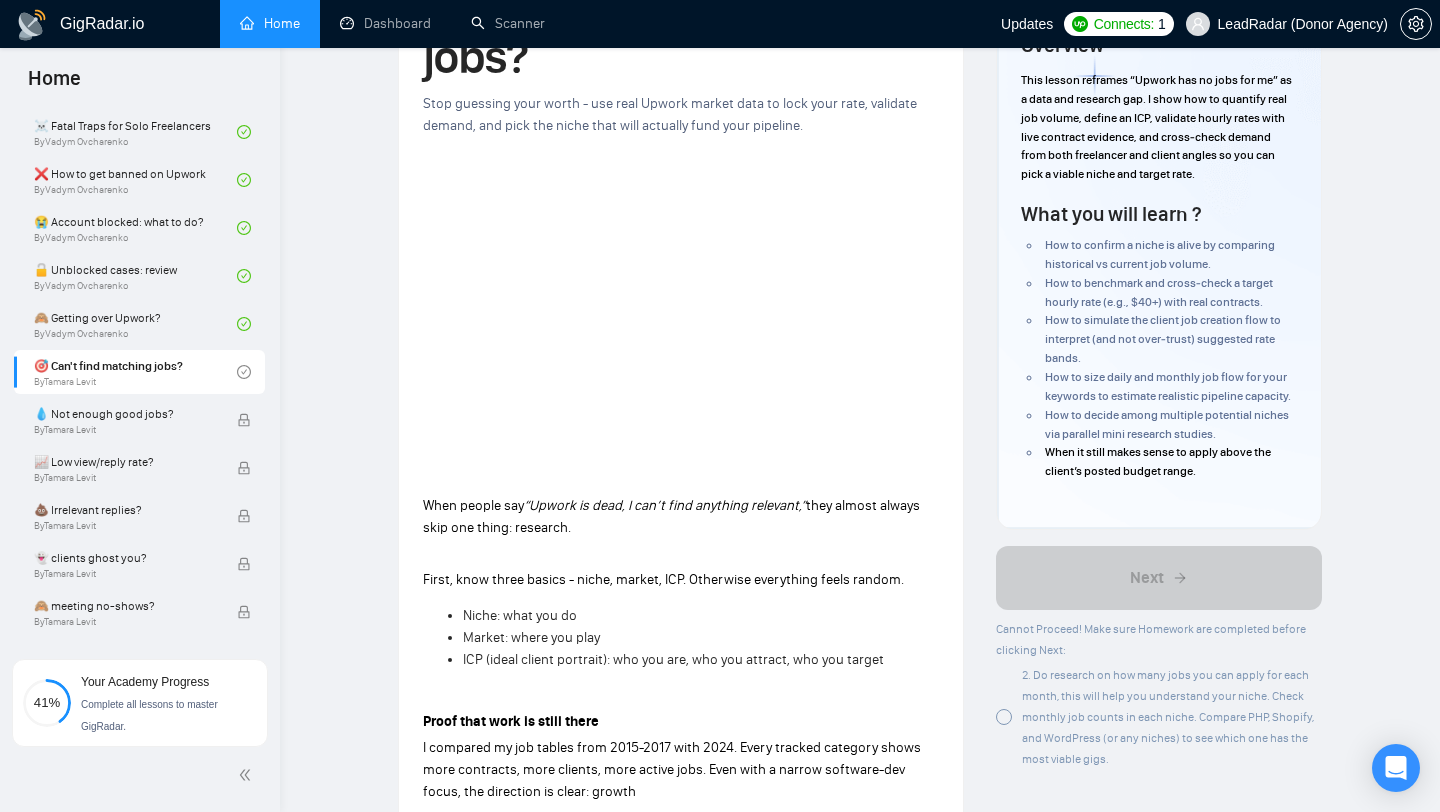 scroll, scrollTop: 0, scrollLeft: 0, axis: both 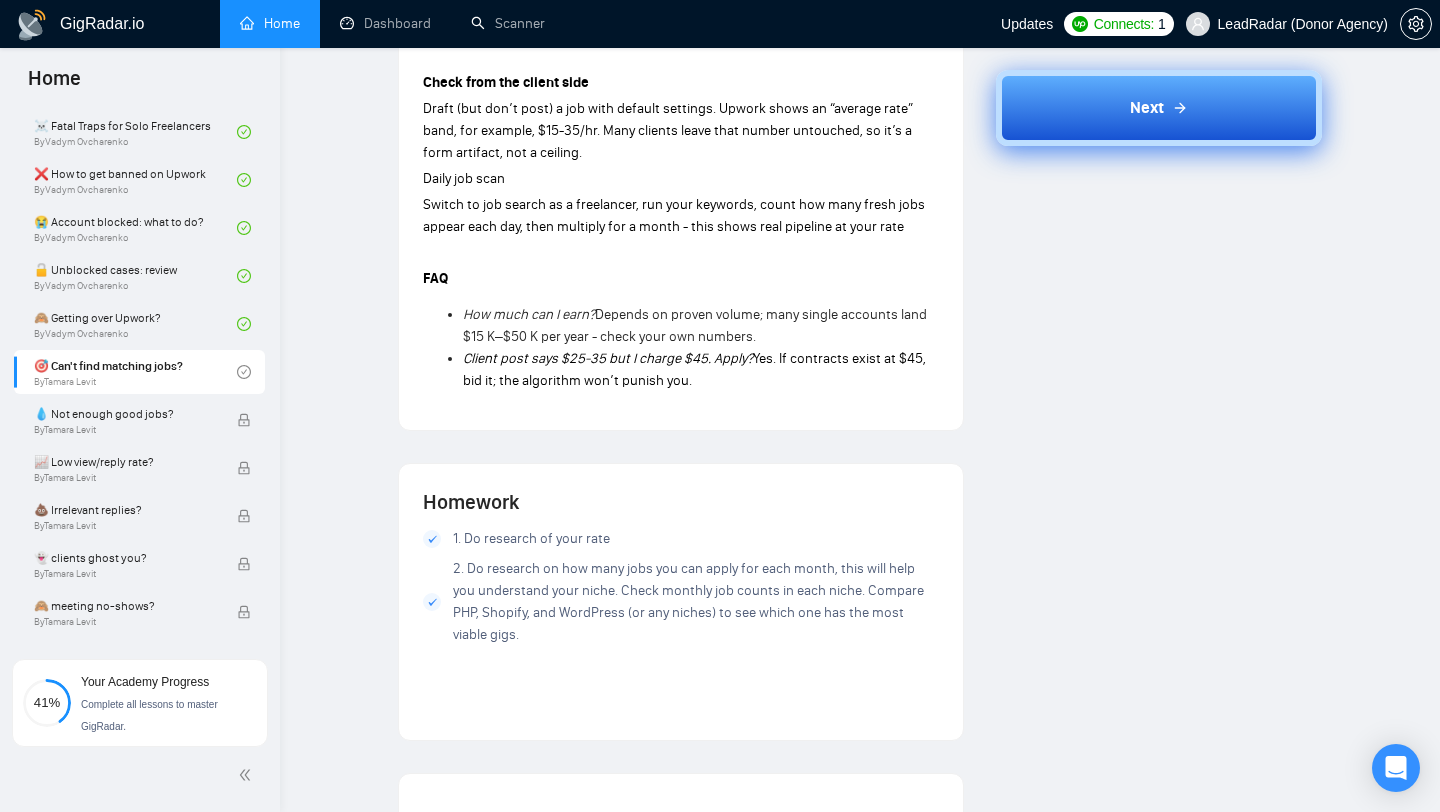 click on "Next" at bounding box center [1159, 108] 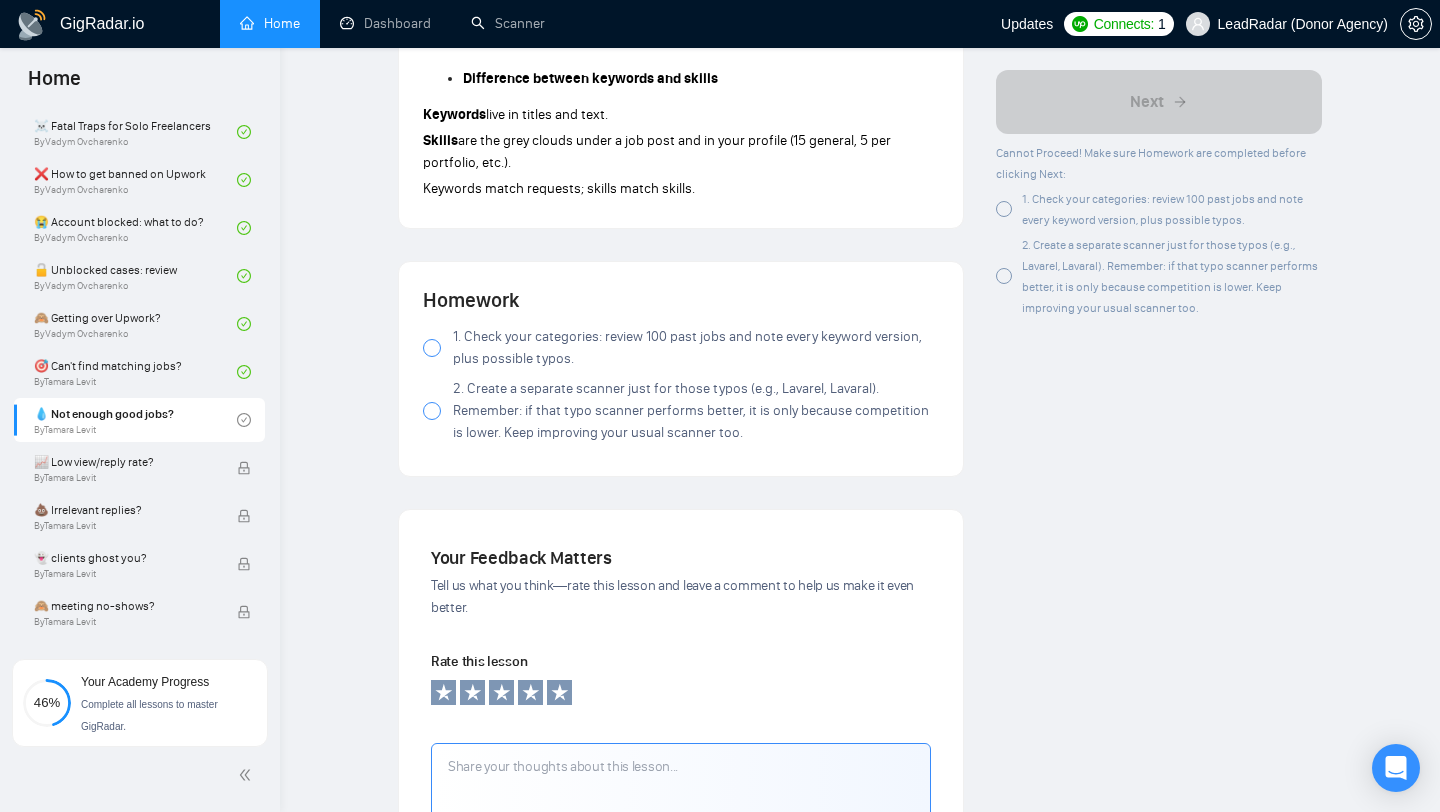 scroll, scrollTop: 1663, scrollLeft: 0, axis: vertical 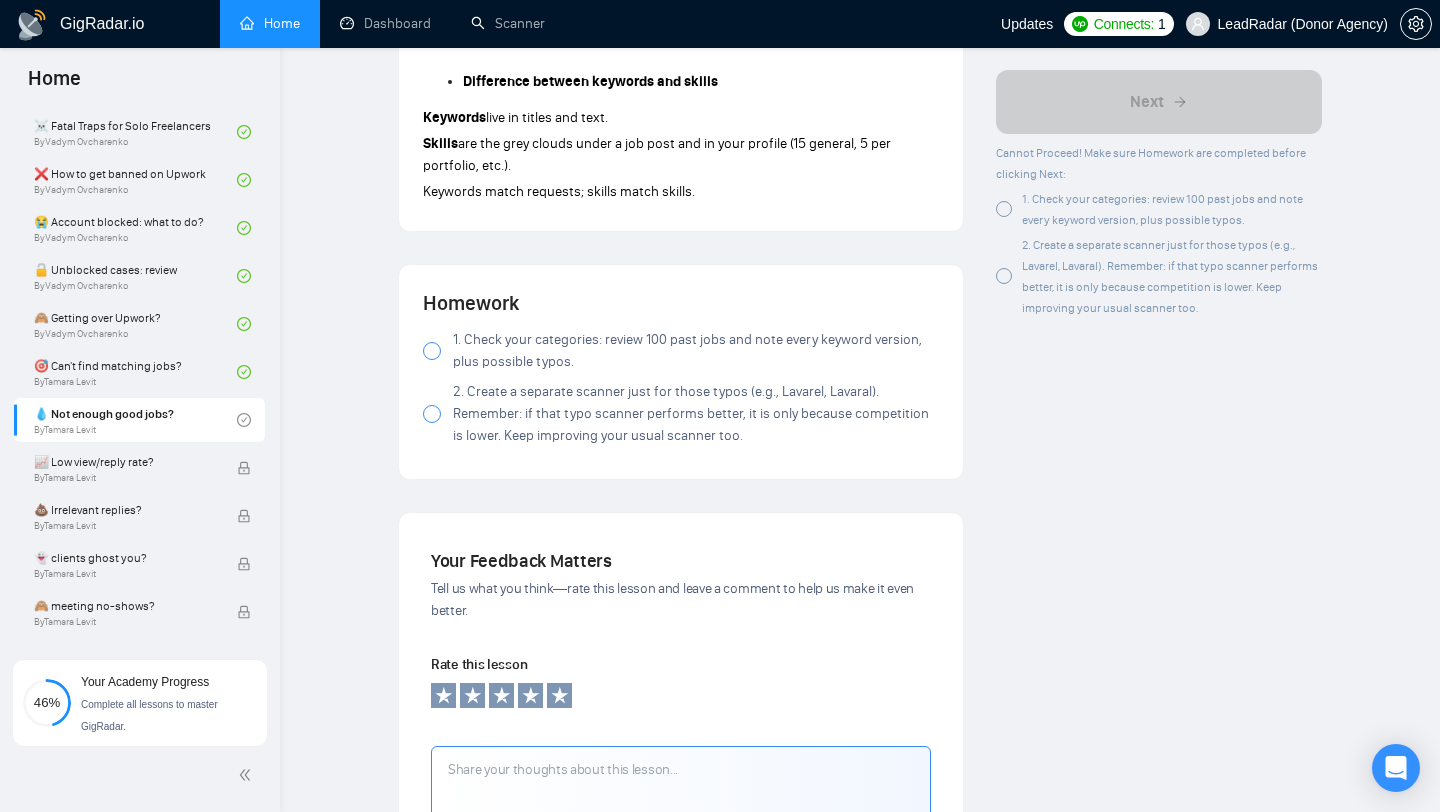 click at bounding box center (432, 351) 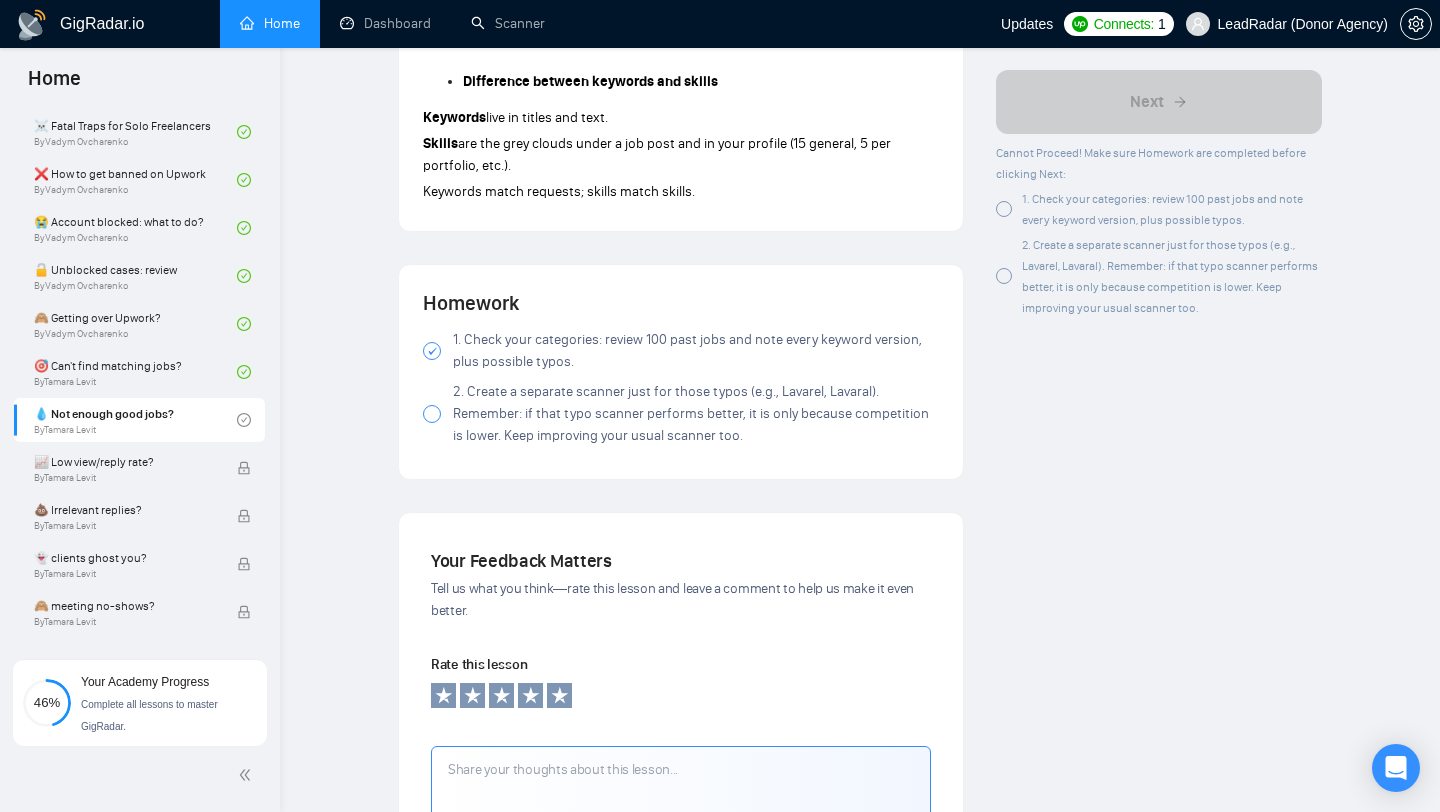 click at bounding box center [432, 414] 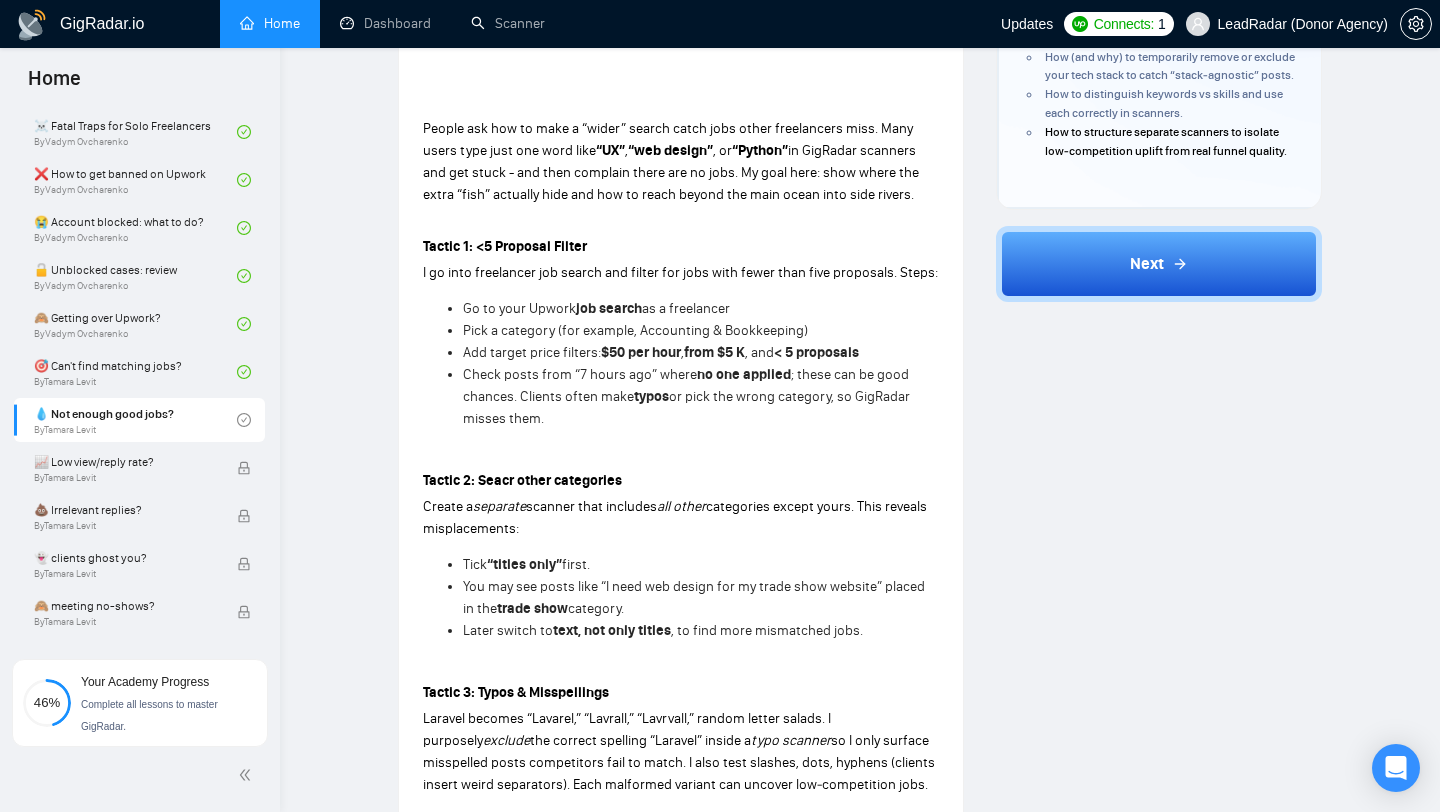scroll, scrollTop: 0, scrollLeft: 0, axis: both 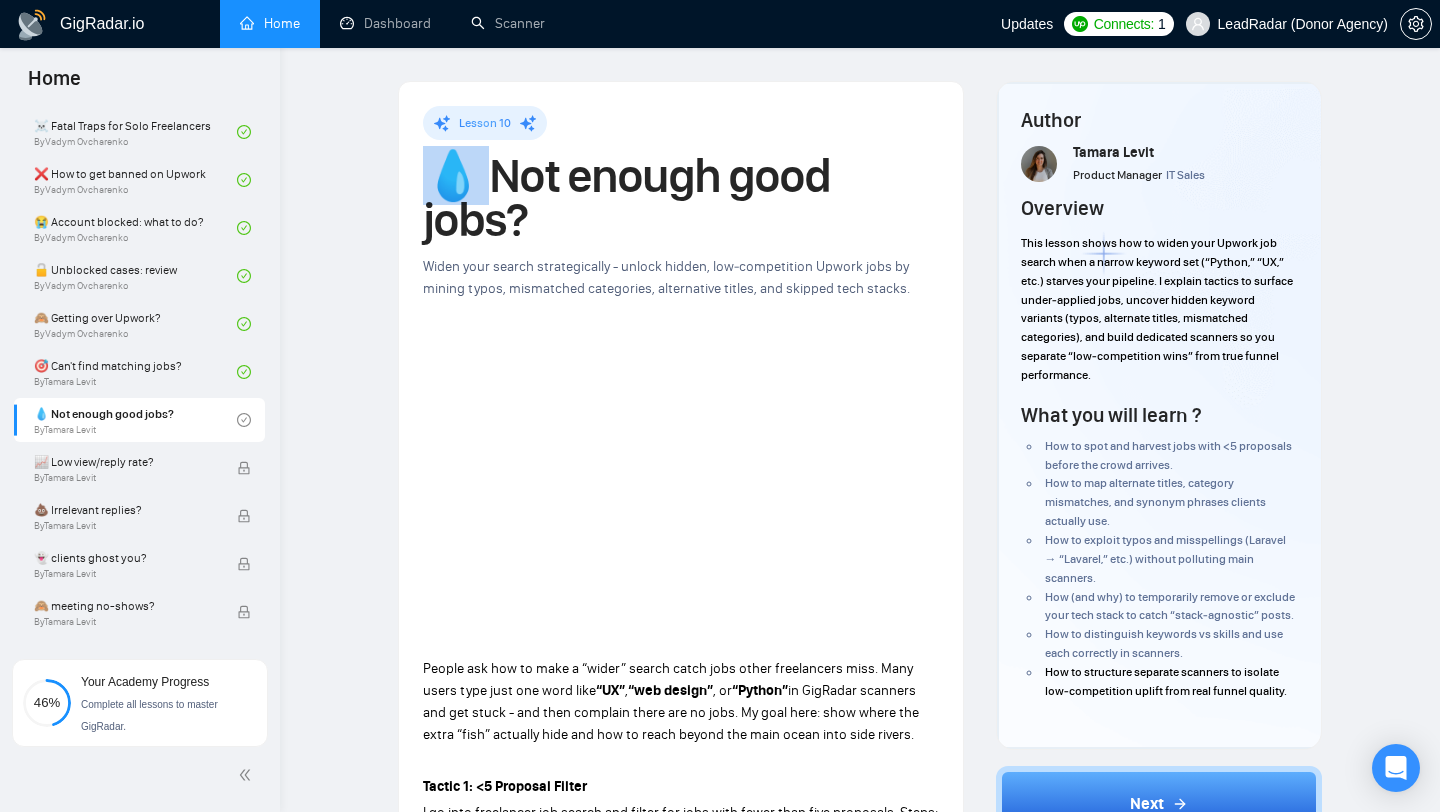drag, startPoint x: 484, startPoint y: 176, endPoint x: 932, endPoint y: 153, distance: 448.59003 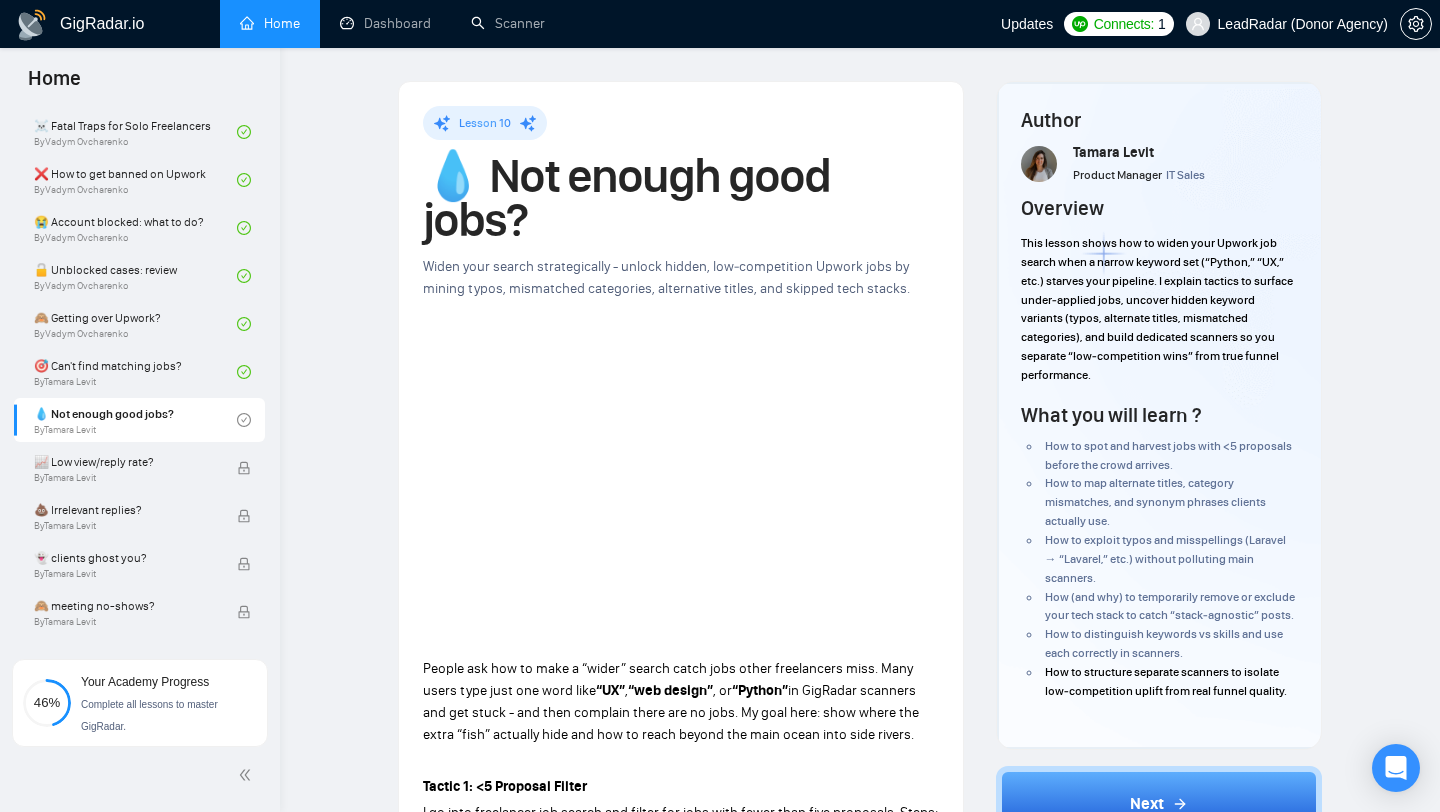 click on "💧  Not enough good jobs?" at bounding box center [681, 198] 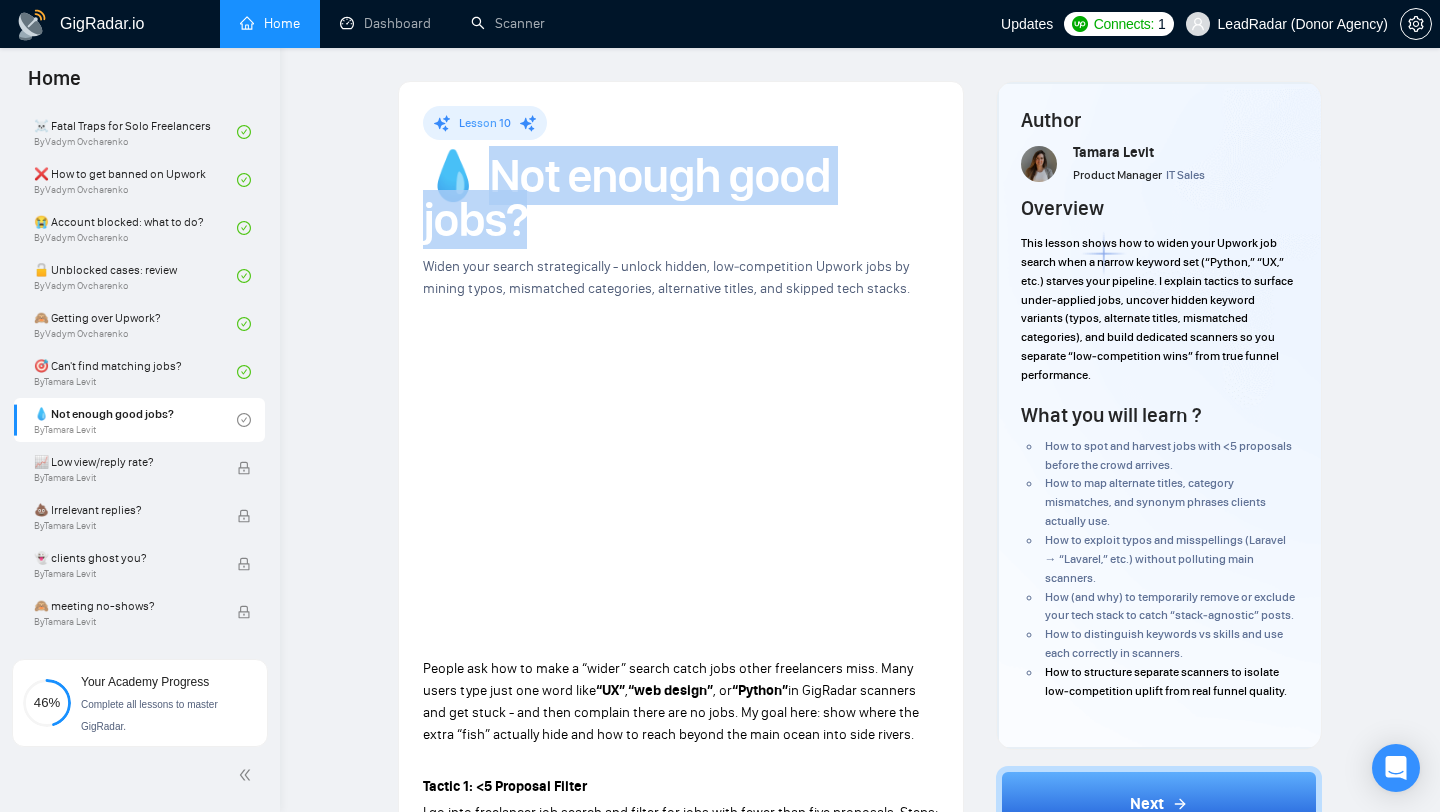 drag, startPoint x: 481, startPoint y: 175, endPoint x: 964, endPoint y: 160, distance: 483.23285 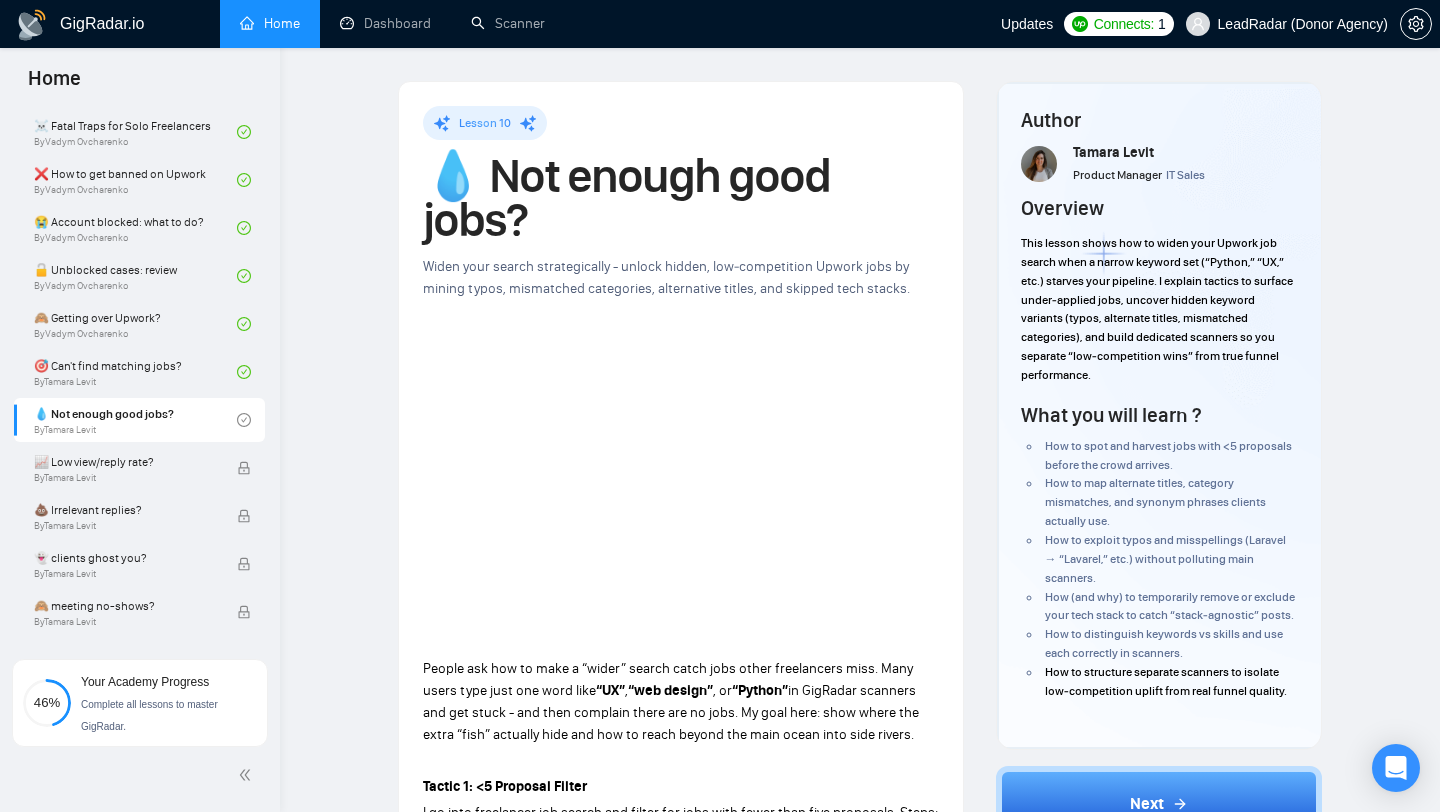 click on "Home Dashboard Scanner" at bounding box center [603, 24] 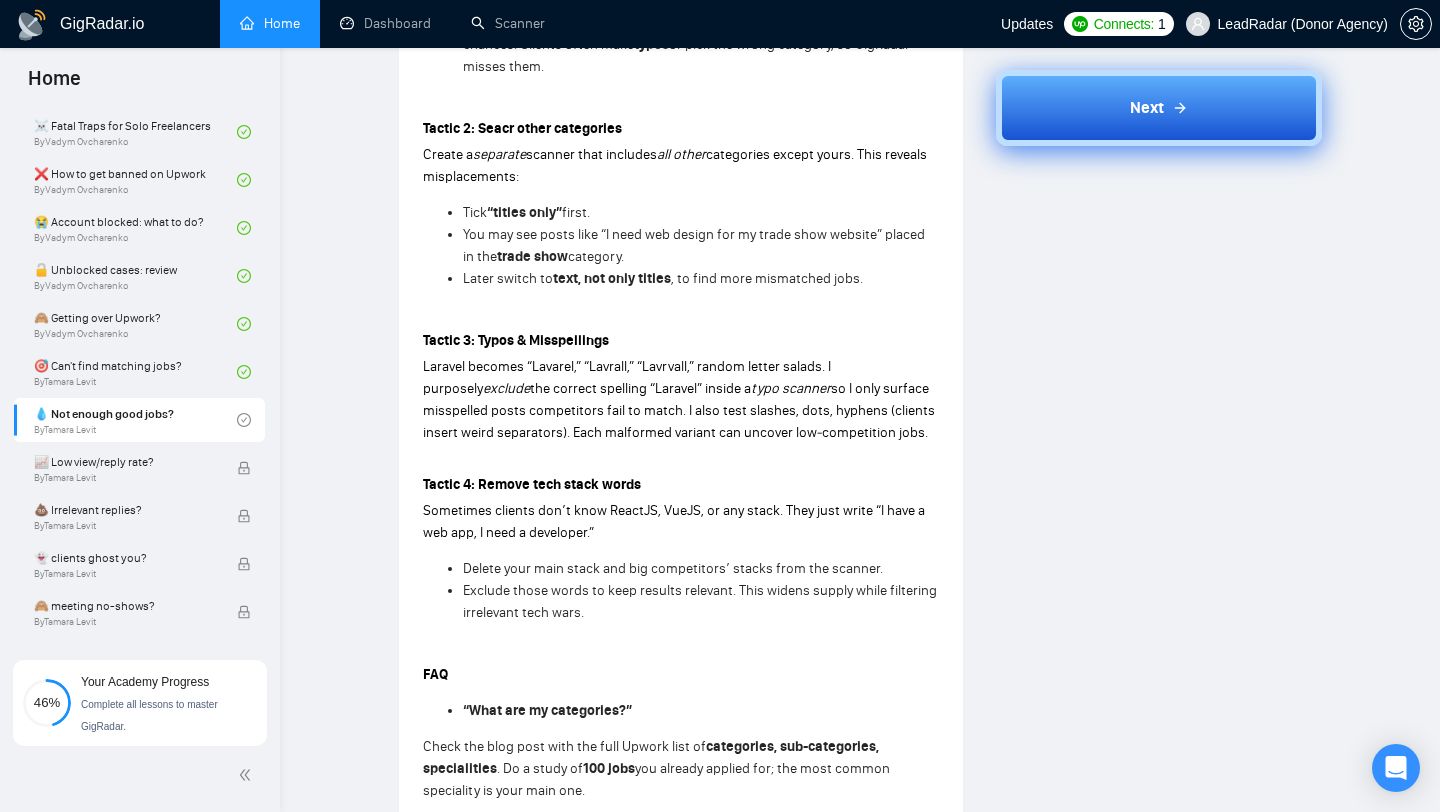 click on "Next" at bounding box center (1159, 108) 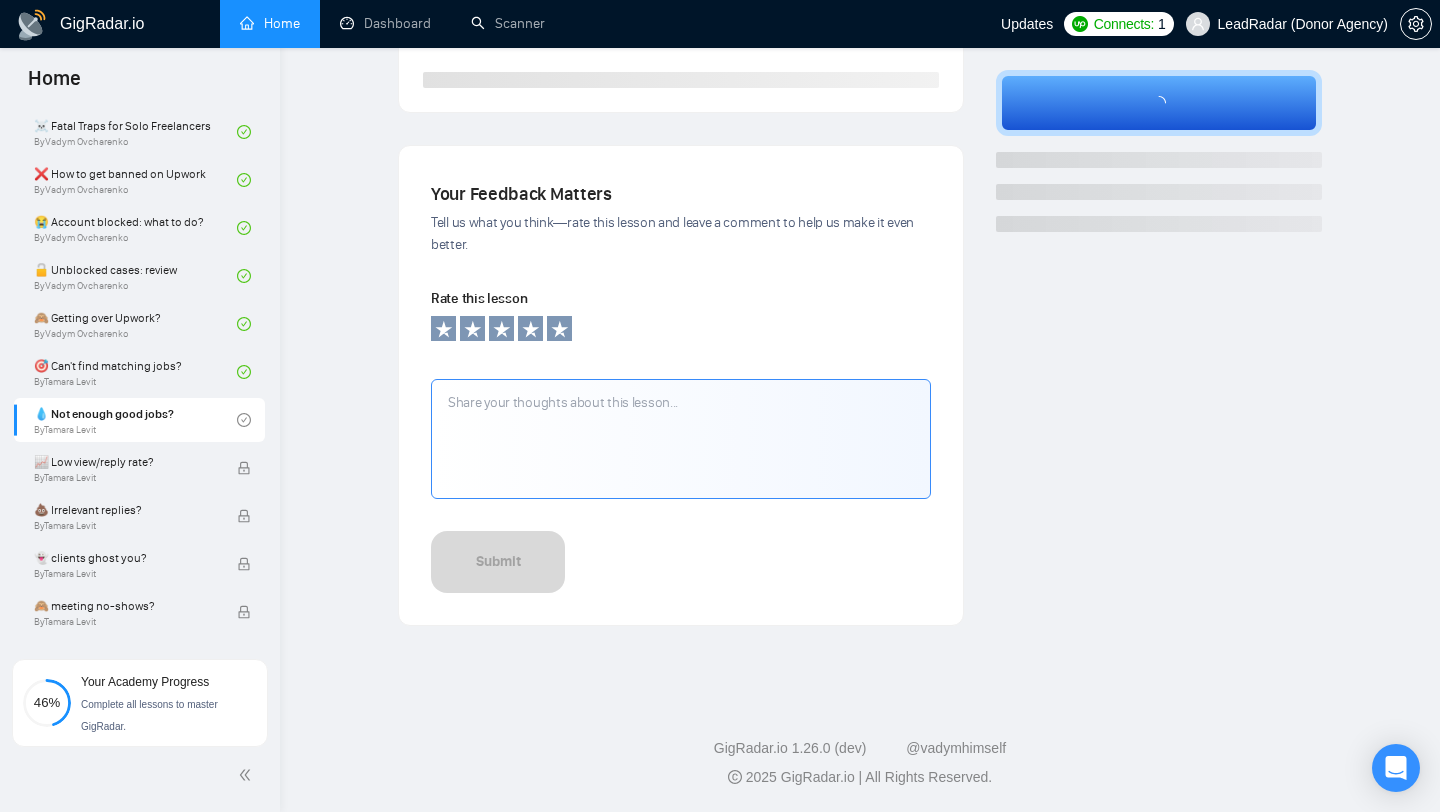 scroll, scrollTop: 572, scrollLeft: 0, axis: vertical 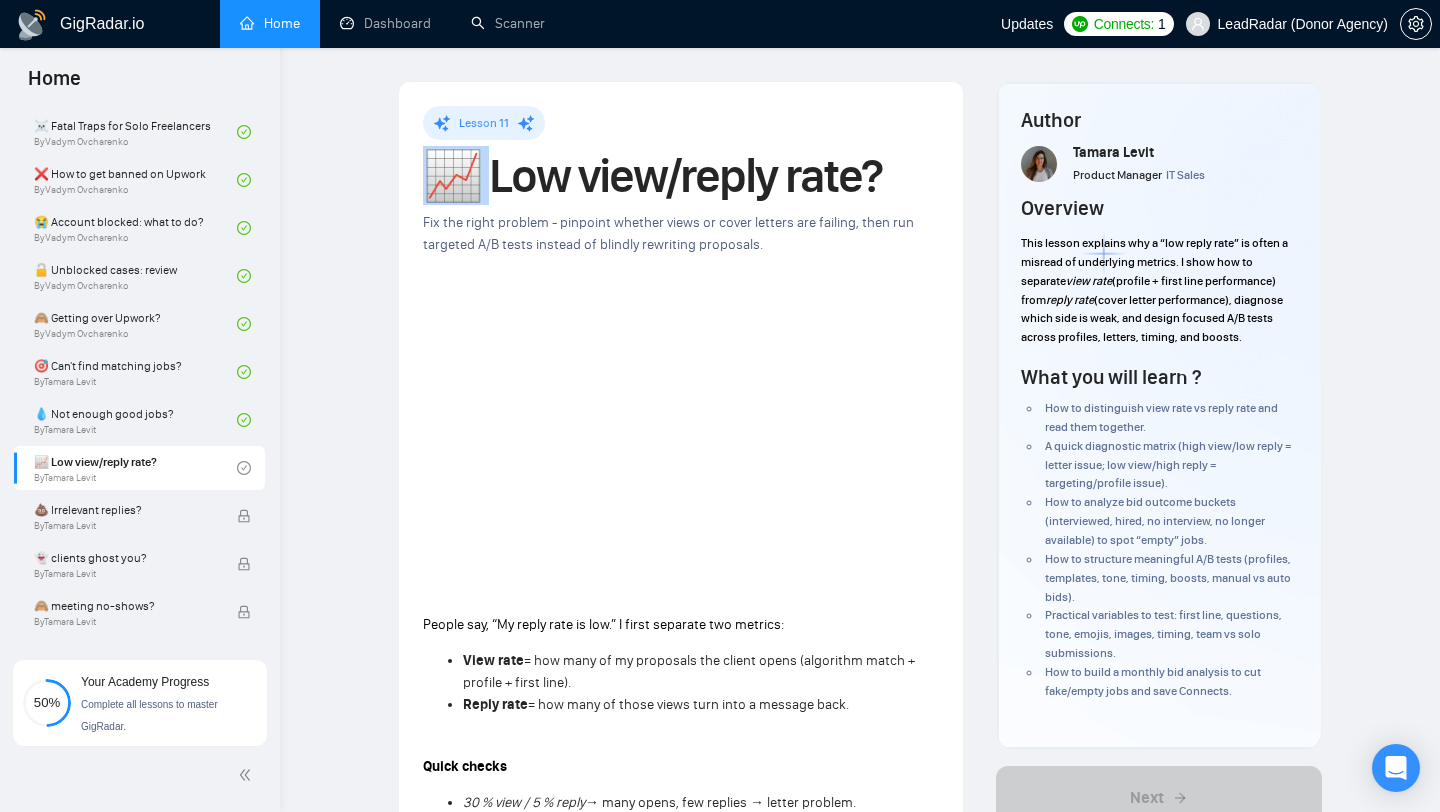 drag, startPoint x: 483, startPoint y: 177, endPoint x: 909, endPoint y: 153, distance: 426.6755 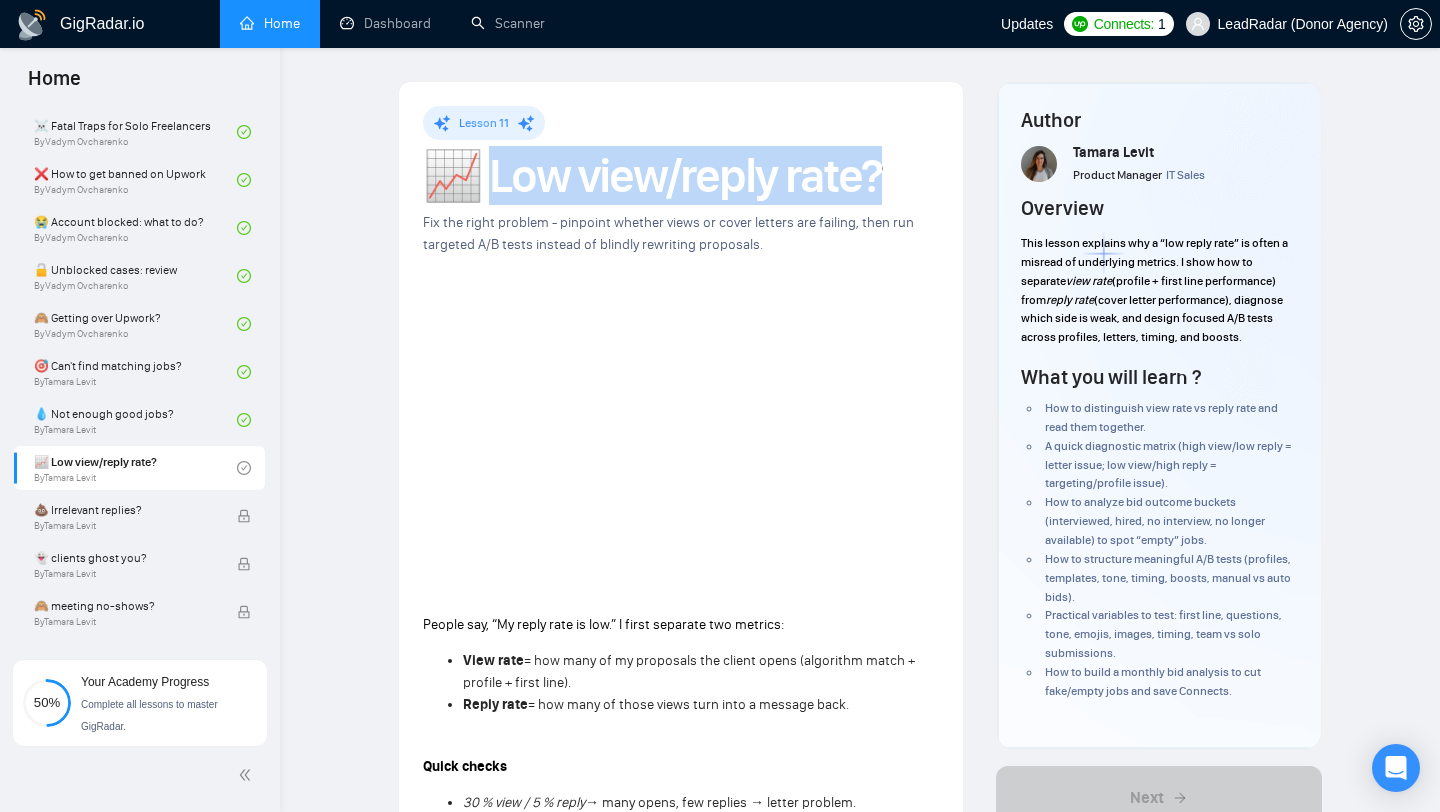 drag, startPoint x: 482, startPoint y: 177, endPoint x: 869, endPoint y: 172, distance: 387.0323 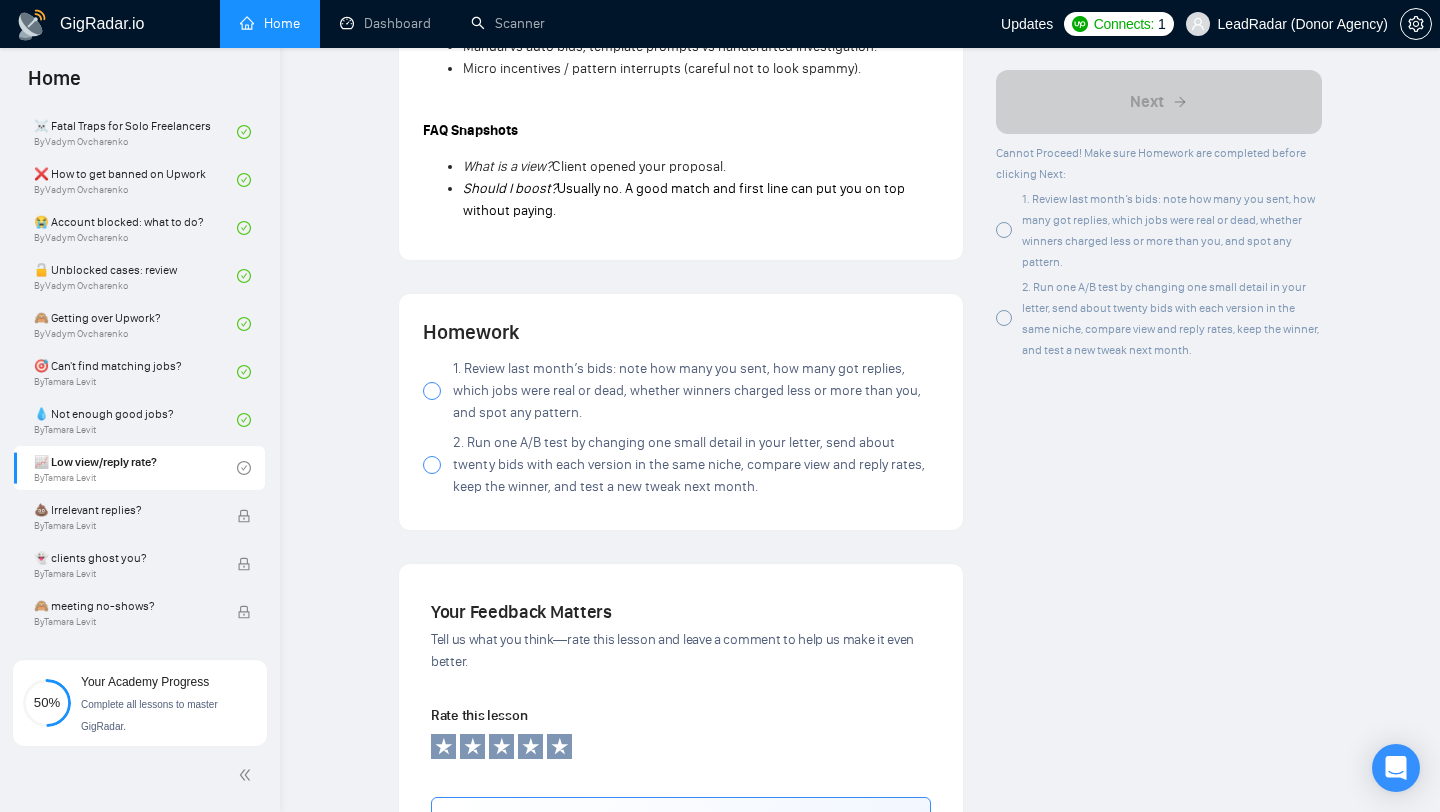 scroll, scrollTop: 1757, scrollLeft: 0, axis: vertical 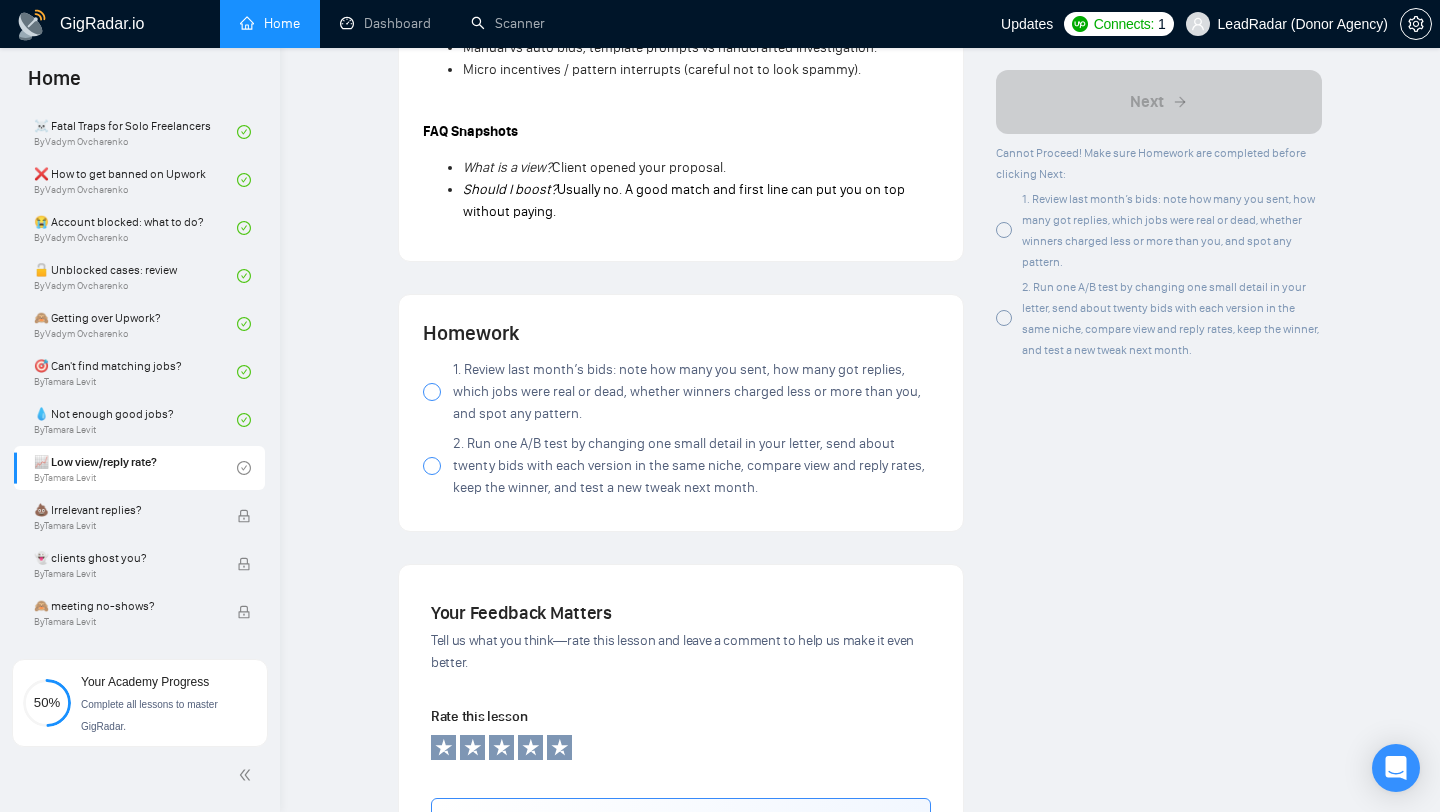 click at bounding box center [432, 392] 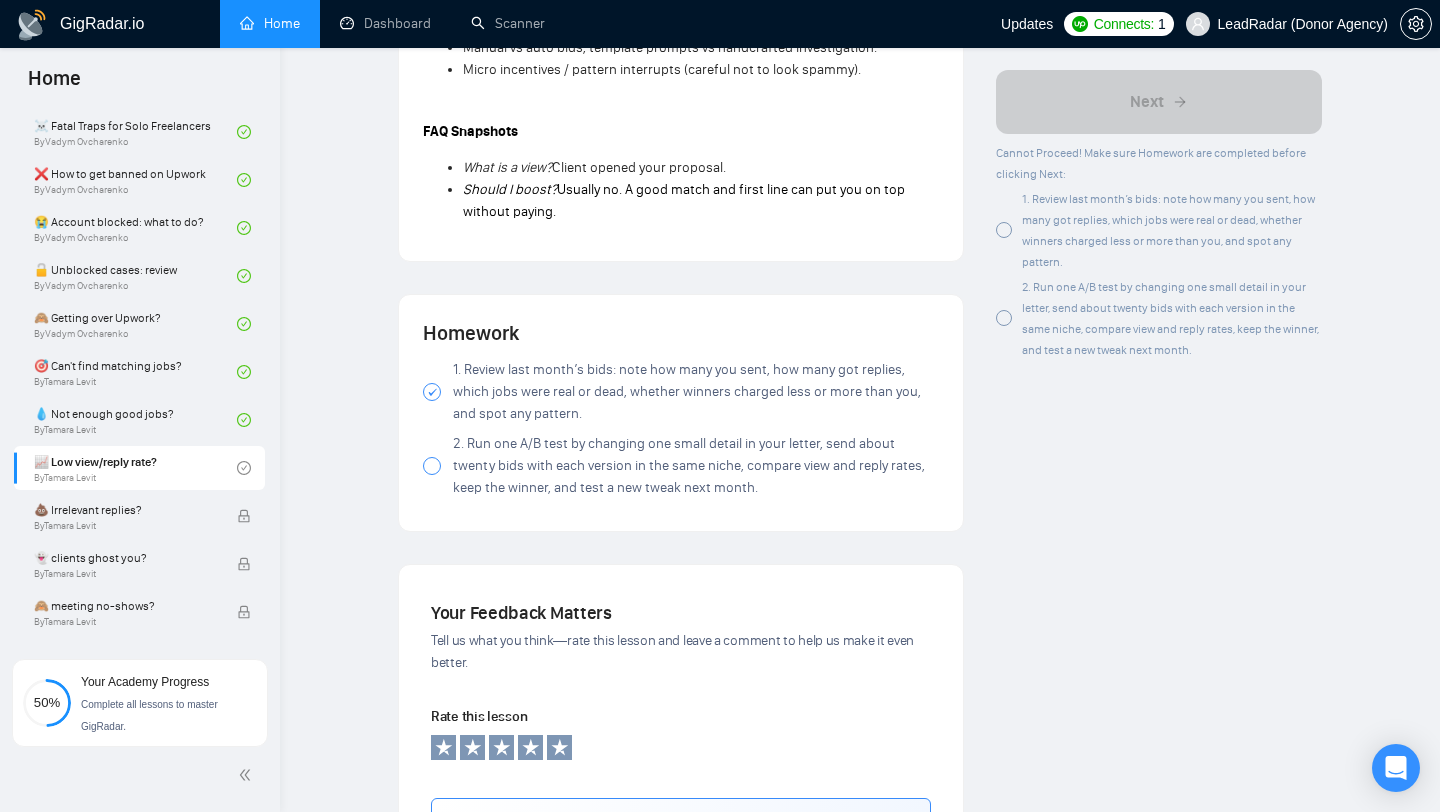 click at bounding box center (432, 466) 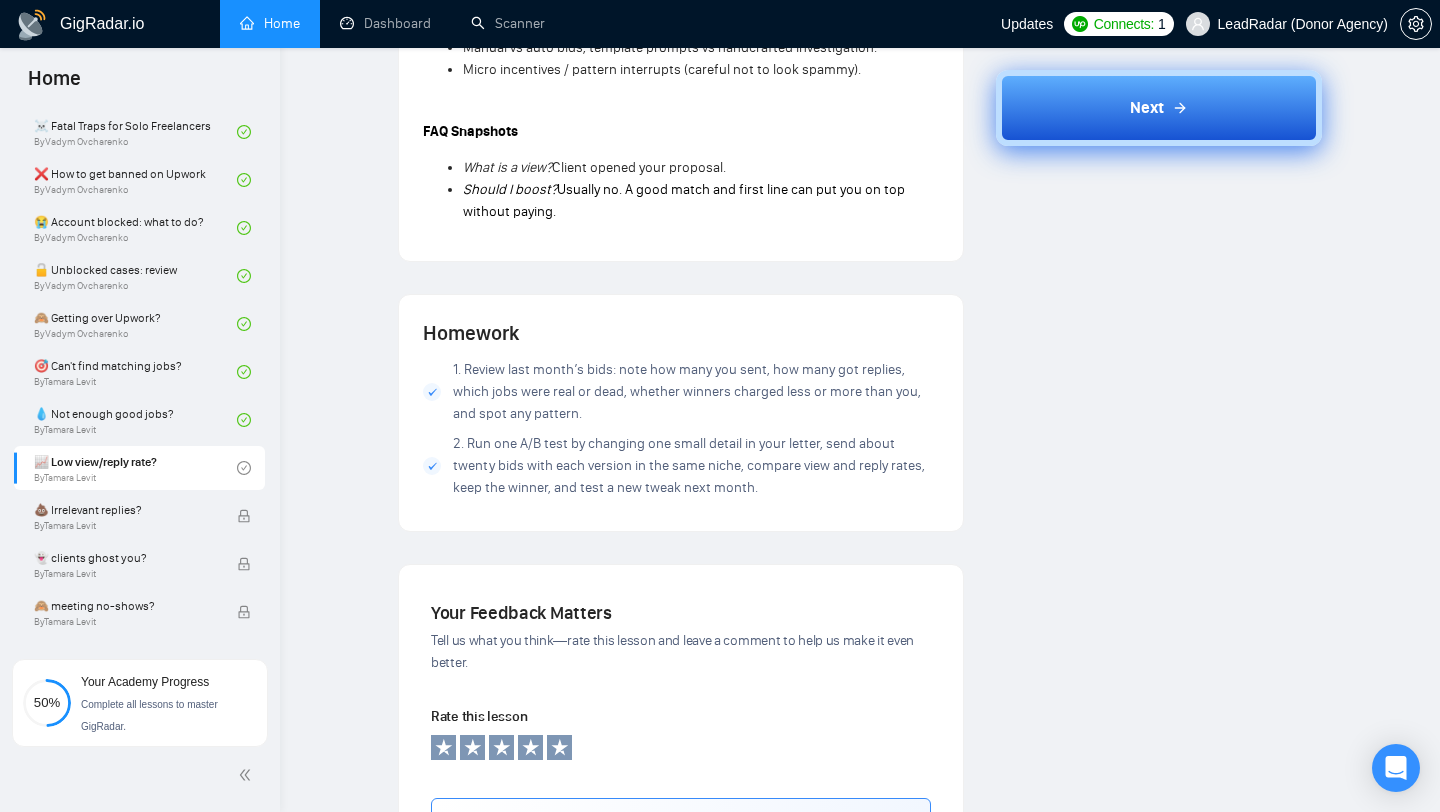 click on "Next" at bounding box center (1159, 108) 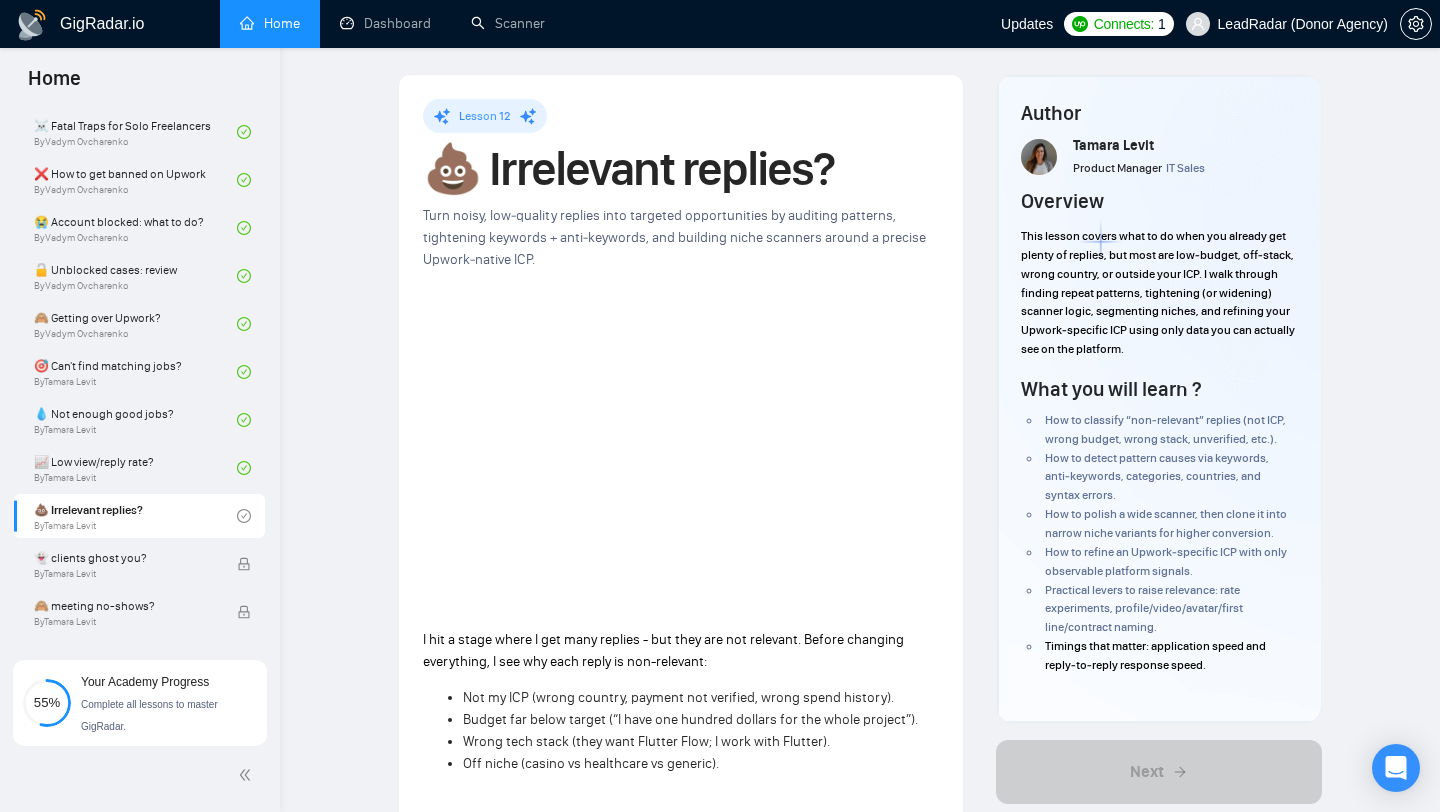 scroll, scrollTop: 0, scrollLeft: 0, axis: both 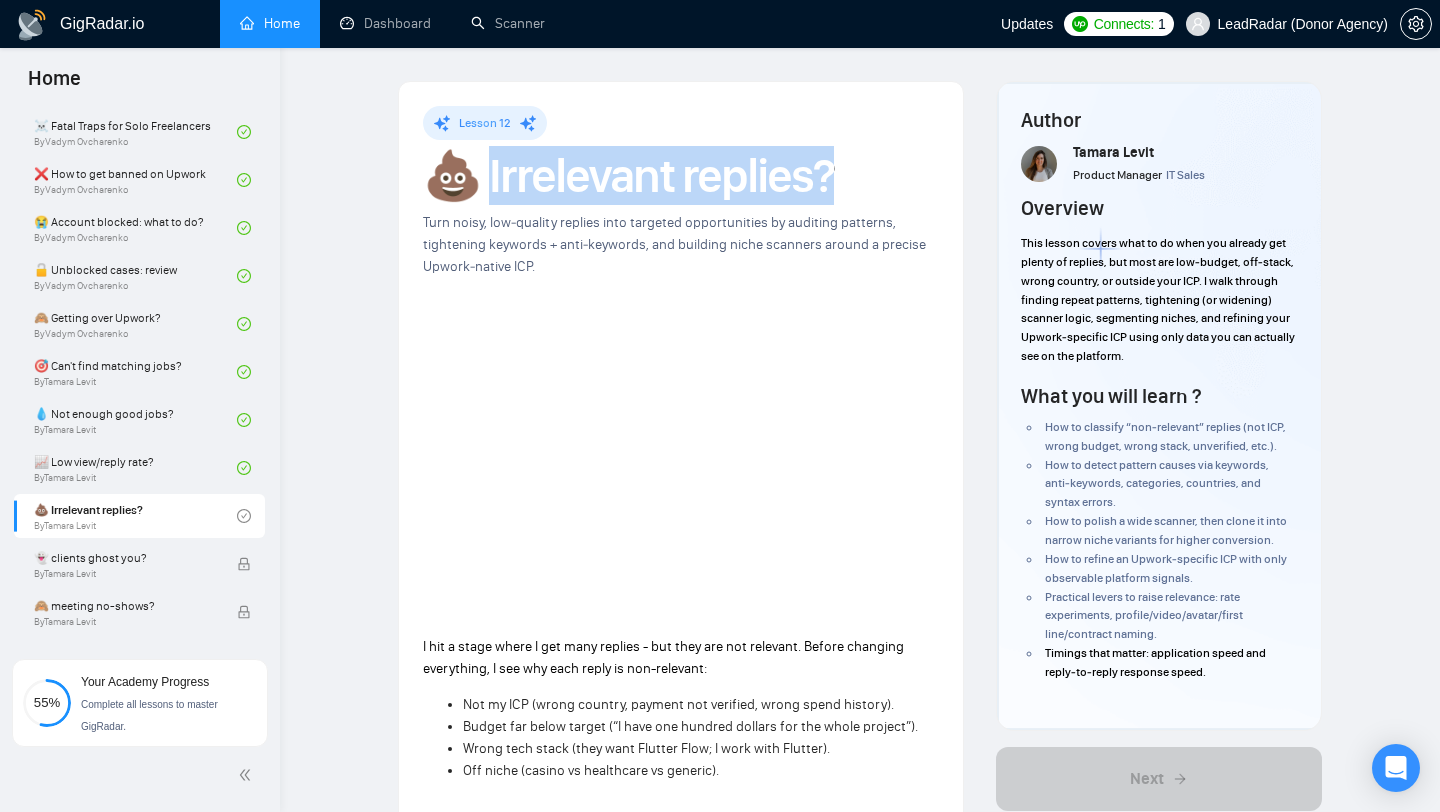 drag, startPoint x: 477, startPoint y: 172, endPoint x: 837, endPoint y: 157, distance: 360.31238 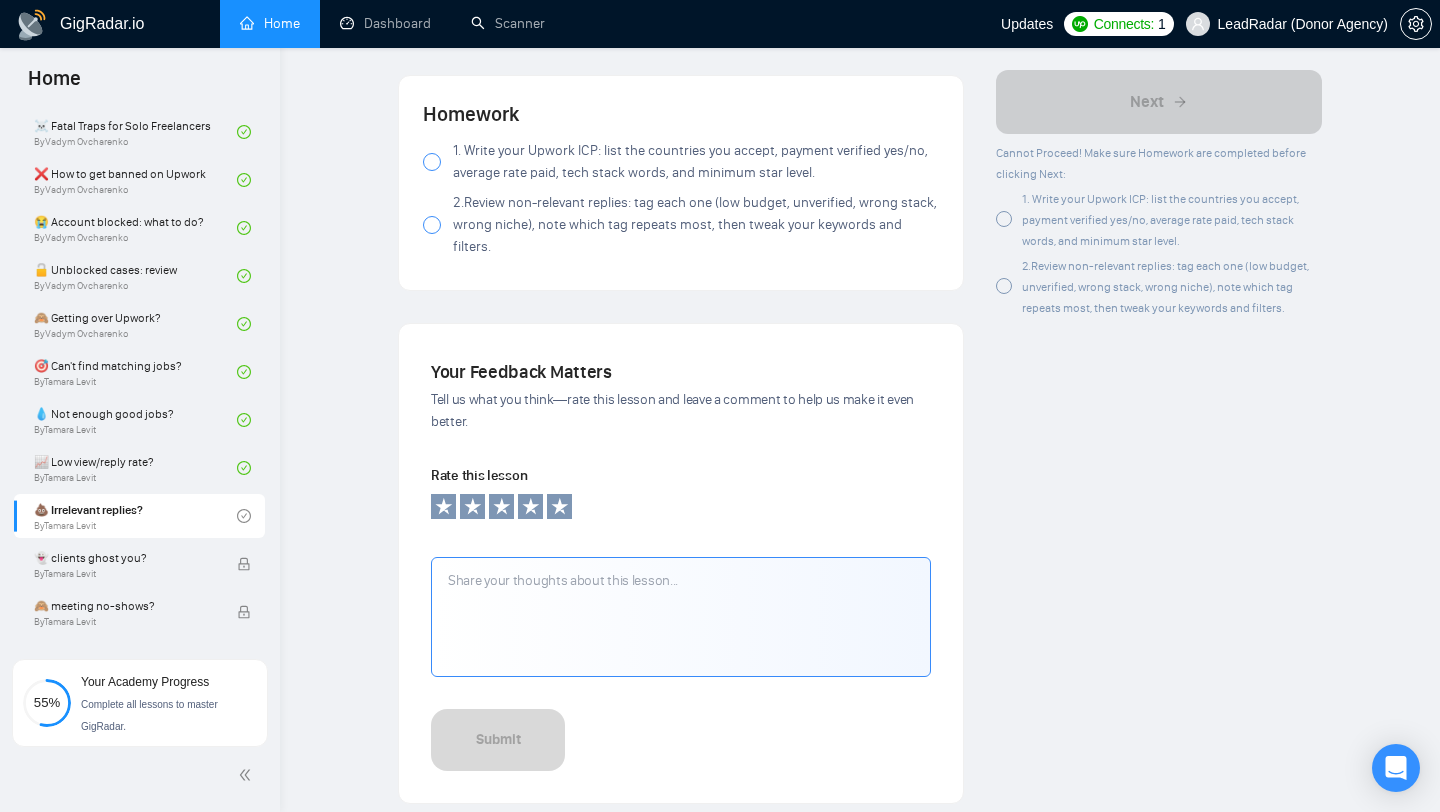 scroll, scrollTop: 1861, scrollLeft: 0, axis: vertical 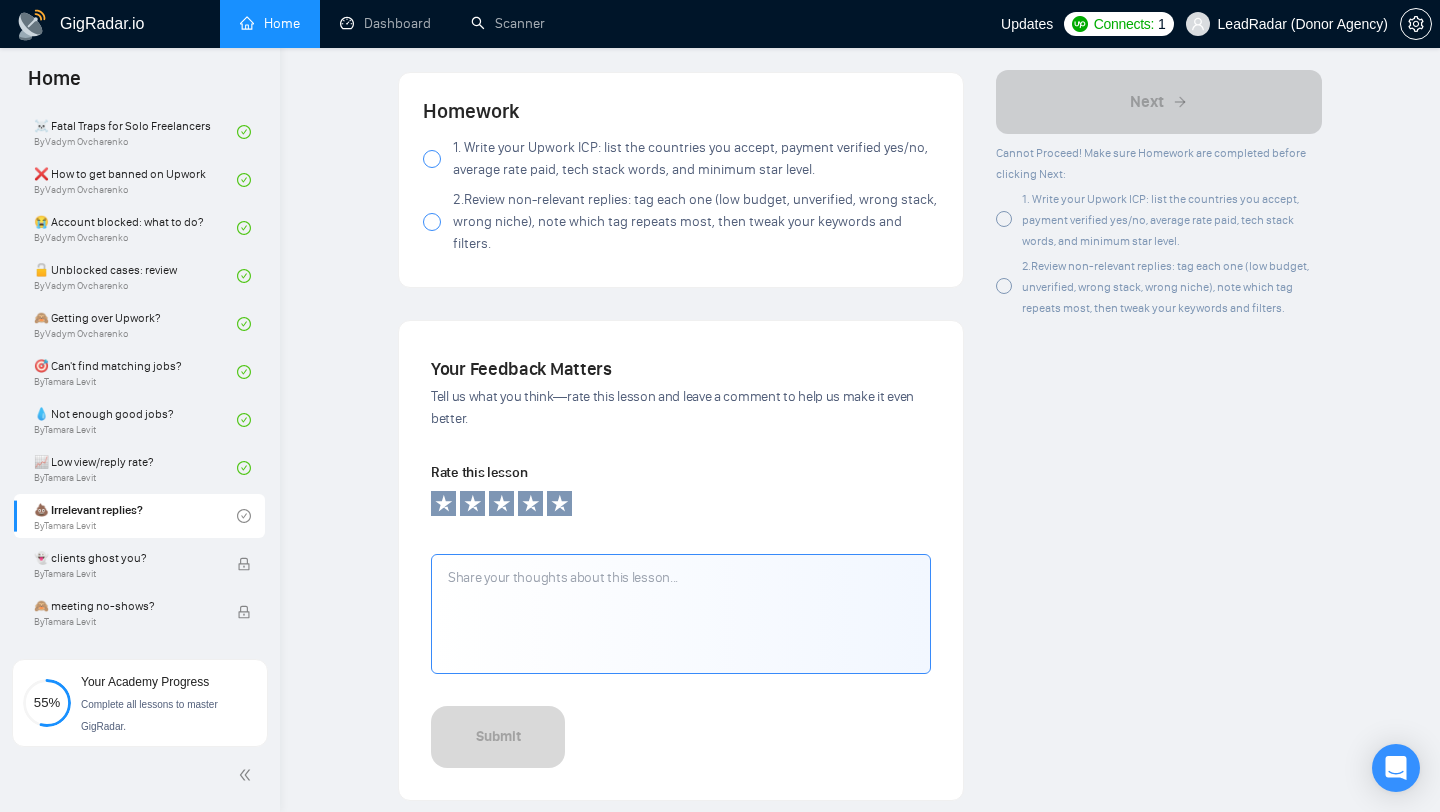 click at bounding box center [432, 159] 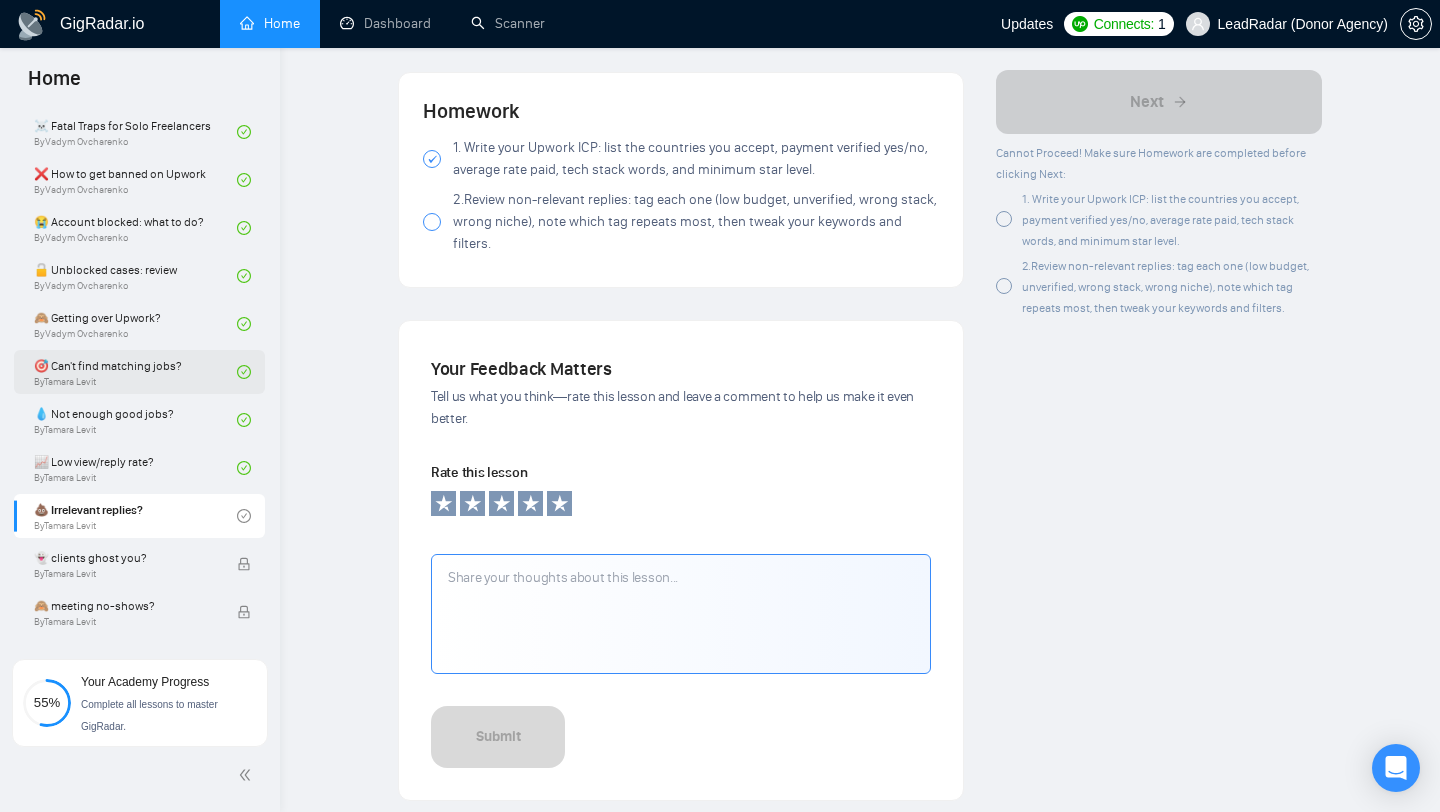 scroll, scrollTop: 717, scrollLeft: 0, axis: vertical 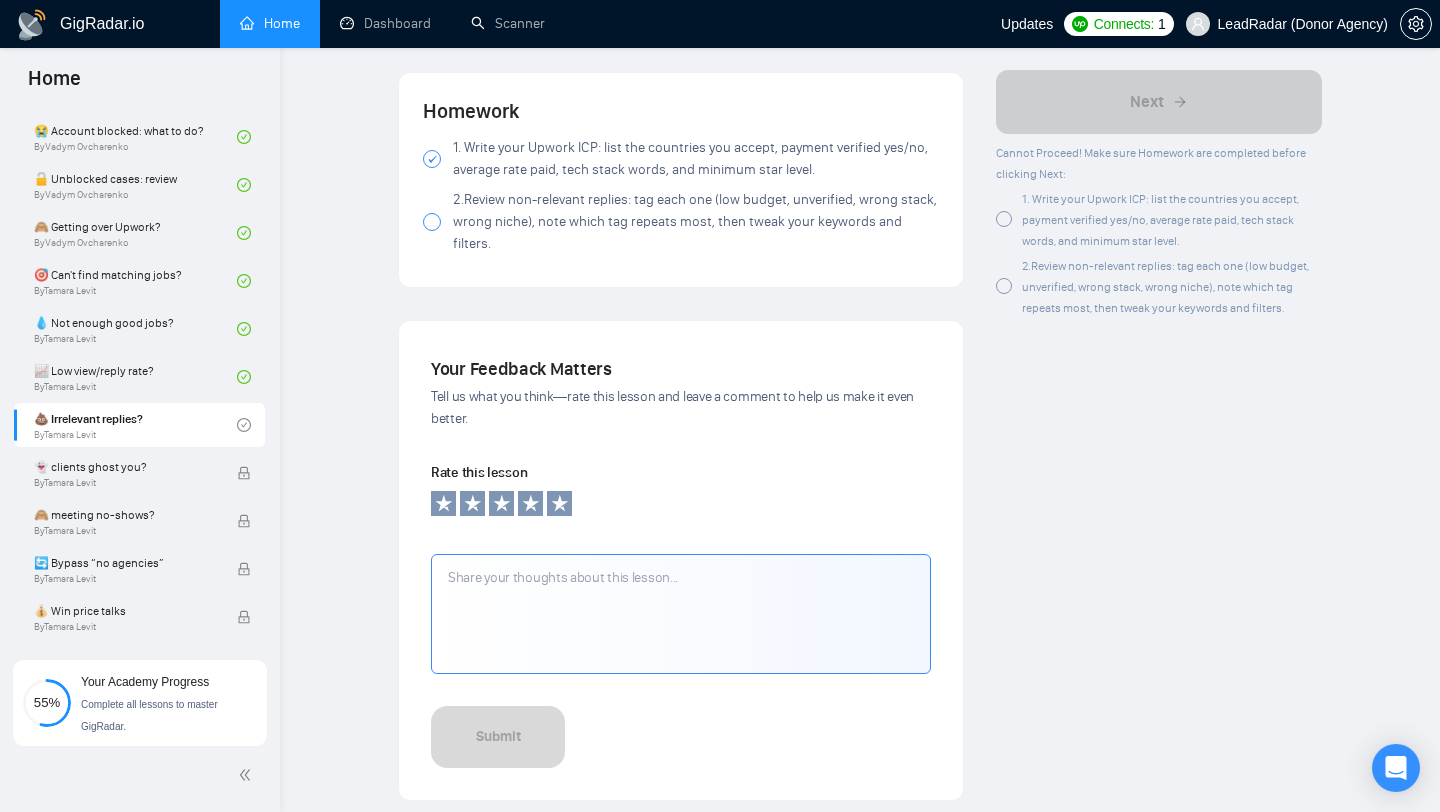 click at bounding box center [432, 222] 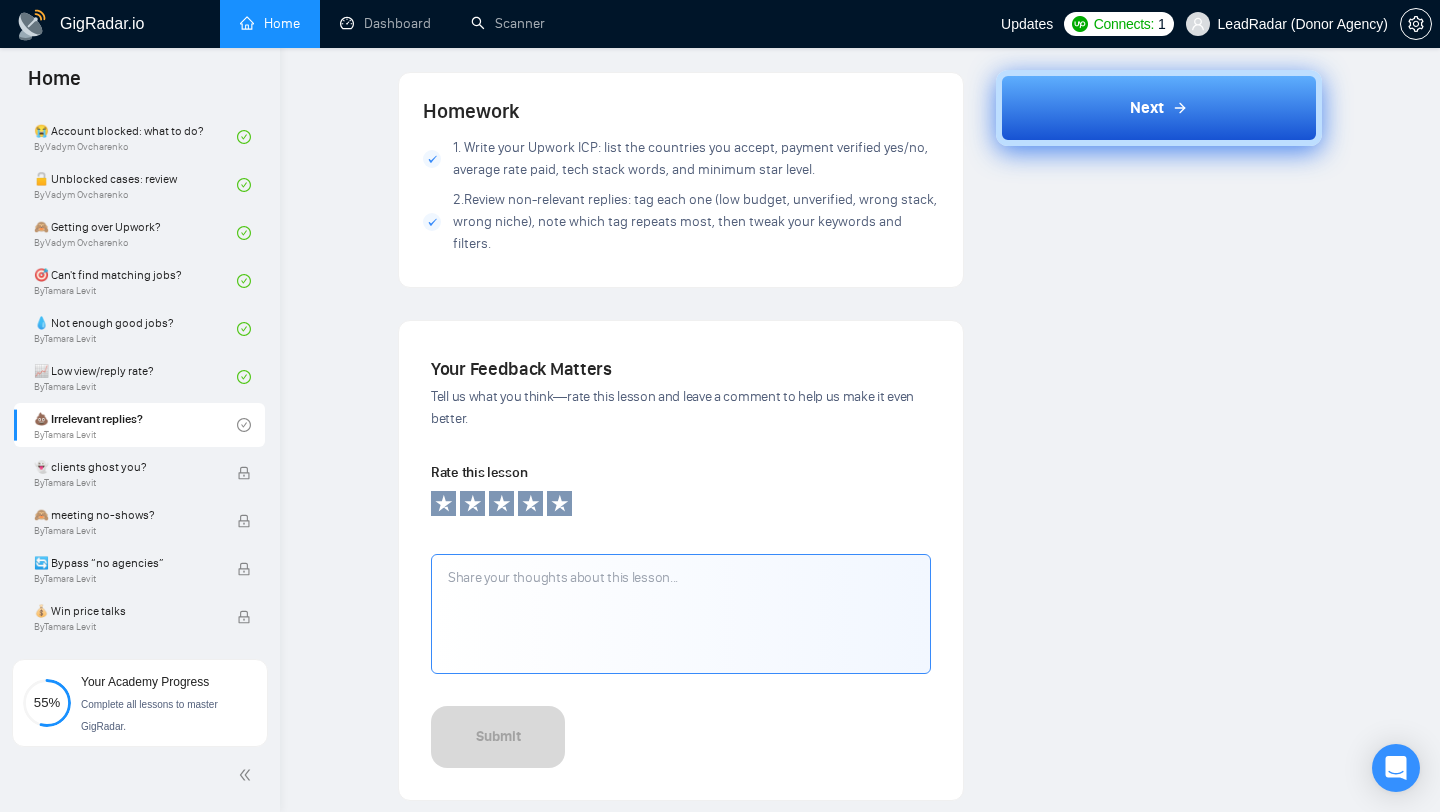 click on "Next" at bounding box center (1159, 108) 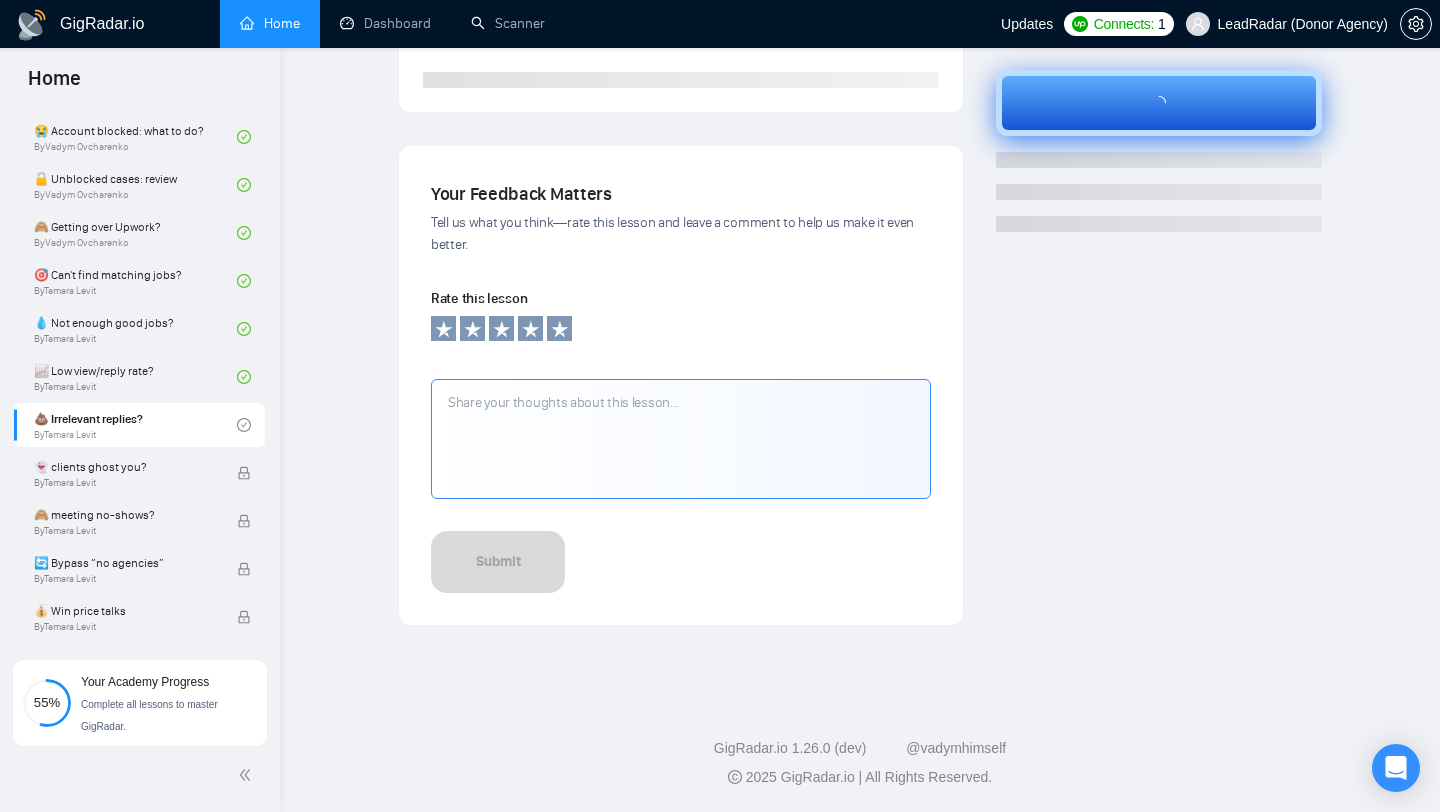 scroll, scrollTop: 572, scrollLeft: 0, axis: vertical 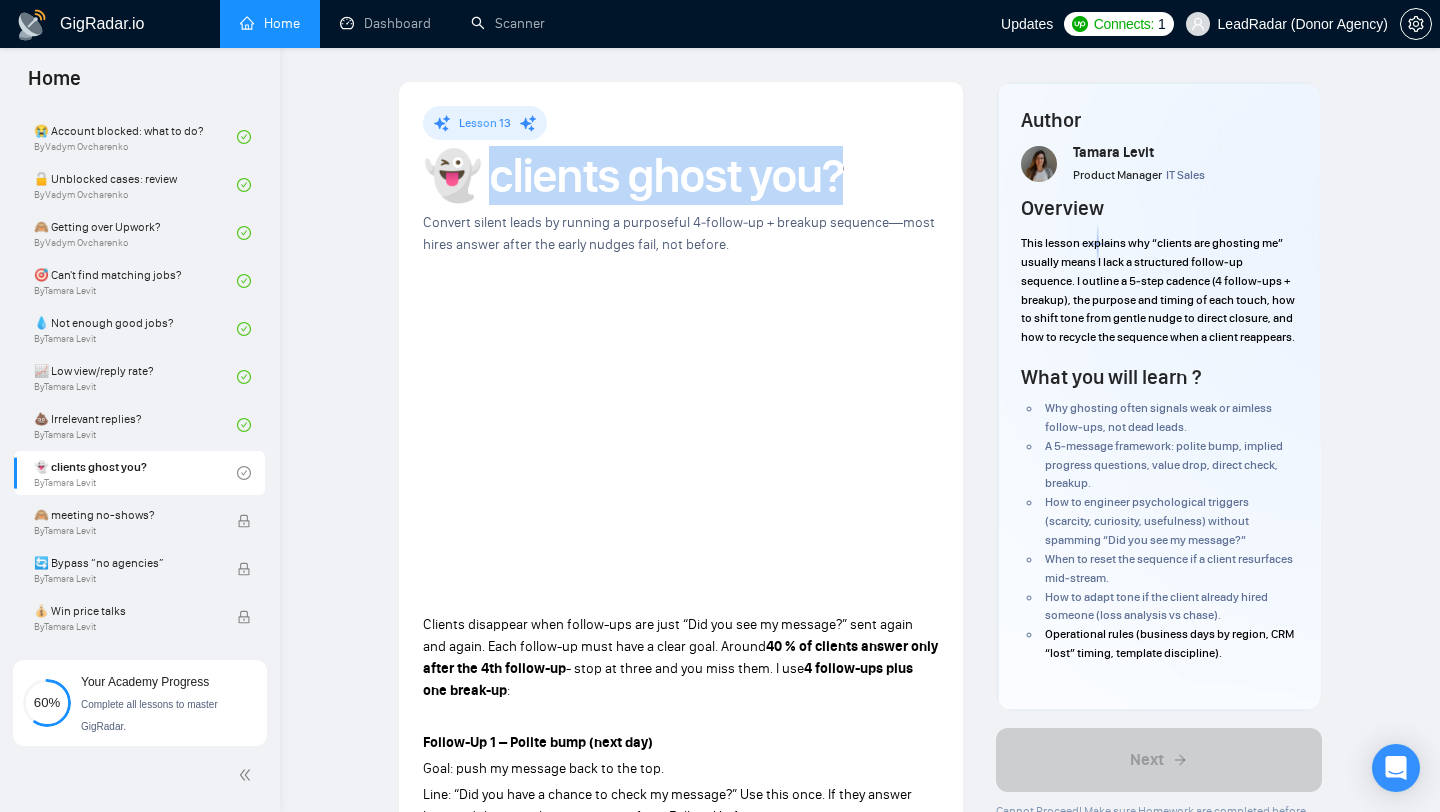 drag, startPoint x: 480, startPoint y: 172, endPoint x: 839, endPoint y: 170, distance: 359.00558 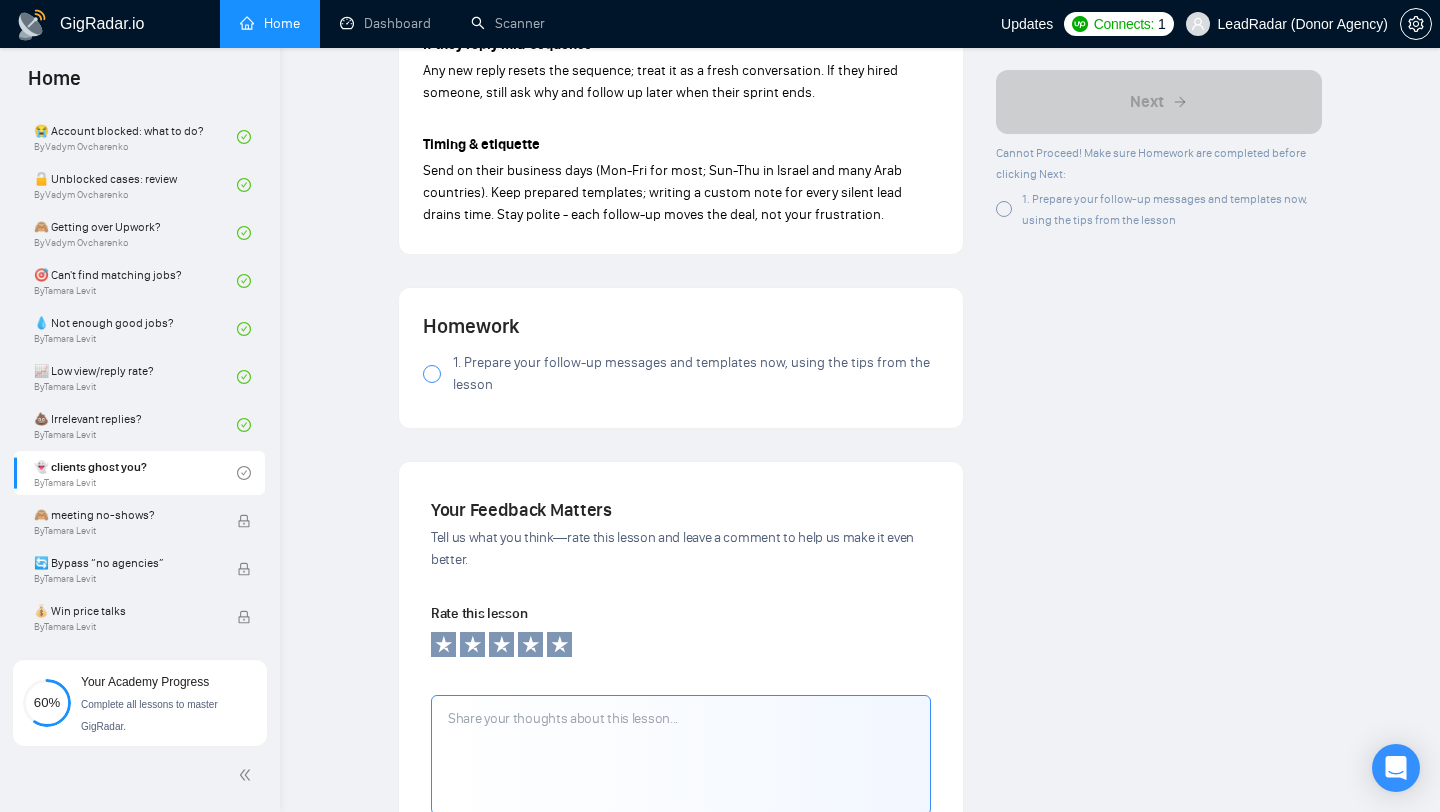 scroll, scrollTop: 1348, scrollLeft: 0, axis: vertical 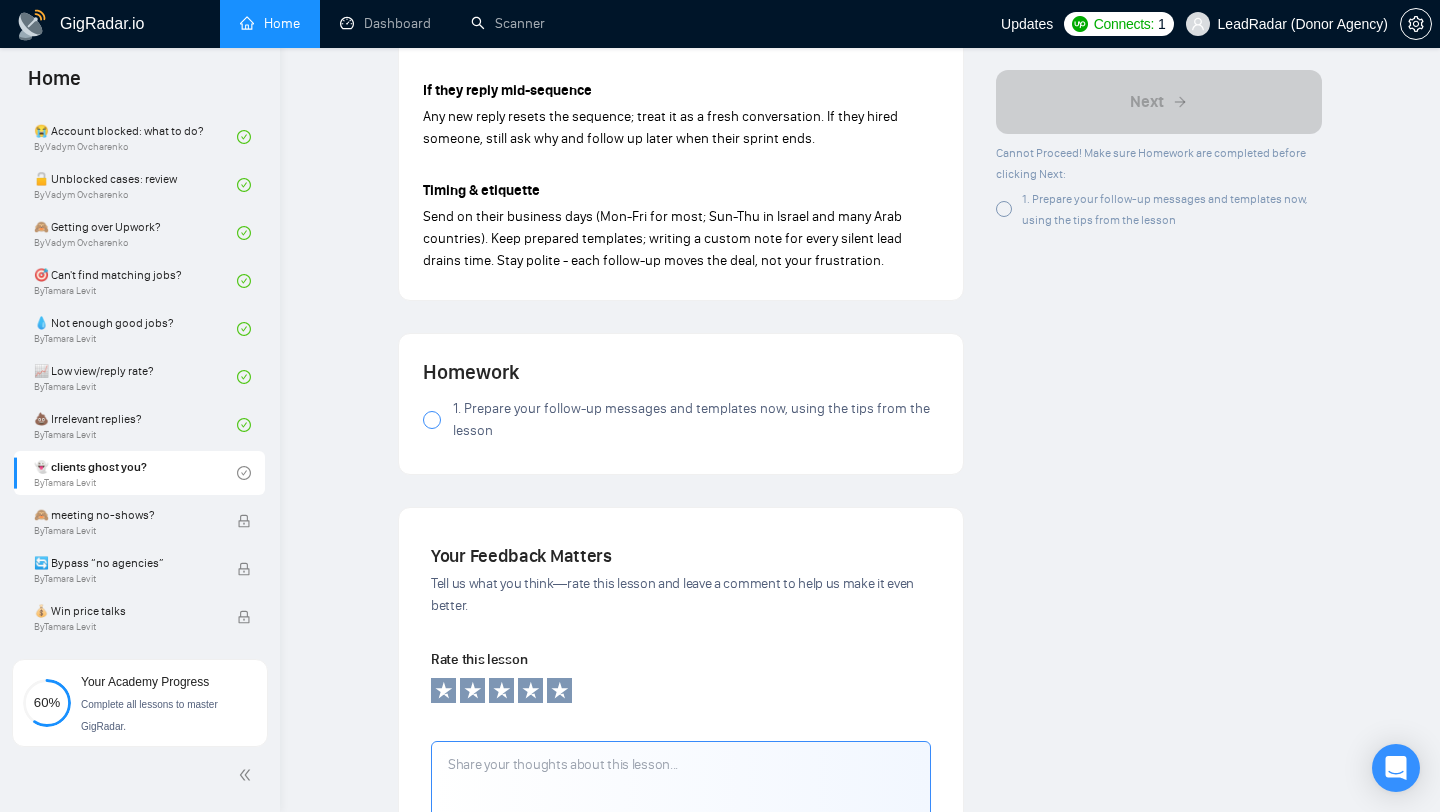 click at bounding box center (432, 420) 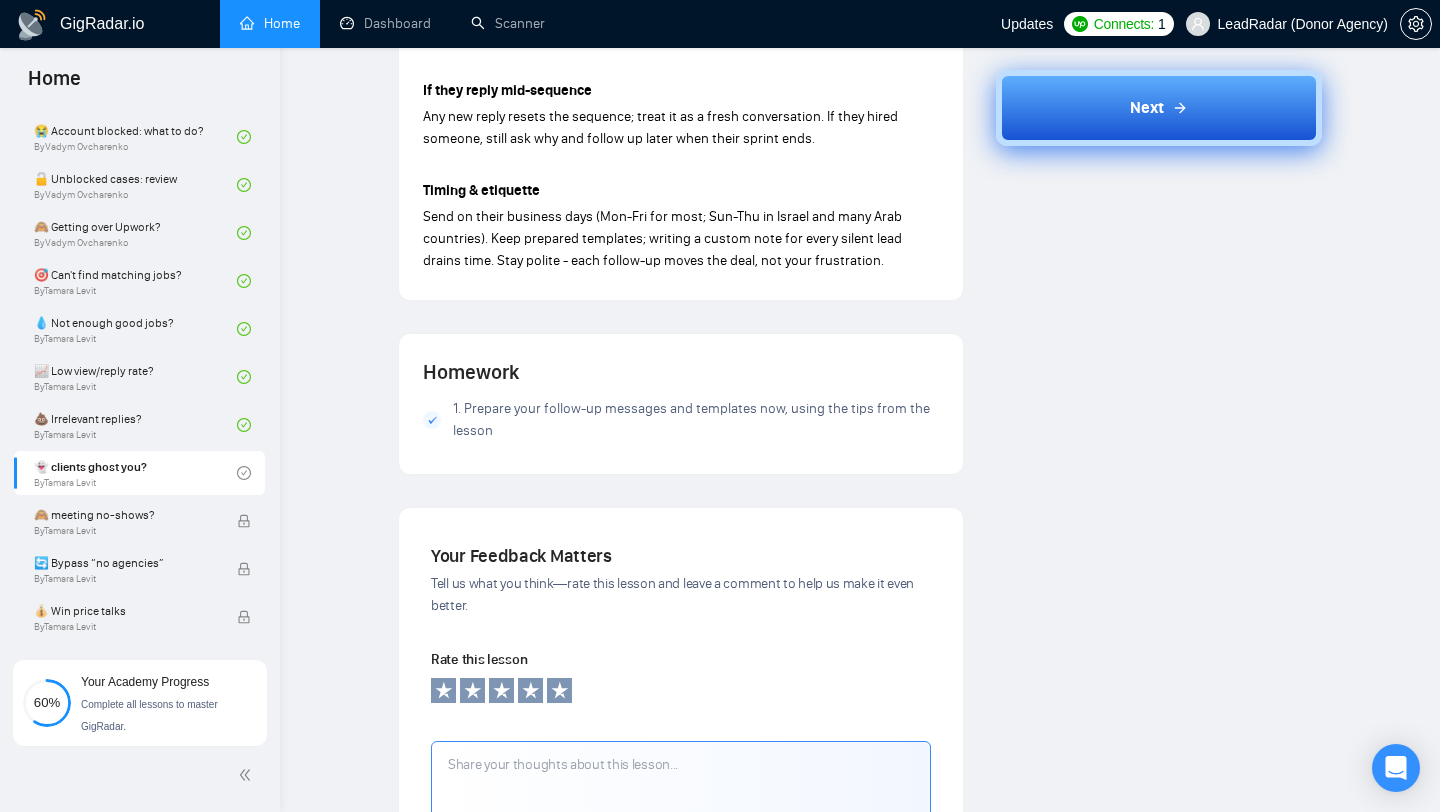 click on "Next" at bounding box center [1147, 108] 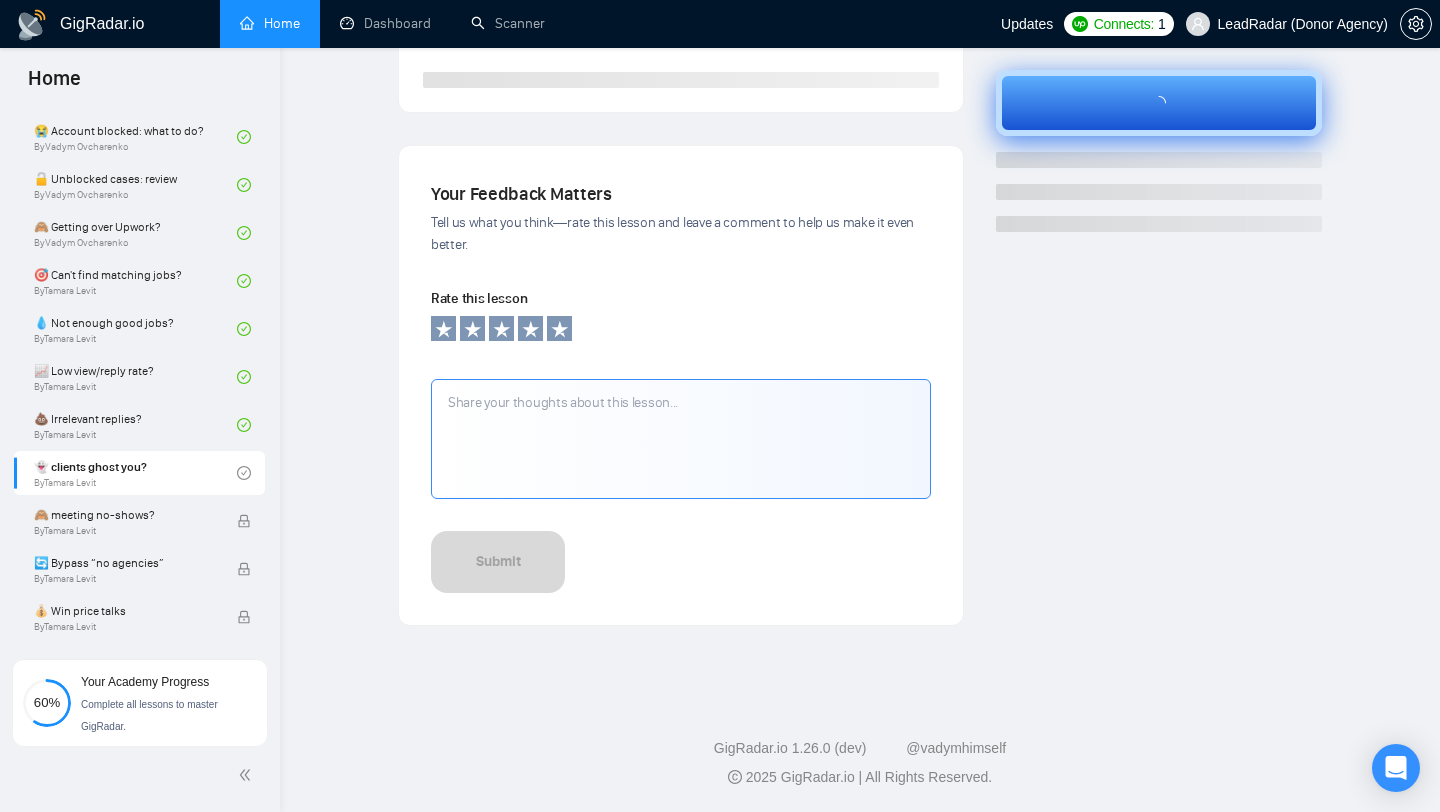 scroll, scrollTop: 572, scrollLeft: 0, axis: vertical 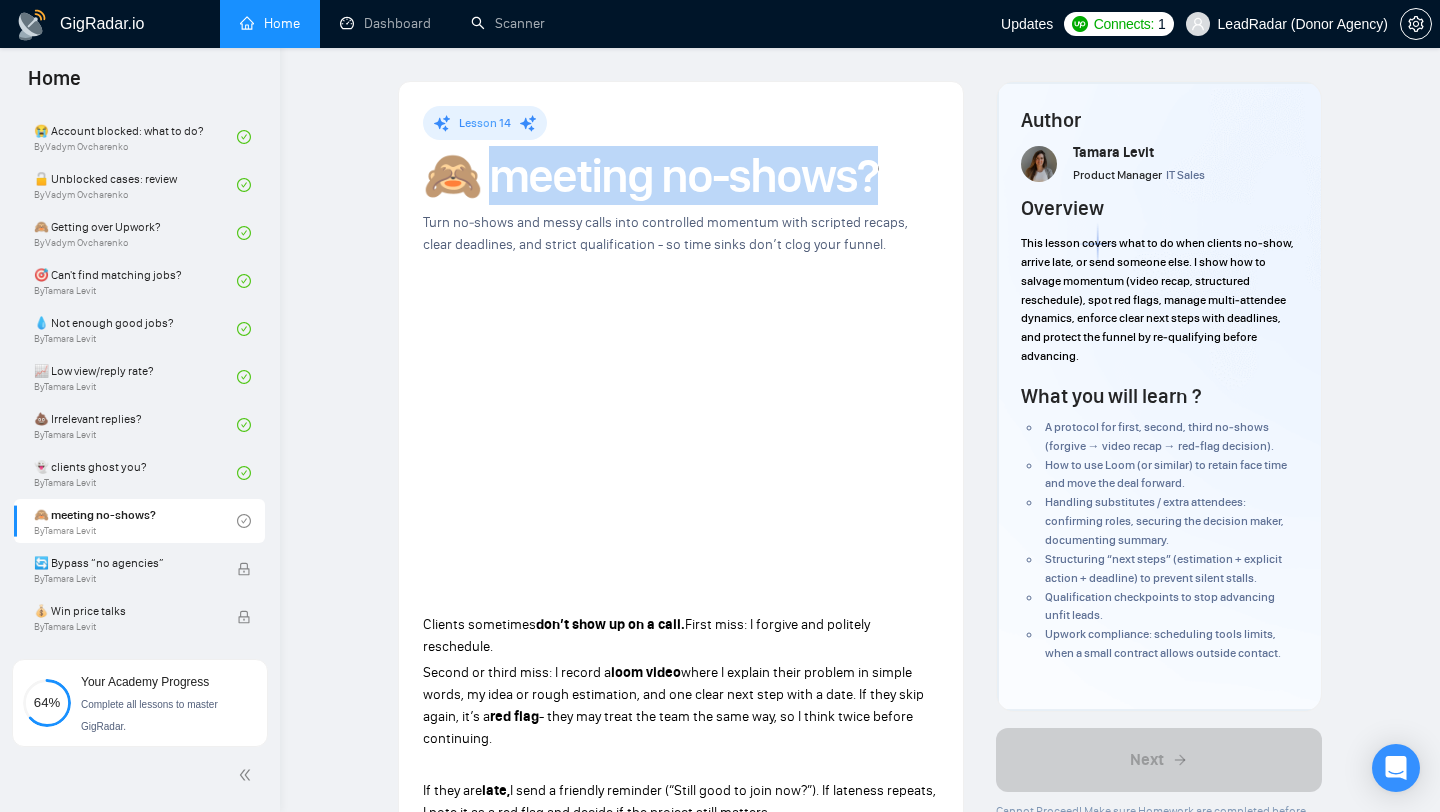 drag, startPoint x: 481, startPoint y: 171, endPoint x: 860, endPoint y: 168, distance: 379.01187 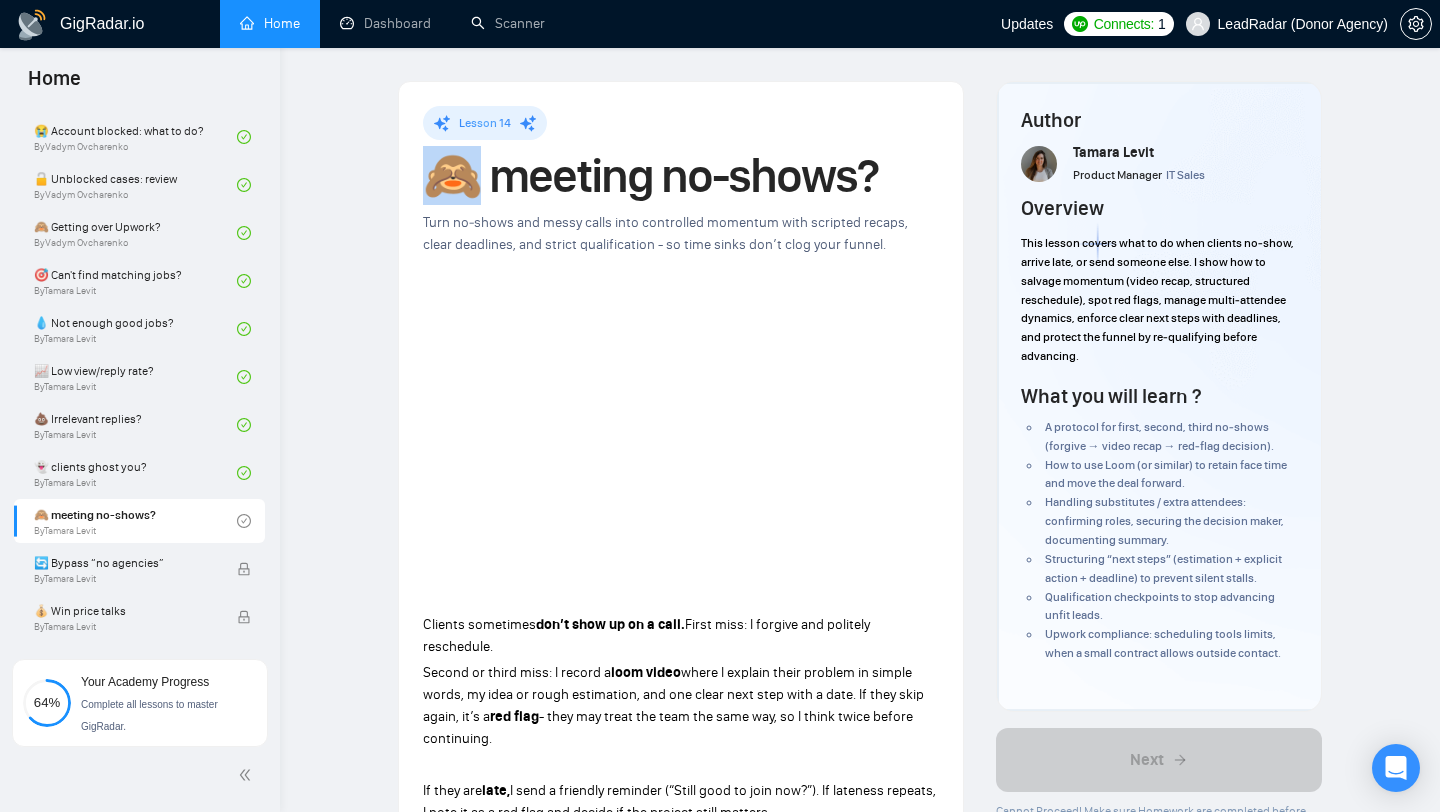 drag, startPoint x: 470, startPoint y: 172, endPoint x: 426, endPoint y: 172, distance: 44 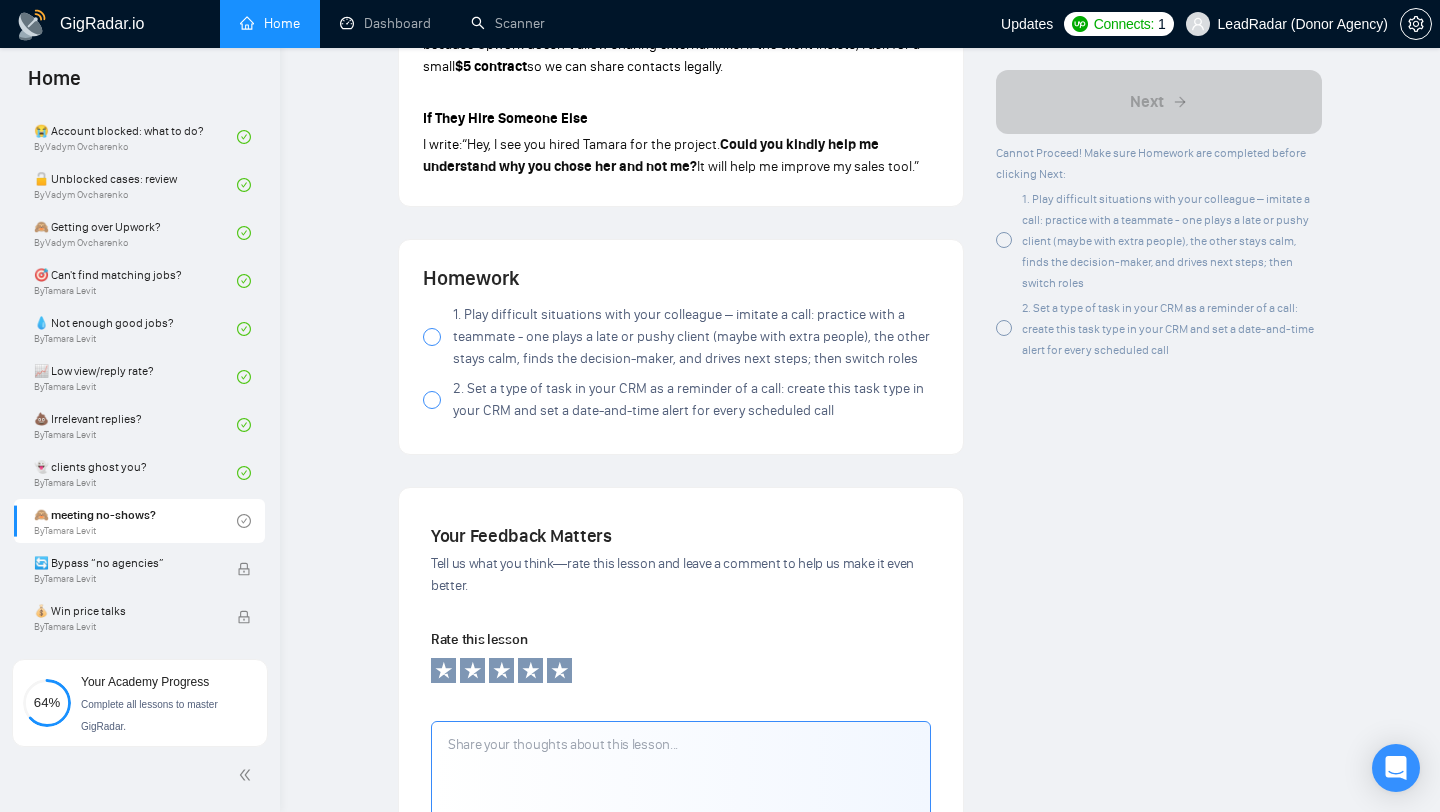 scroll, scrollTop: 1443, scrollLeft: 0, axis: vertical 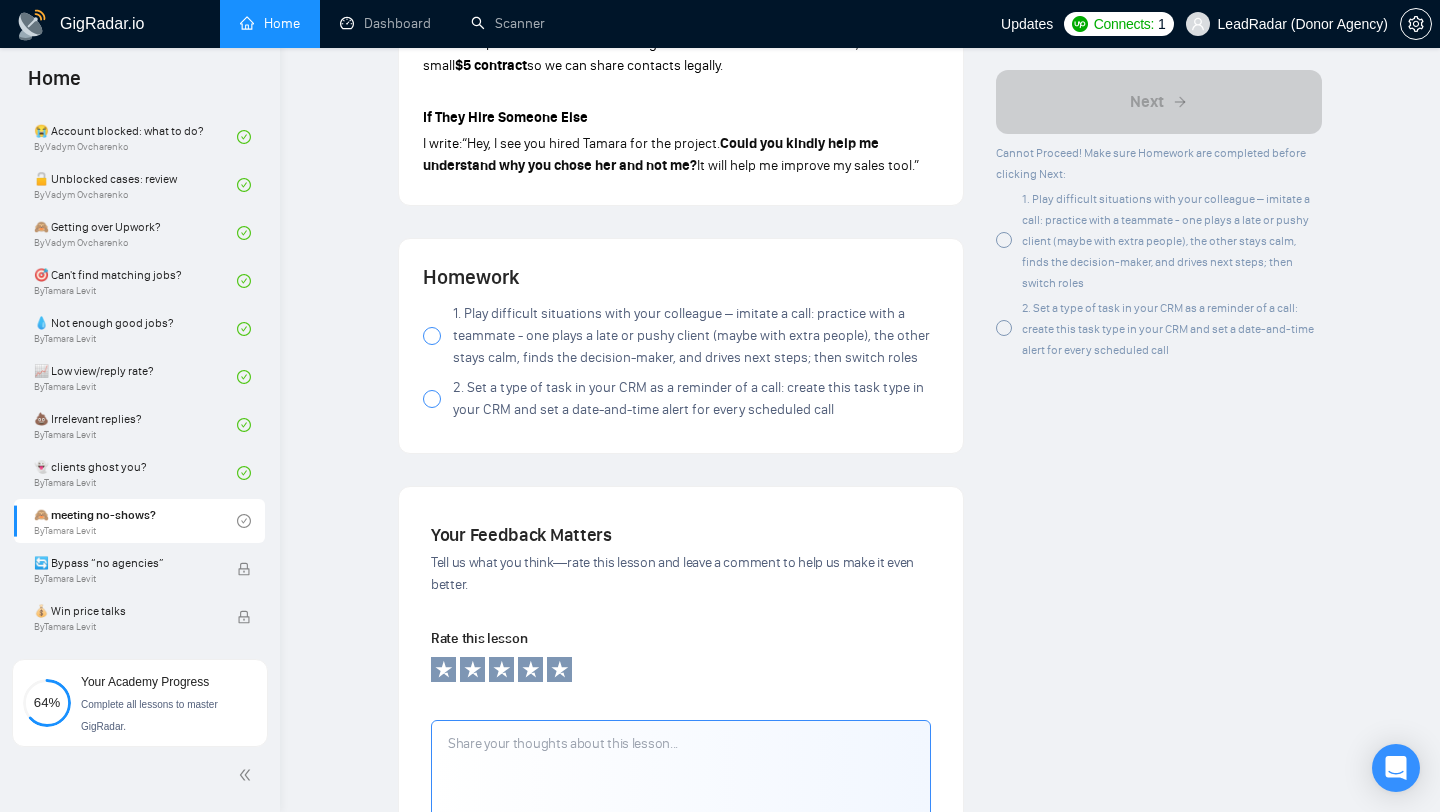 click at bounding box center (432, 336) 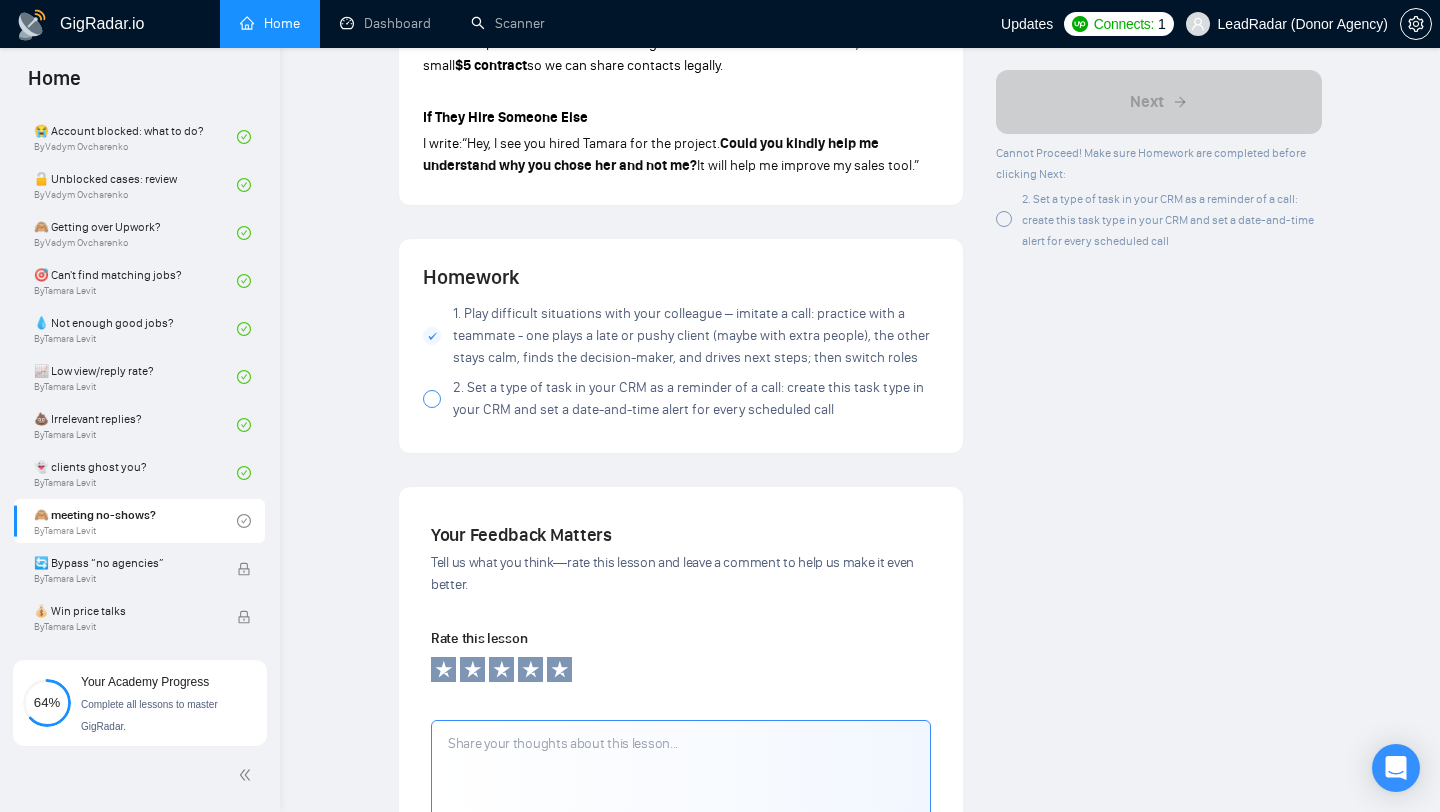 click at bounding box center [432, 399] 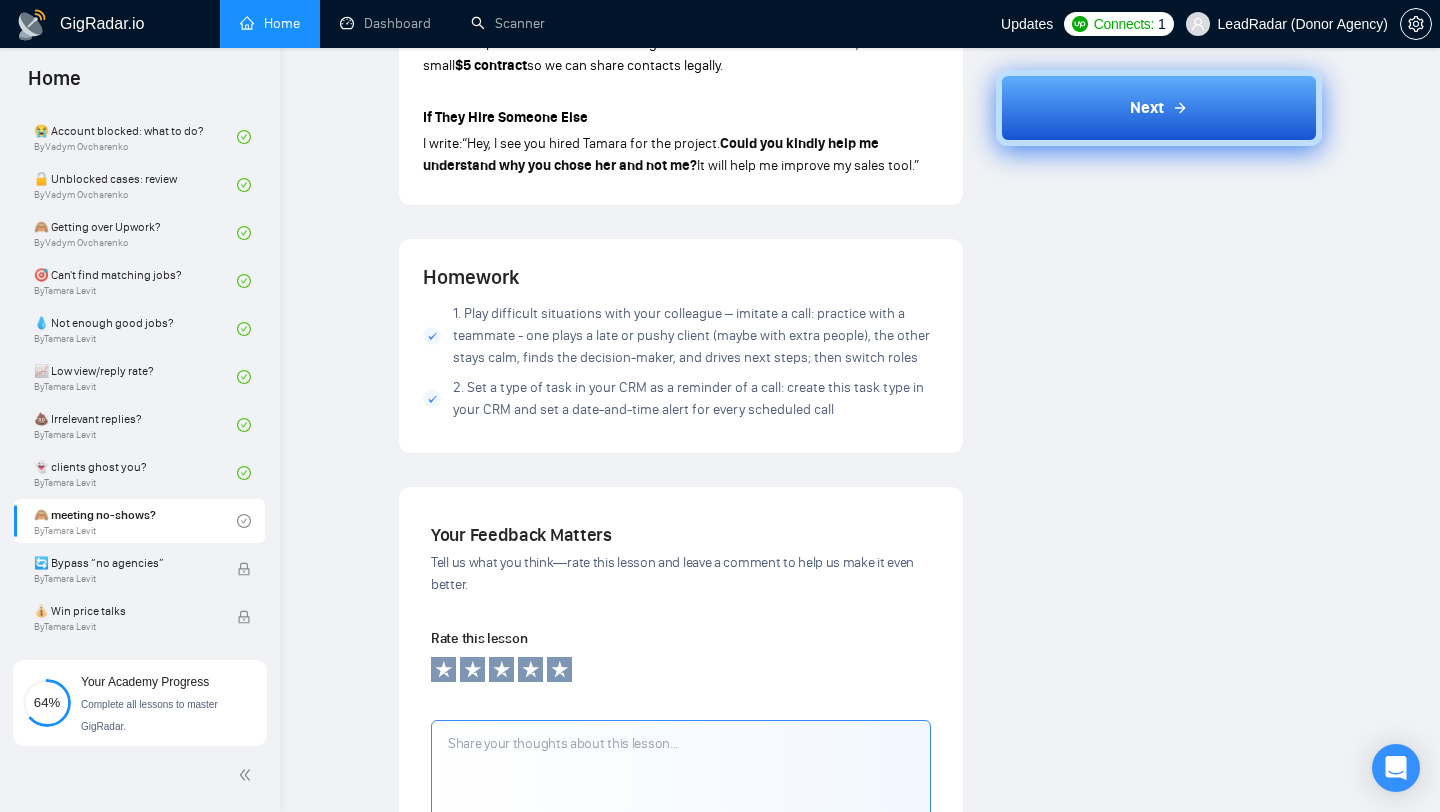 click on "Next" at bounding box center [1159, 108] 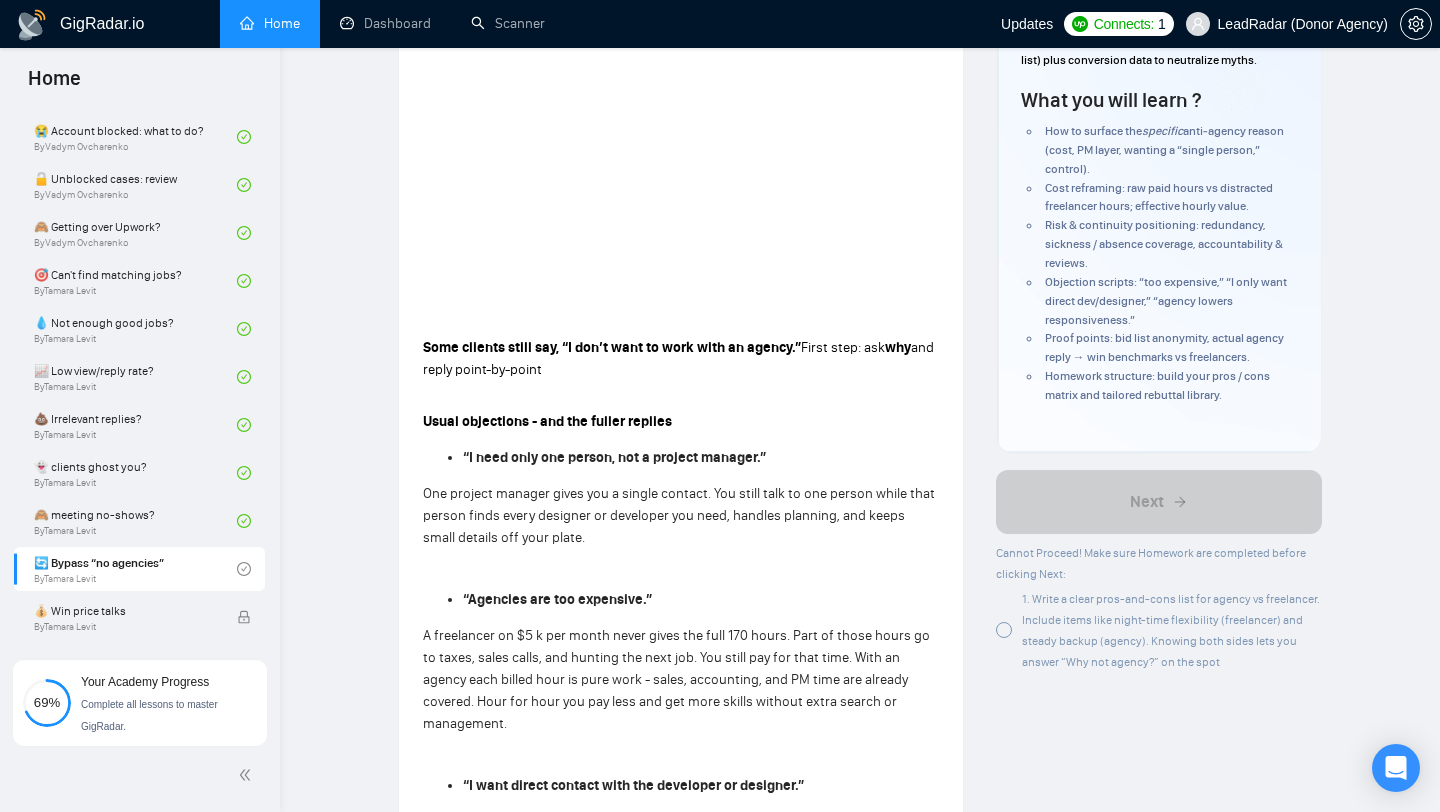 scroll, scrollTop: 0, scrollLeft: 0, axis: both 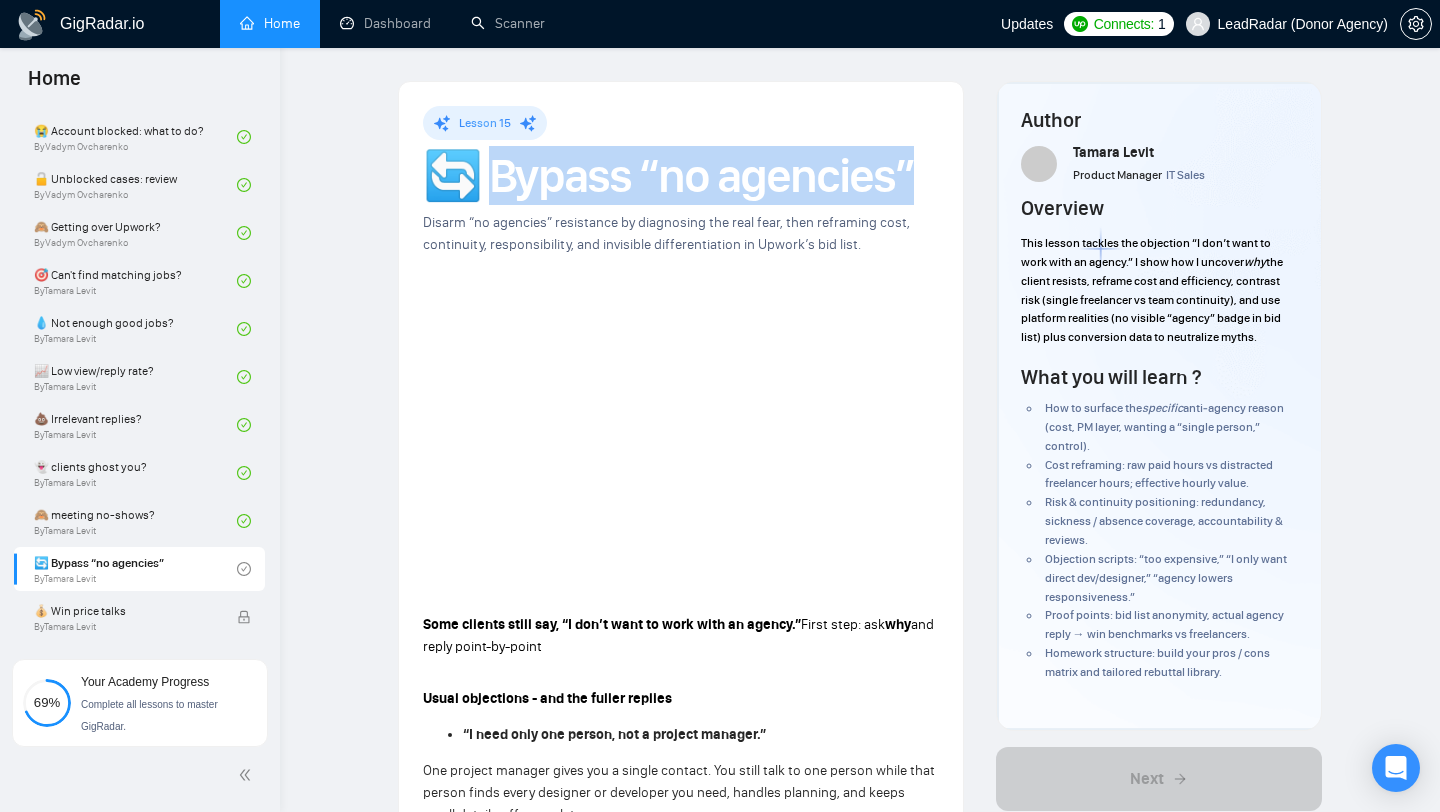 drag, startPoint x: 481, startPoint y: 176, endPoint x: 908, endPoint y: 160, distance: 427.29965 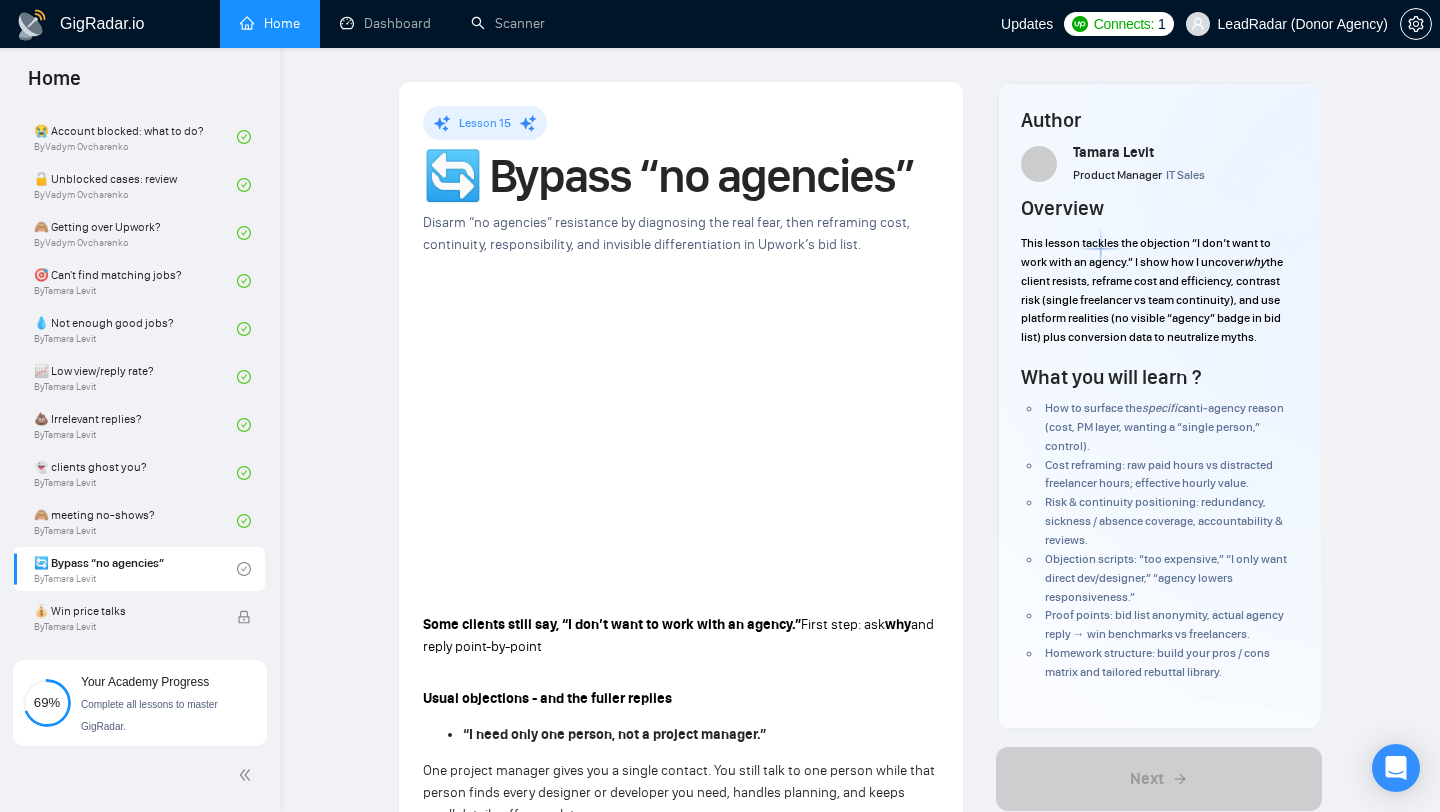 click on "Home Dashboard Scanner" at bounding box center [603, 24] 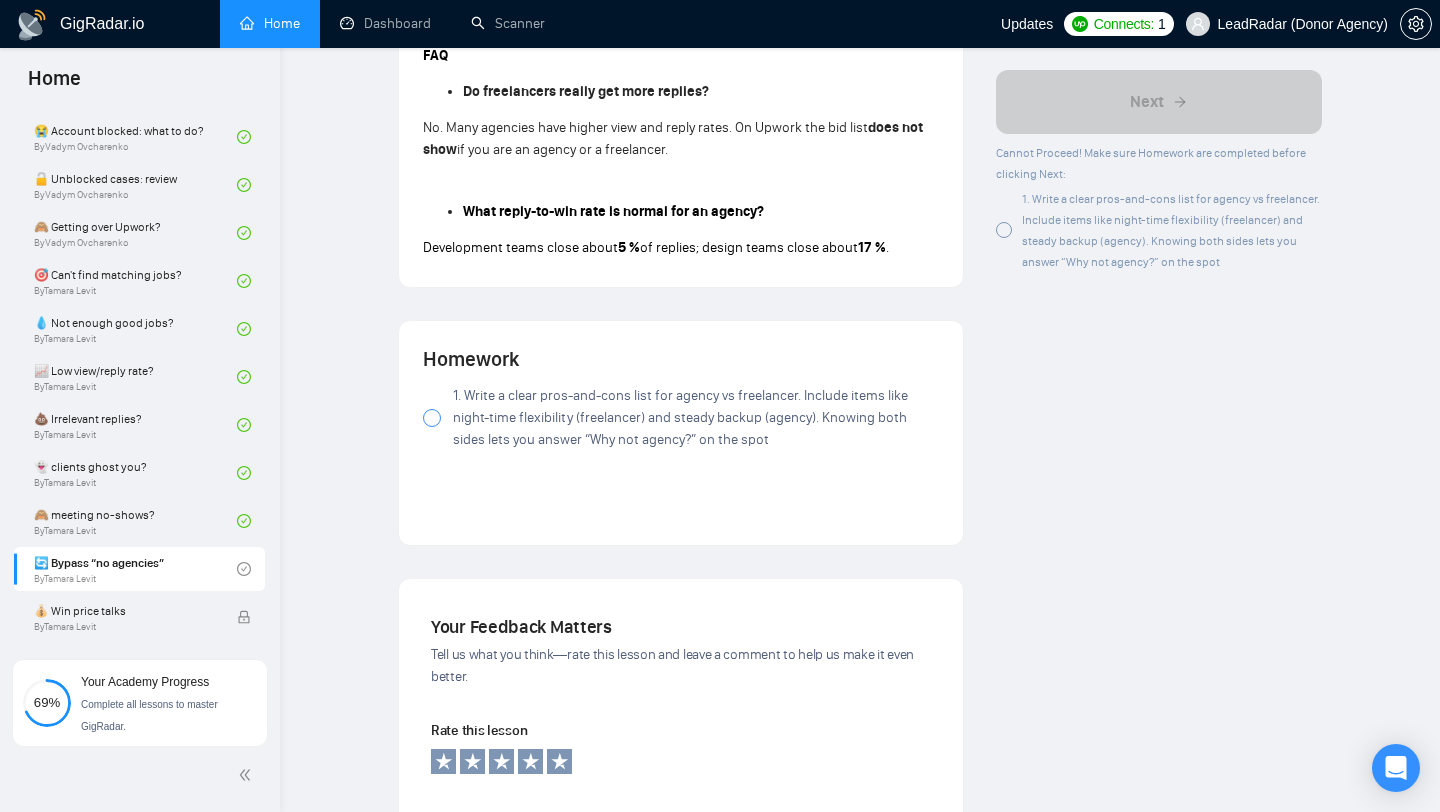 scroll, scrollTop: 1575, scrollLeft: 0, axis: vertical 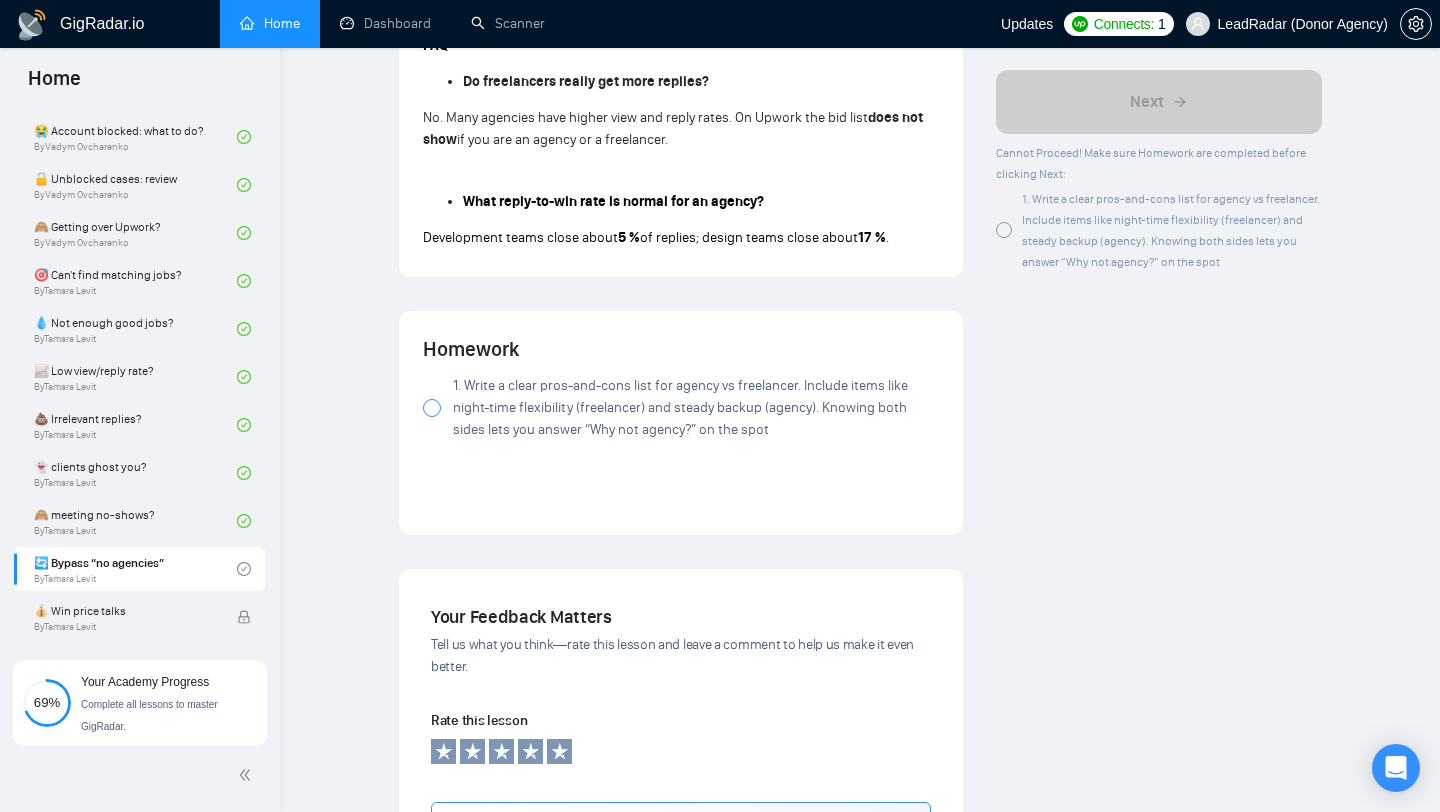 click at bounding box center (432, 408) 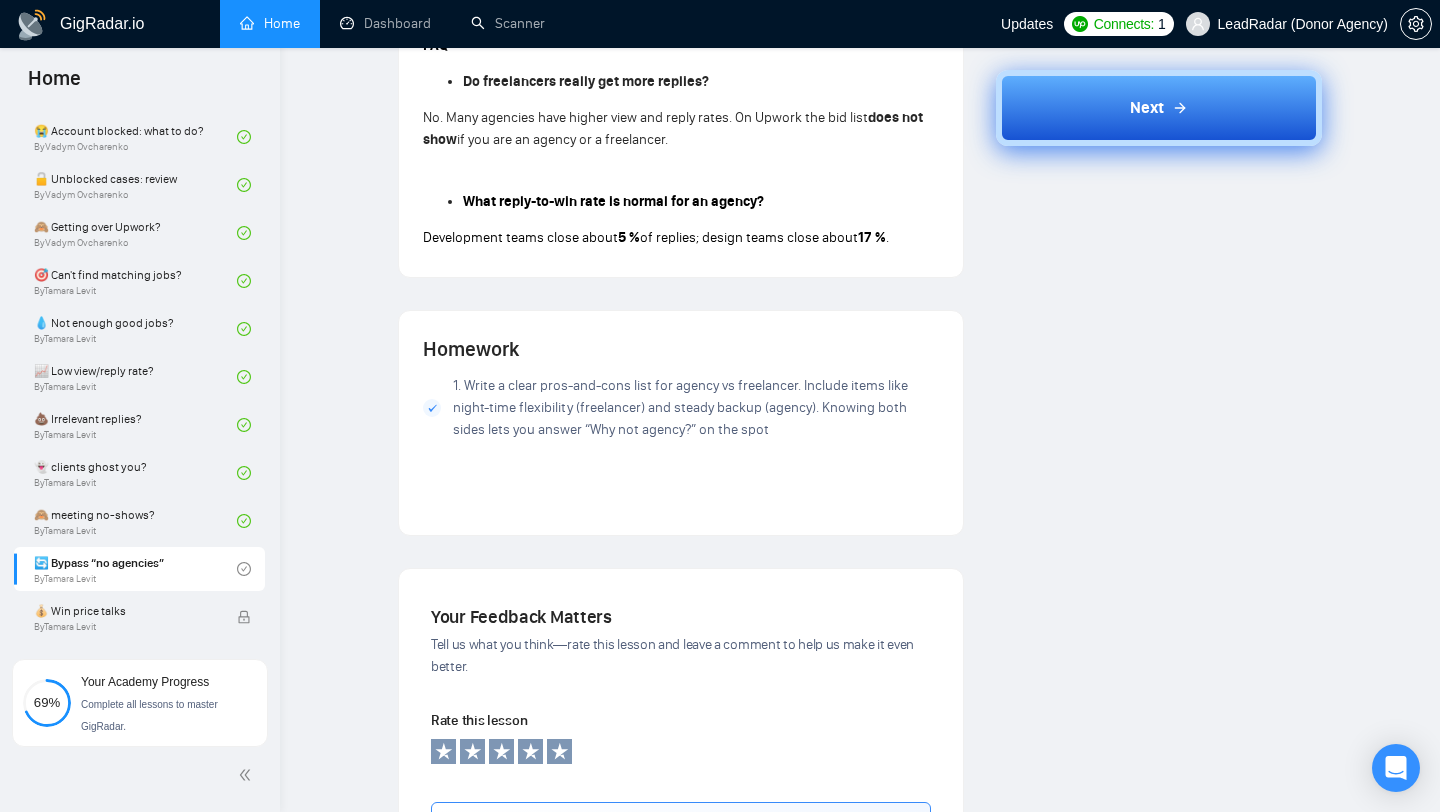 click on "Next" at bounding box center [1159, 108] 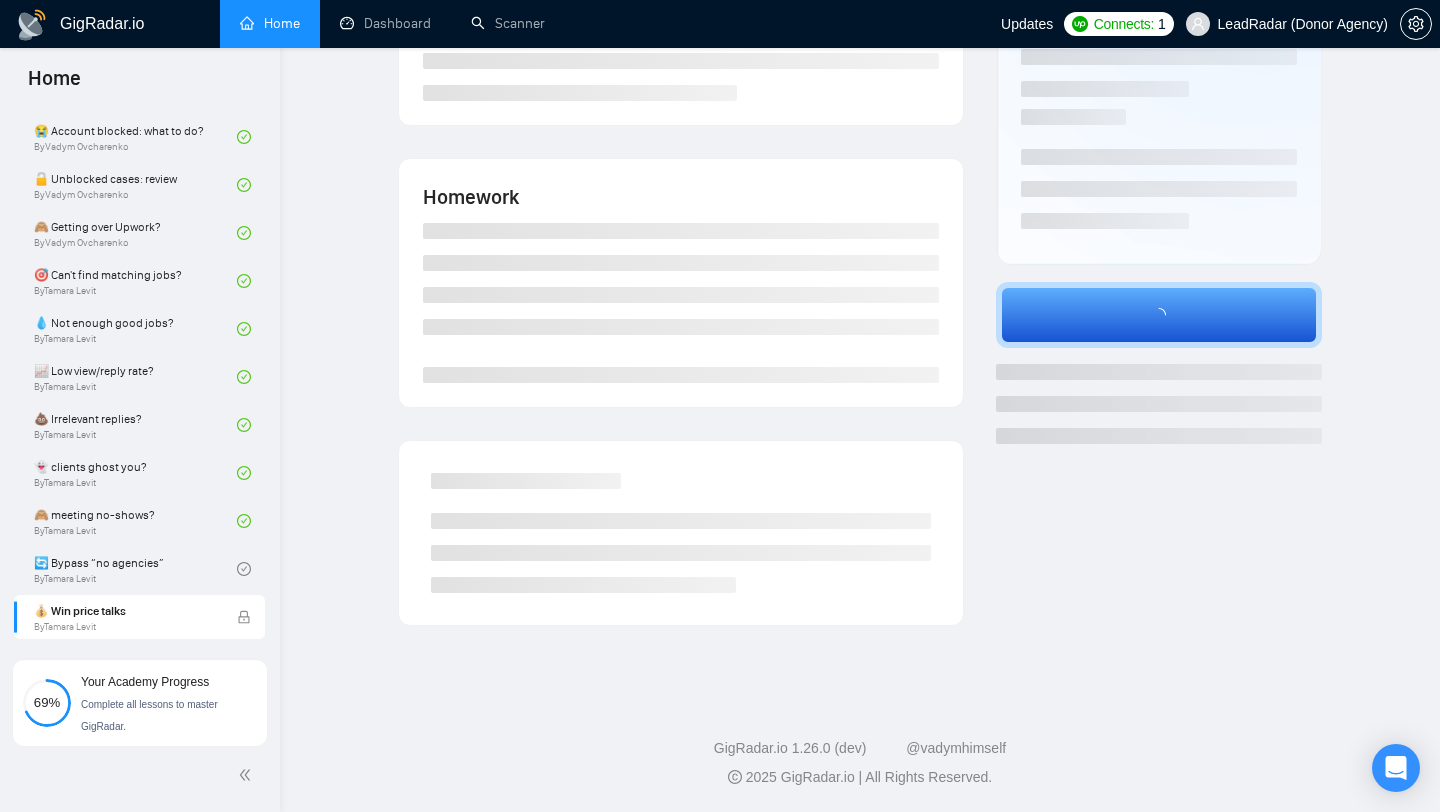 scroll, scrollTop: 0, scrollLeft: 0, axis: both 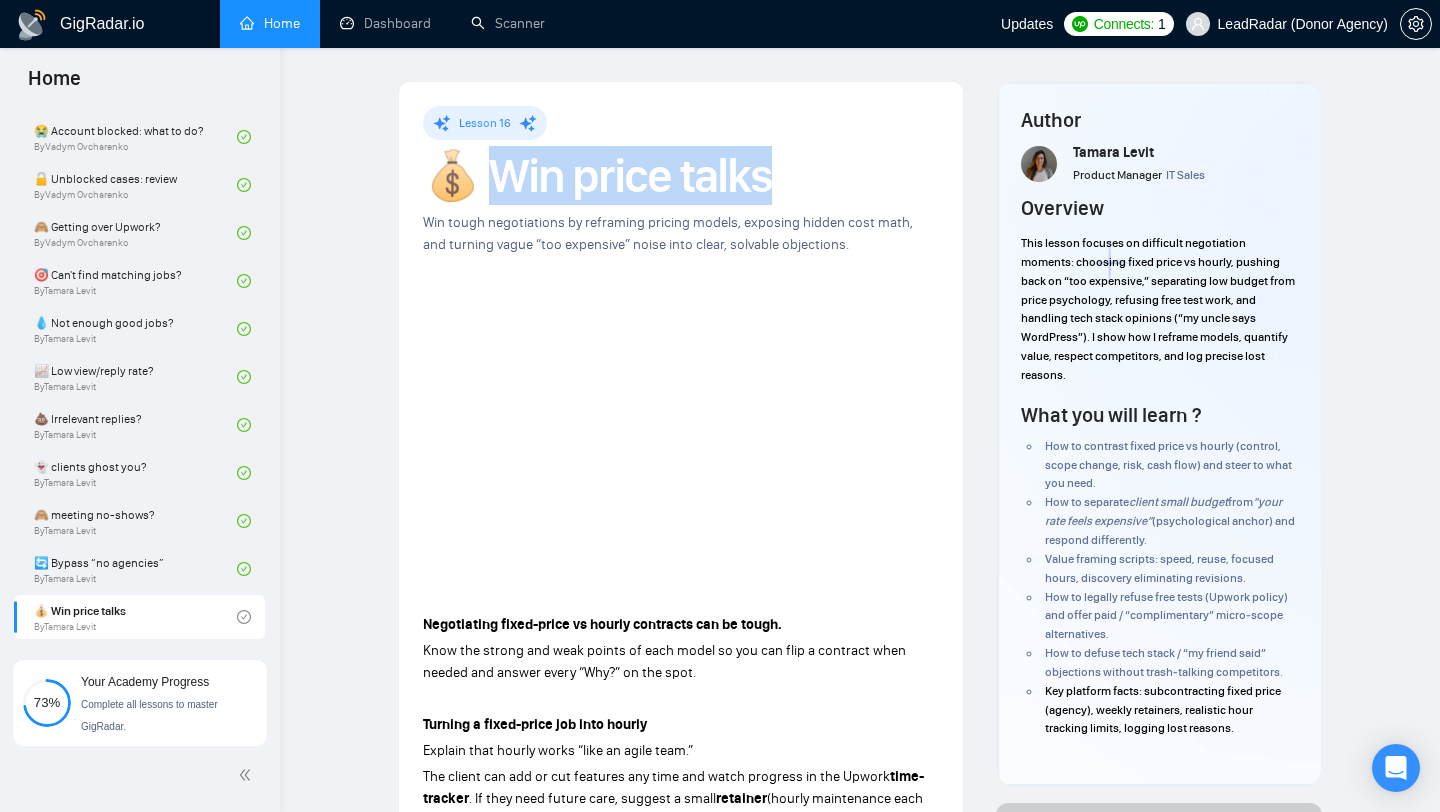 drag, startPoint x: 481, startPoint y: 176, endPoint x: 855, endPoint y: 169, distance: 374.0655 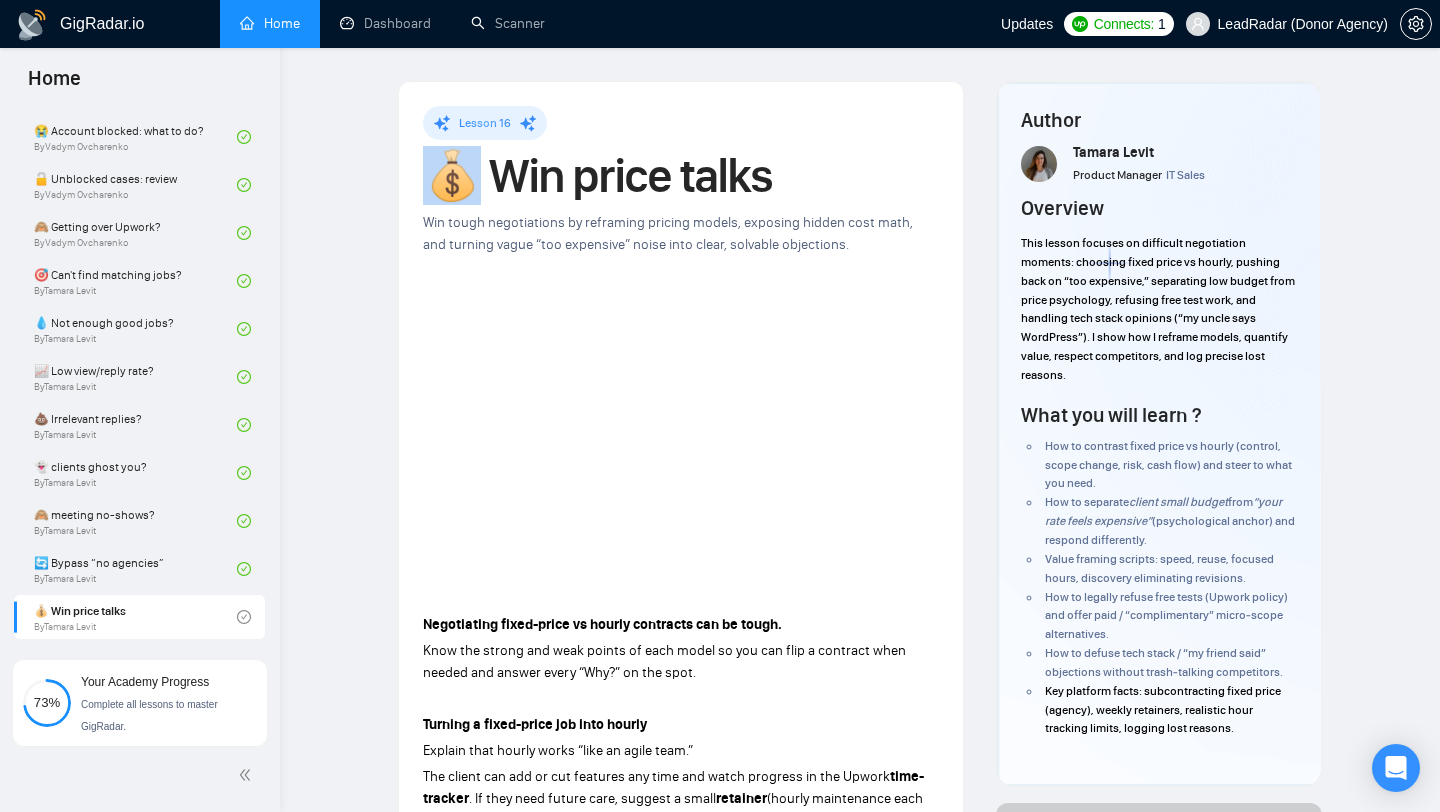 drag, startPoint x: 431, startPoint y: 166, endPoint x: 462, endPoint y: 166, distance: 31 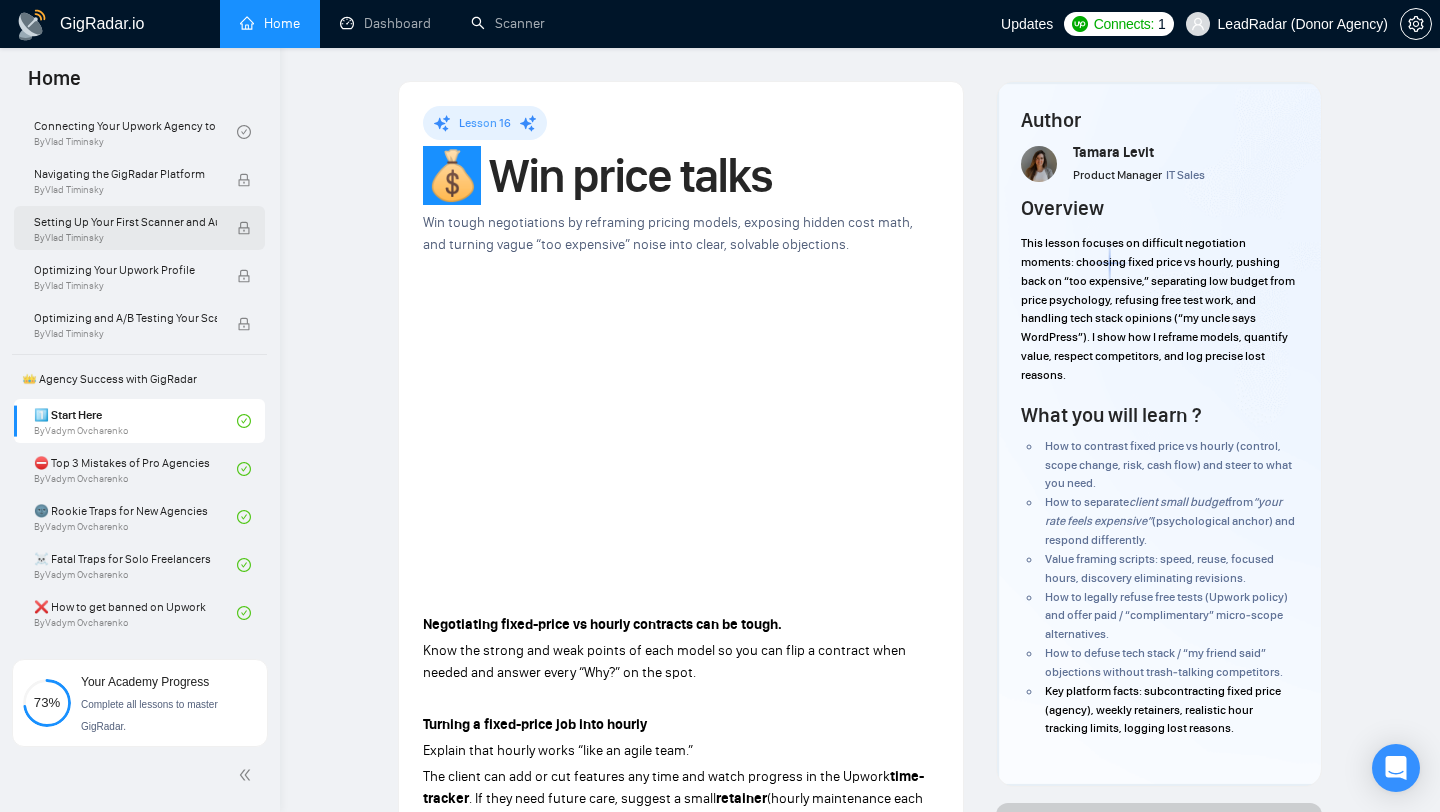scroll, scrollTop: 194, scrollLeft: 0, axis: vertical 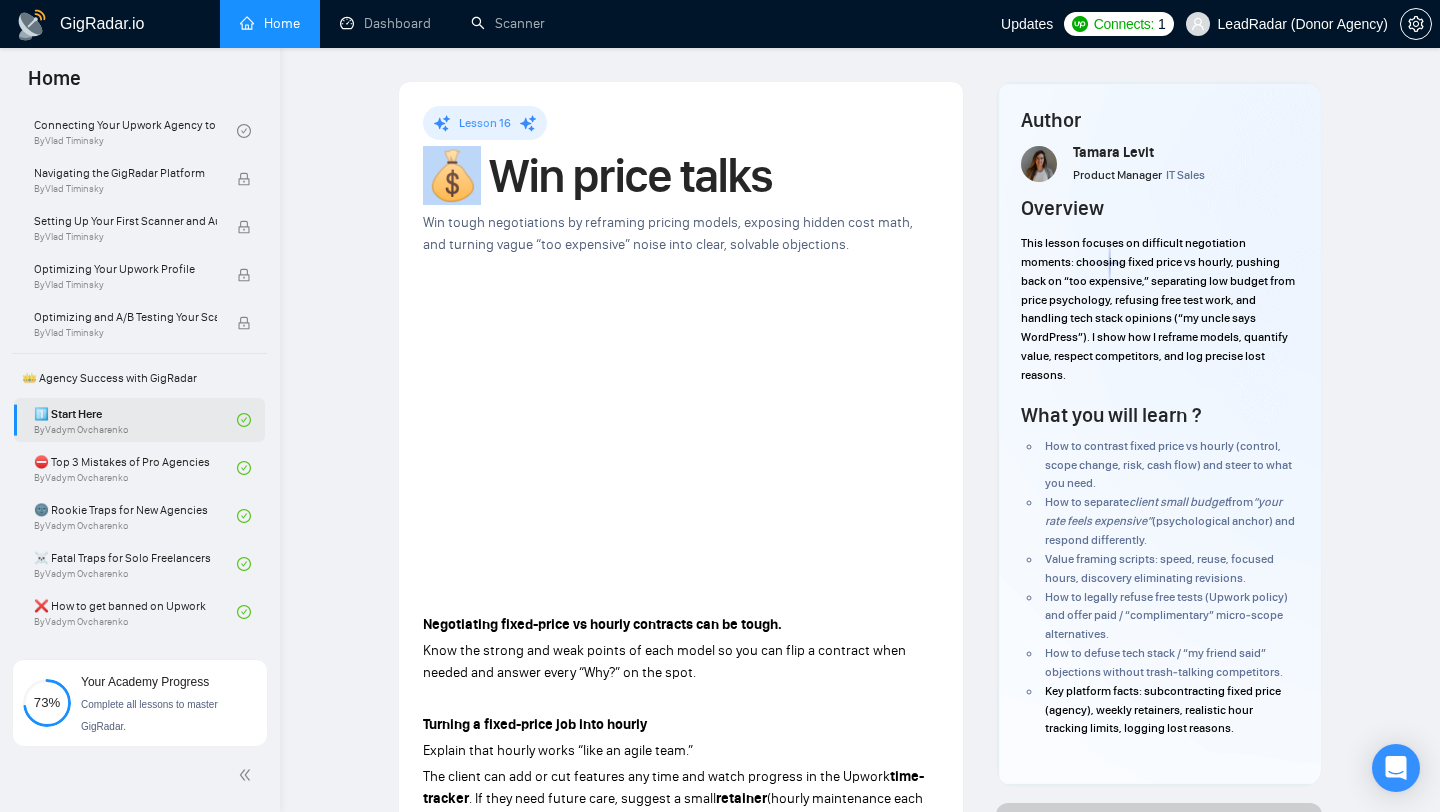 click on "1️⃣ Start Here By [PERSON]" at bounding box center [135, 420] 